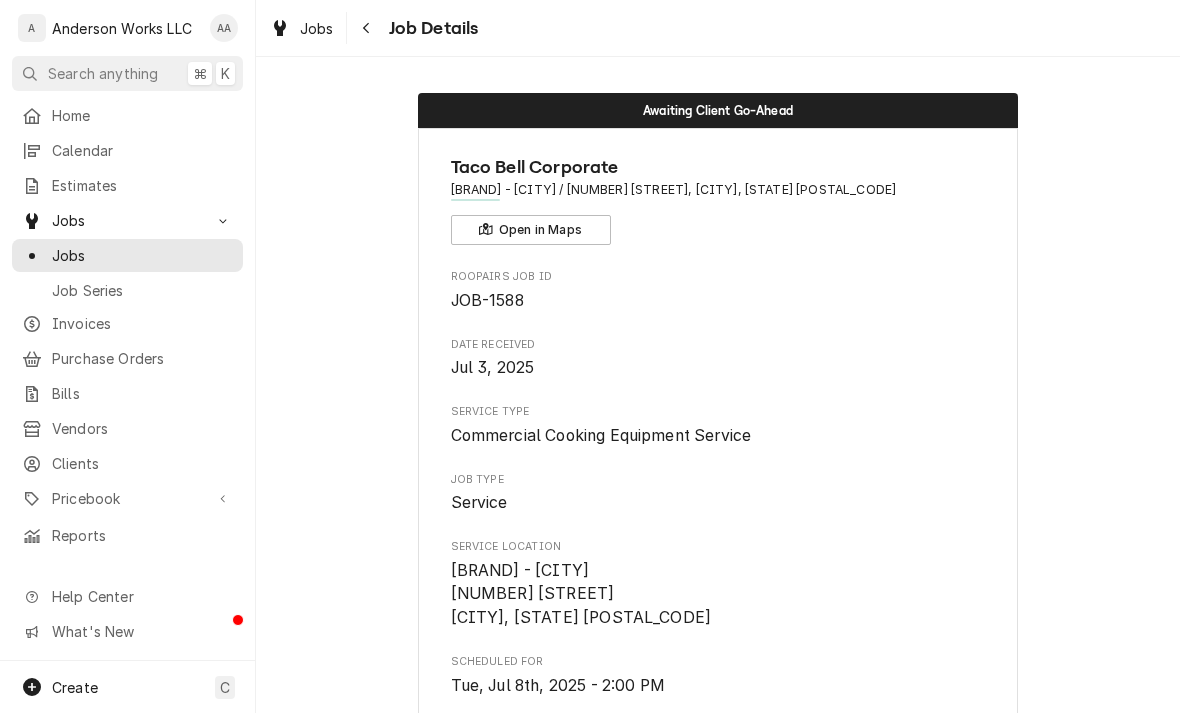 scroll, scrollTop: 0, scrollLeft: 0, axis: both 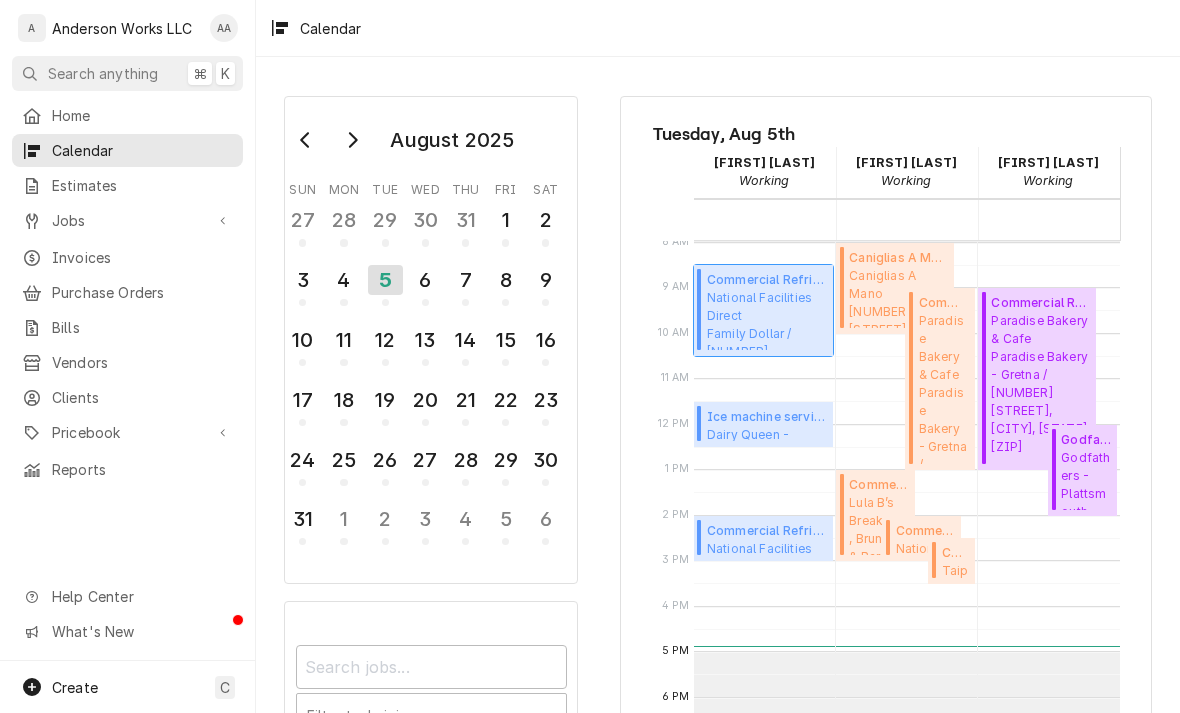 click on "National Facilities Direct Family Dollar / [NUMBER] [STREET], [CITY], [STATE] [ZIP]" at bounding box center (767, 319) 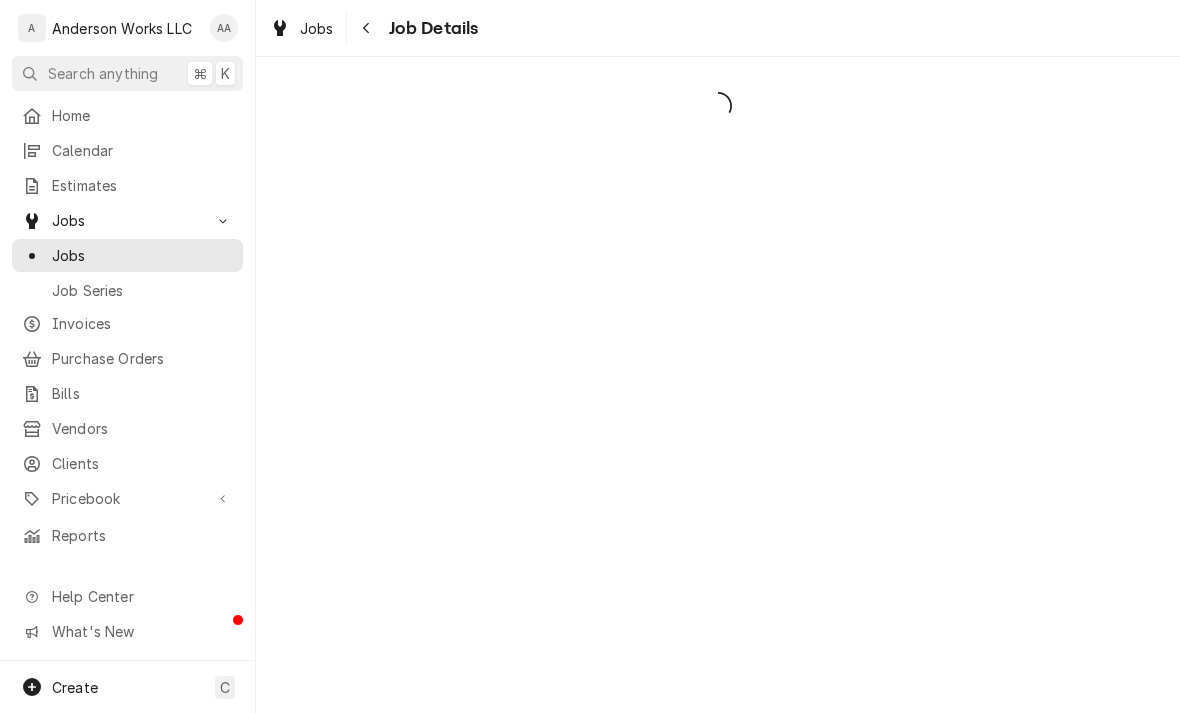scroll, scrollTop: 0, scrollLeft: 0, axis: both 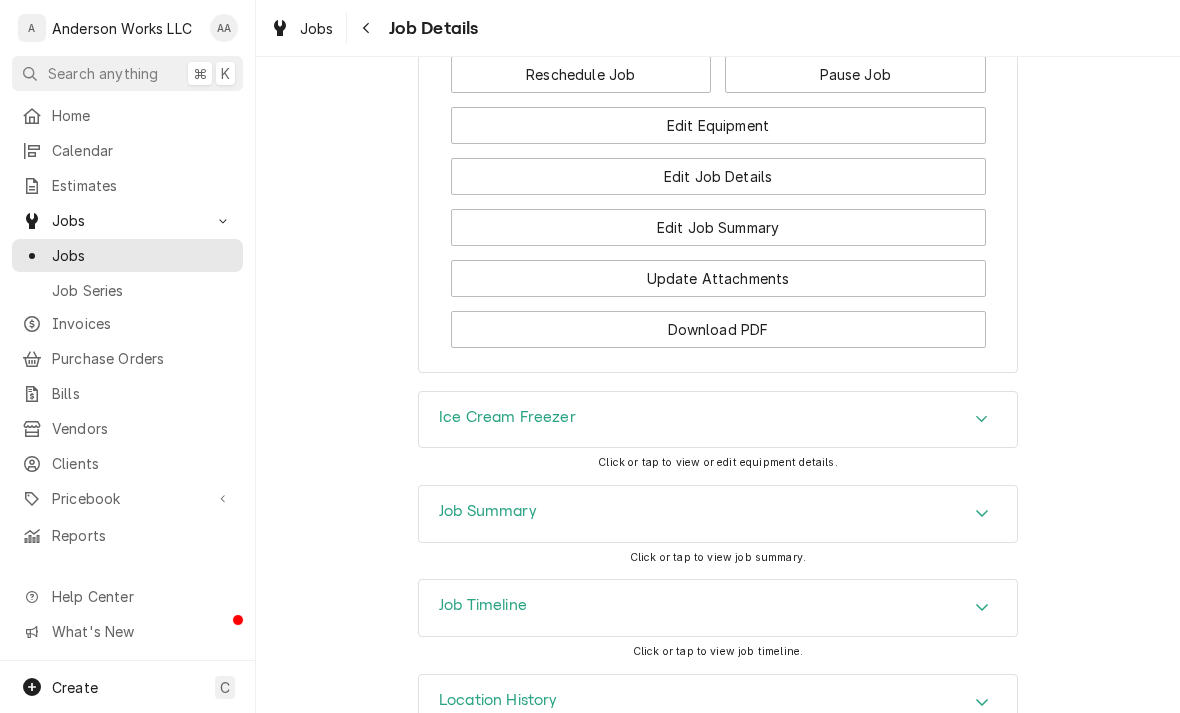 click at bounding box center [982, 514] 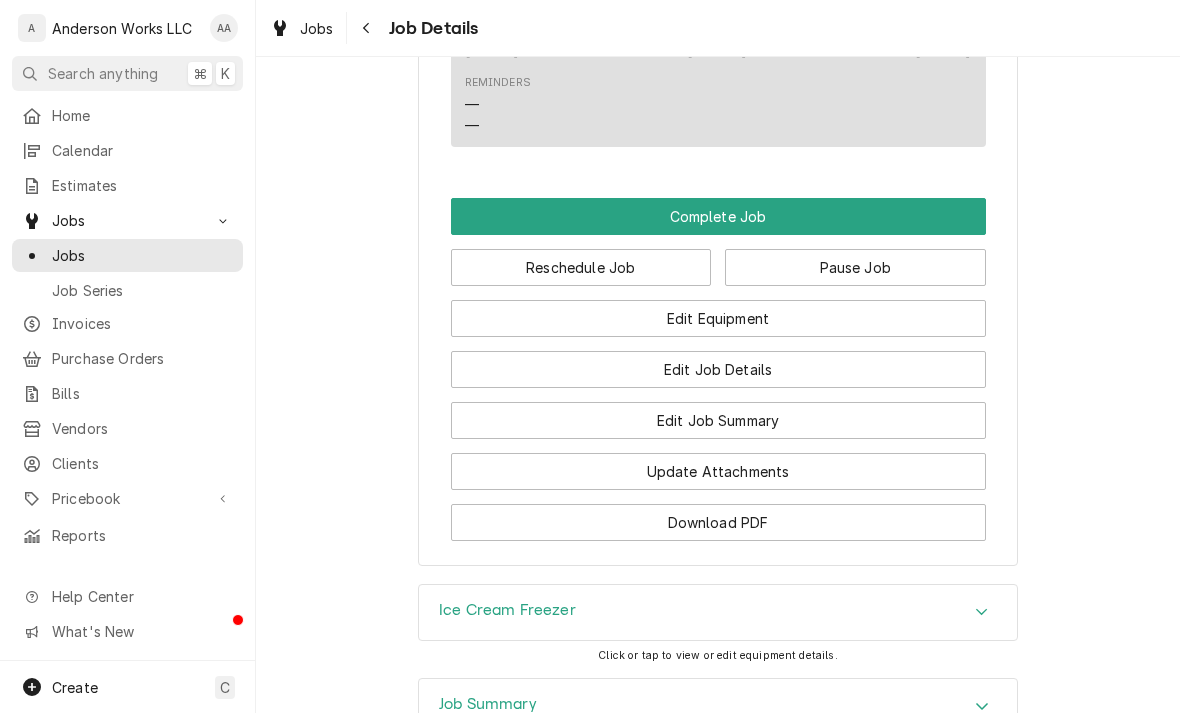 scroll, scrollTop: 2244, scrollLeft: 0, axis: vertical 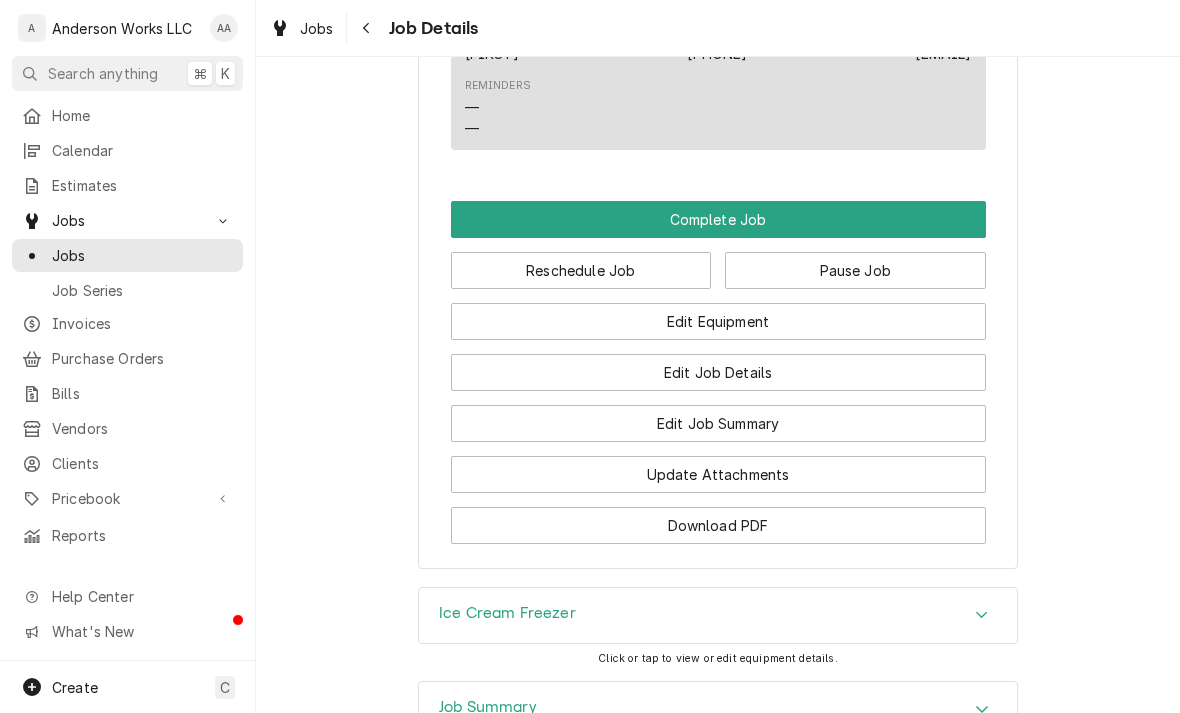 click on "Edit Job Summary" at bounding box center [718, 423] 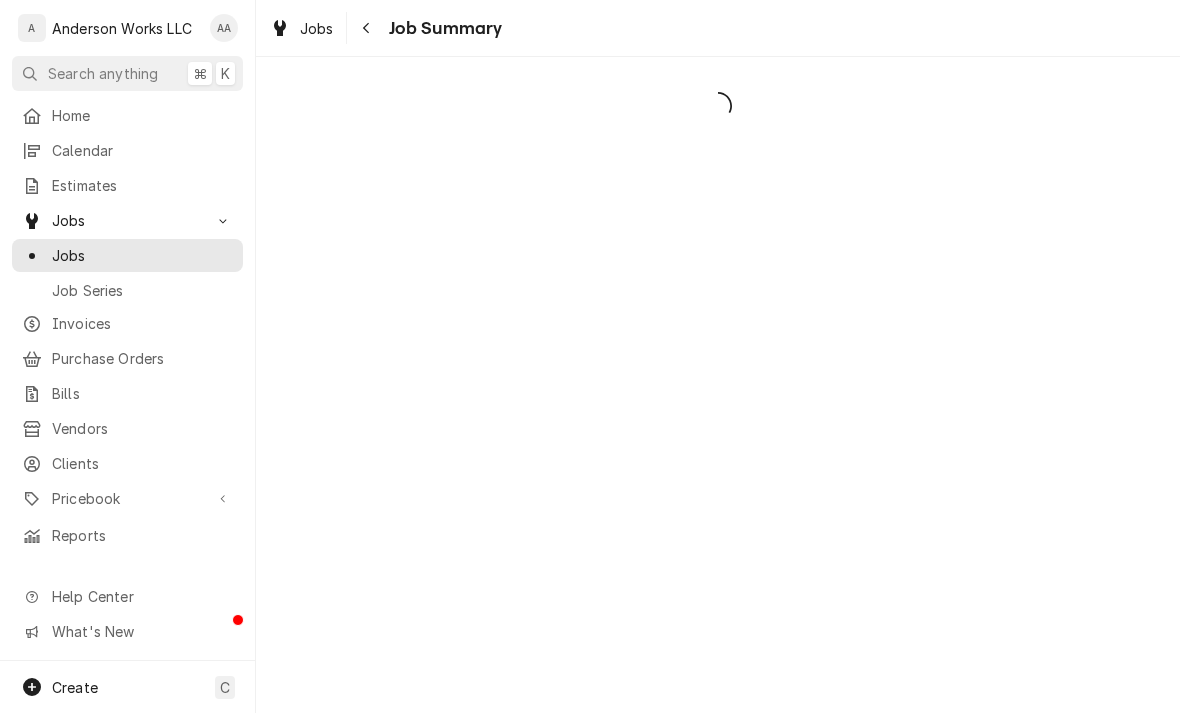 scroll, scrollTop: 0, scrollLeft: 0, axis: both 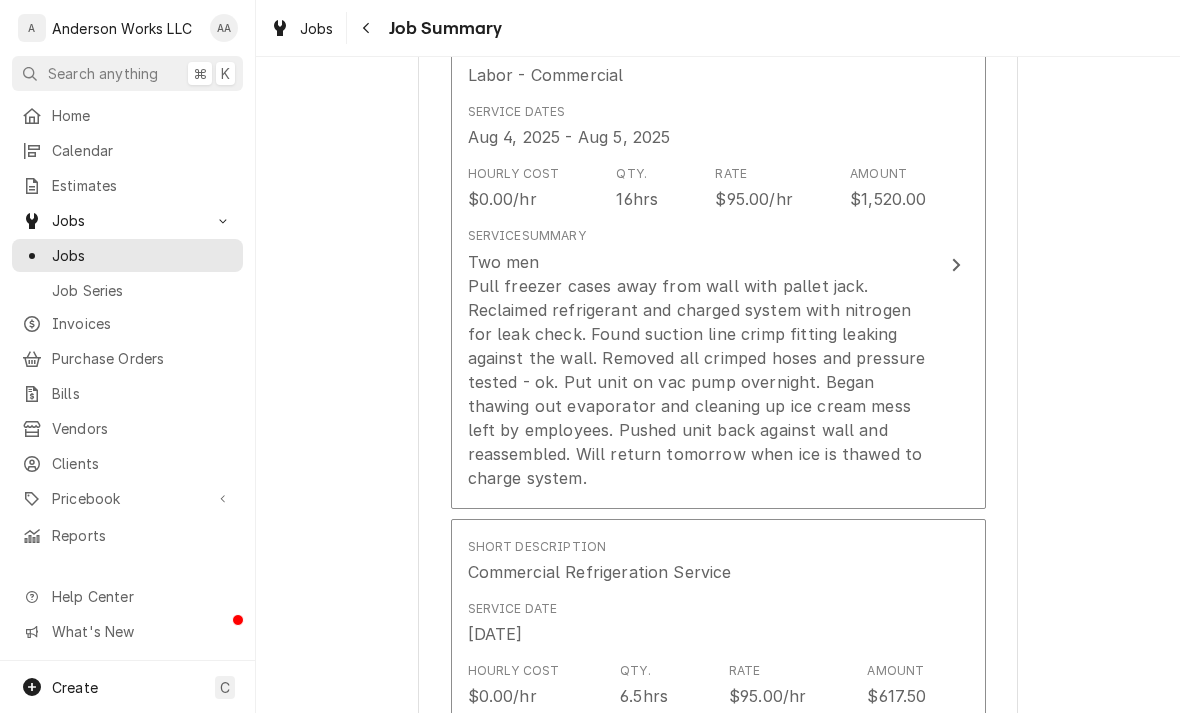 click on "Two men
Pull freezer cases away from wall with pallet jack. Reclaimed refrigerant and charged system with nitrogen for leak check. Found suction line crimp fitting leaking against the wall. Removed all crimped hoses and pressure tested - ok. Put unit on vac pump overnight. Began thawing out evaporator and cleaning up ice cream mess left by employees. Pushed unit back against wall and reassembled. Will return tomorrow when ice is thawed to charge system." at bounding box center (697, 370) 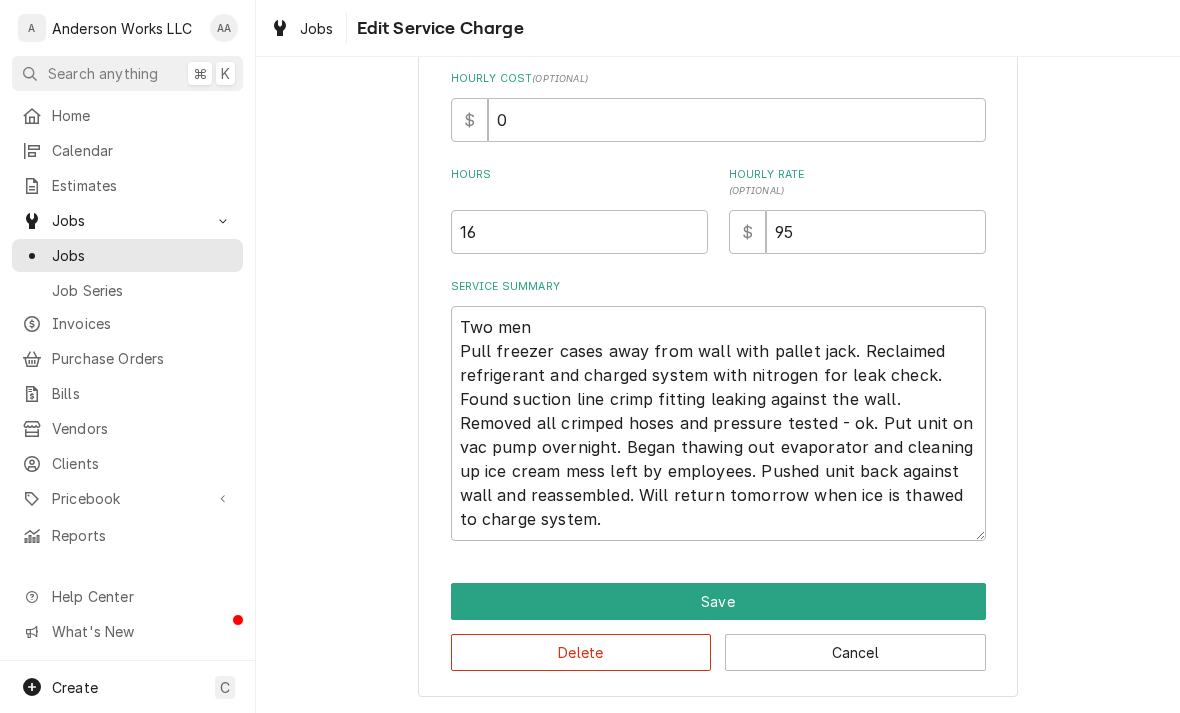scroll, scrollTop: 482, scrollLeft: 0, axis: vertical 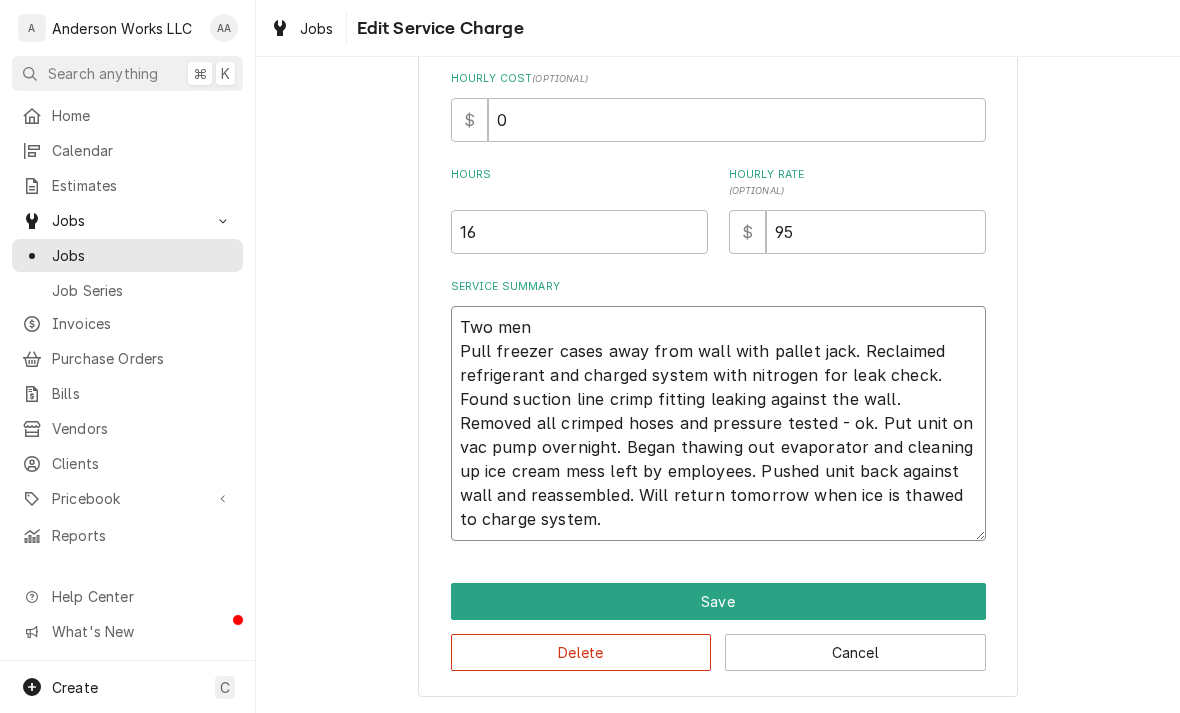 click on "Two men
Pull freezer cases away from wall with pallet jack. Reclaimed refrigerant and charged system with nitrogen for leak check. Found suction line crimp fitting leaking against the wall. Removed all crimped hoses and pressure tested - ok. Put unit on vac pump overnight. Began thawing out evaporator and cleaning up ice cream mess left by employees. Pushed unit back against wall and reassembled. Will return tomorrow when ice is thawed to charge system." at bounding box center [718, 423] 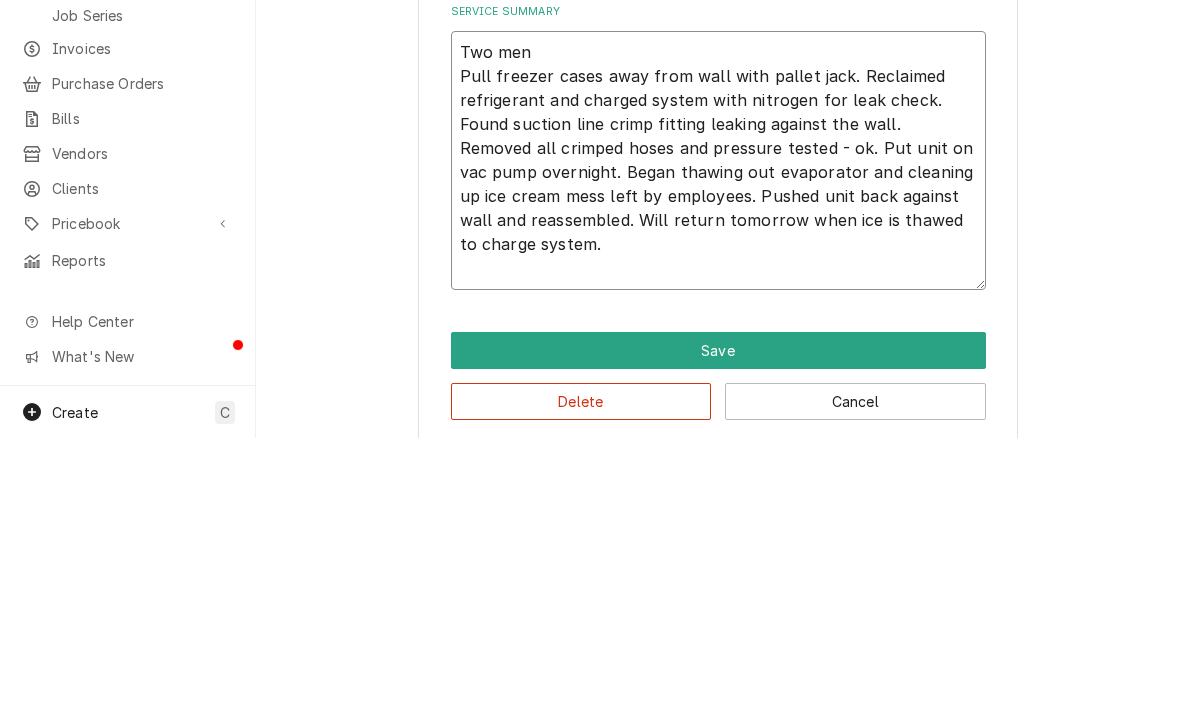 type on "x" 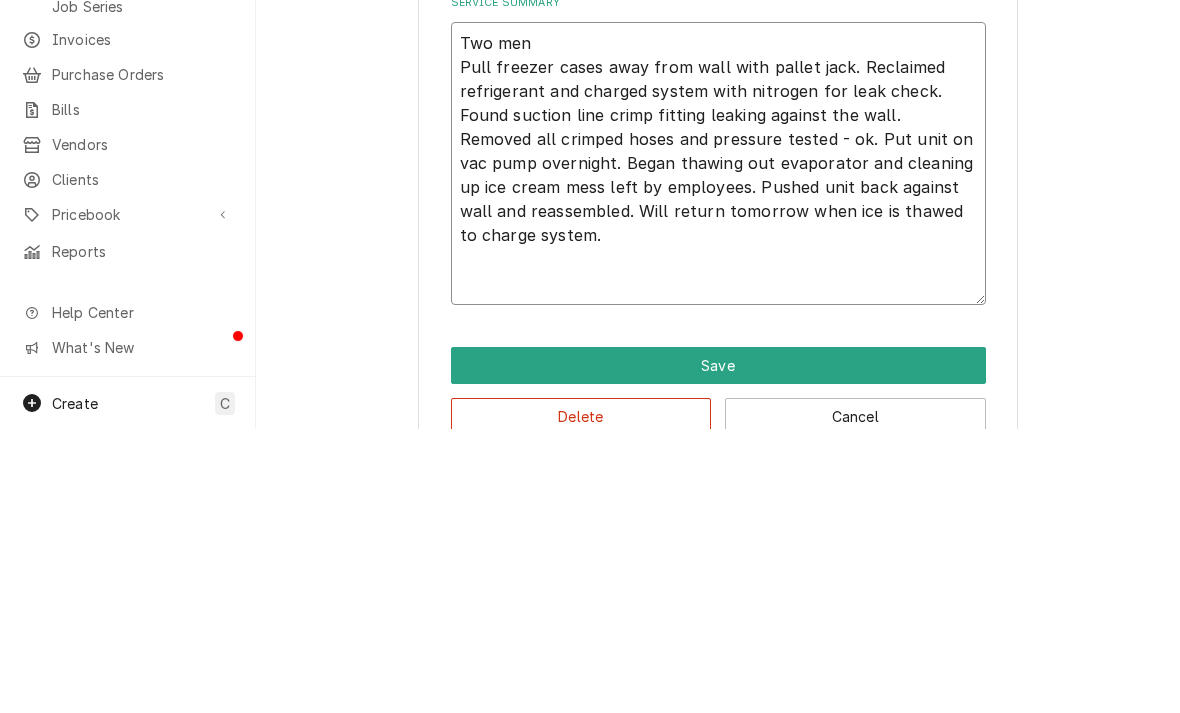 type on "Two men
Pull freezer cases away from wall with pallet jack. Reclaimed refrigerant and charged system with nitrogen for leak check. Found suction line crimp fitting leaking against the wall. Removed all crimped hoses and pressure tested - ok. Put unit on vac pump overnight. Began thawing out evaporator and cleaning up ice cream mess left by employees. Pushed unit back against wall and reassembled. Will return tomorrow when ice is thawed to charge system.
[DATE]" 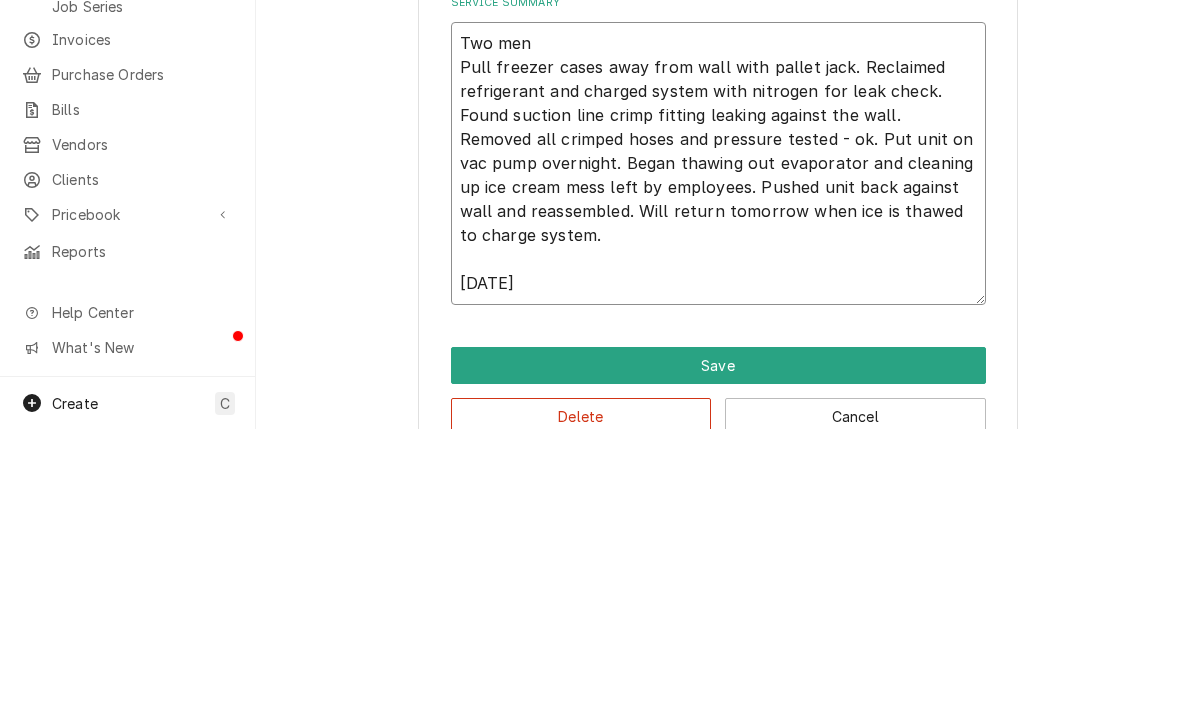 type on "x" 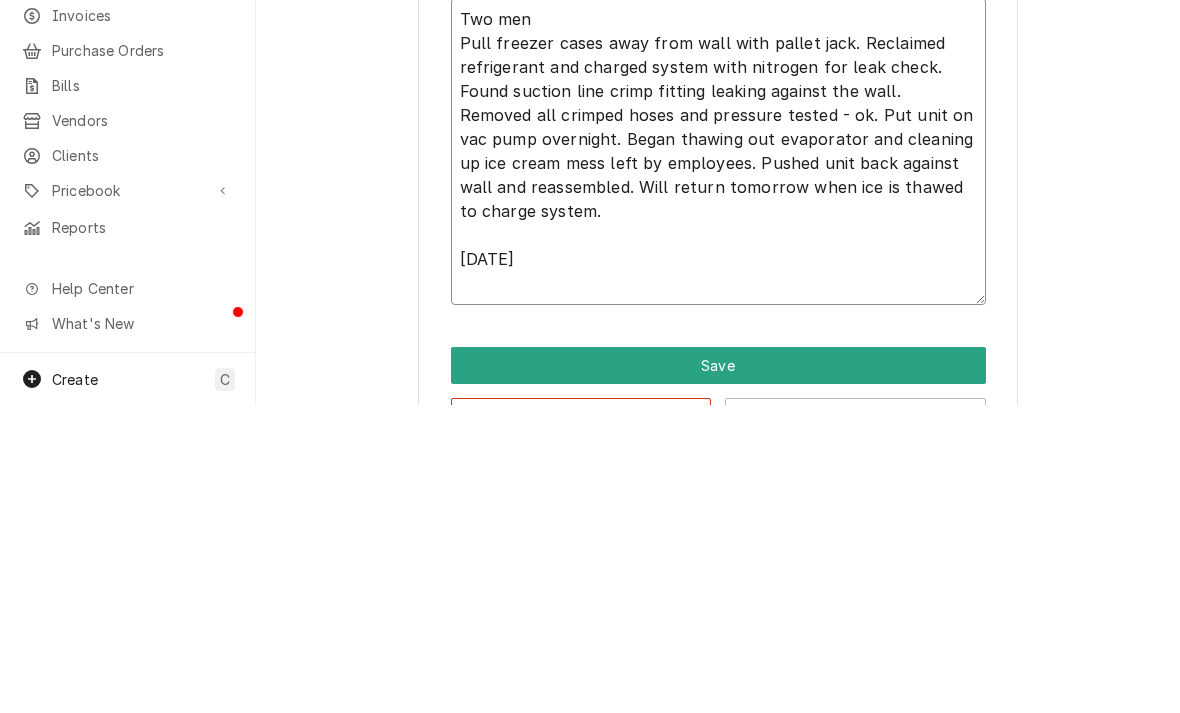 type on "Two men
Pull freezer cases away from wall with pallet jack. Reclaimed refrigerant and charged system with nitrogen for leak check. Found suction line crimp fitting leaking against the wall. Removed all crimped hoses and pressure tested - ok. Put unit on vac pump overnight. Began thawing out evaporator and cleaning up ice cream mess left by employees. Pushed unit back against wall and reassembled. Will return tomorrow when ice is thawed to charge system.
[DATE]
T" 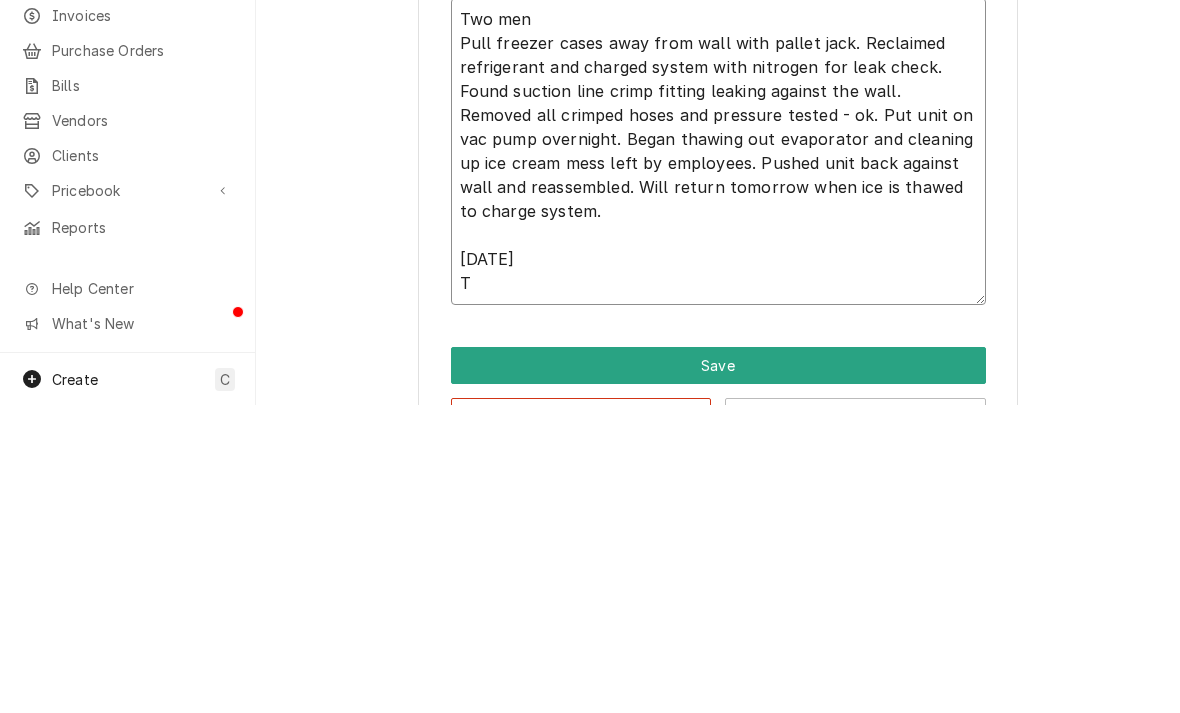 type on "x" 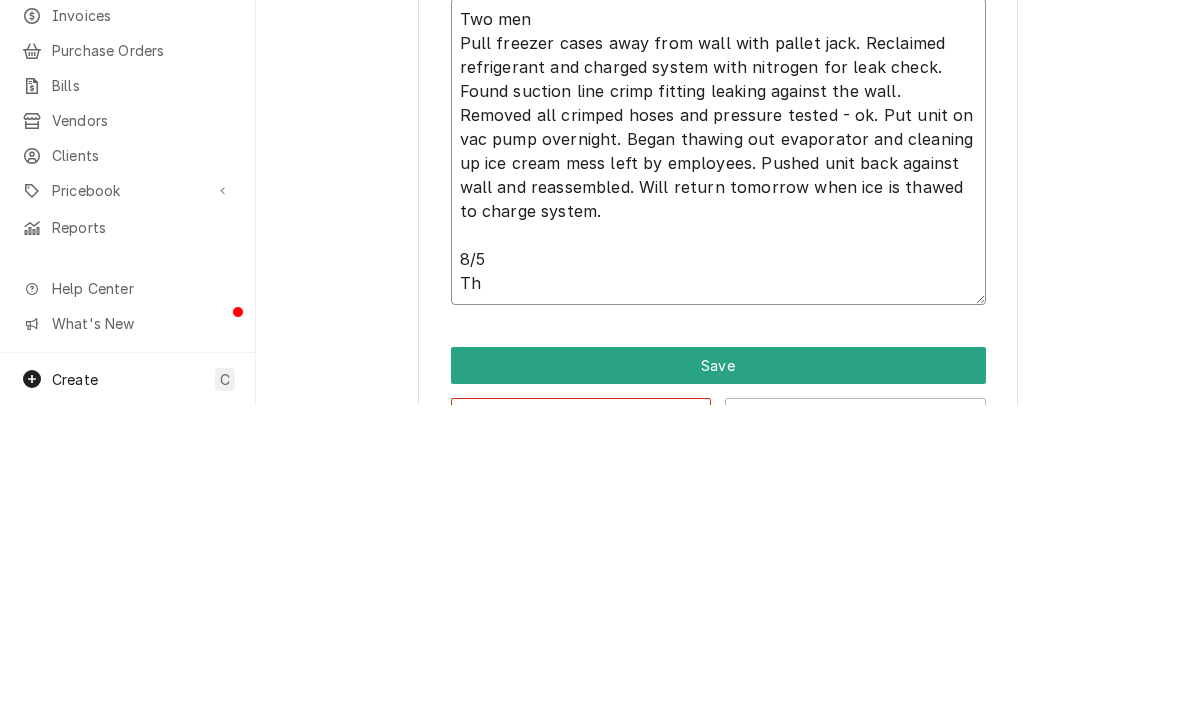 type on "x" 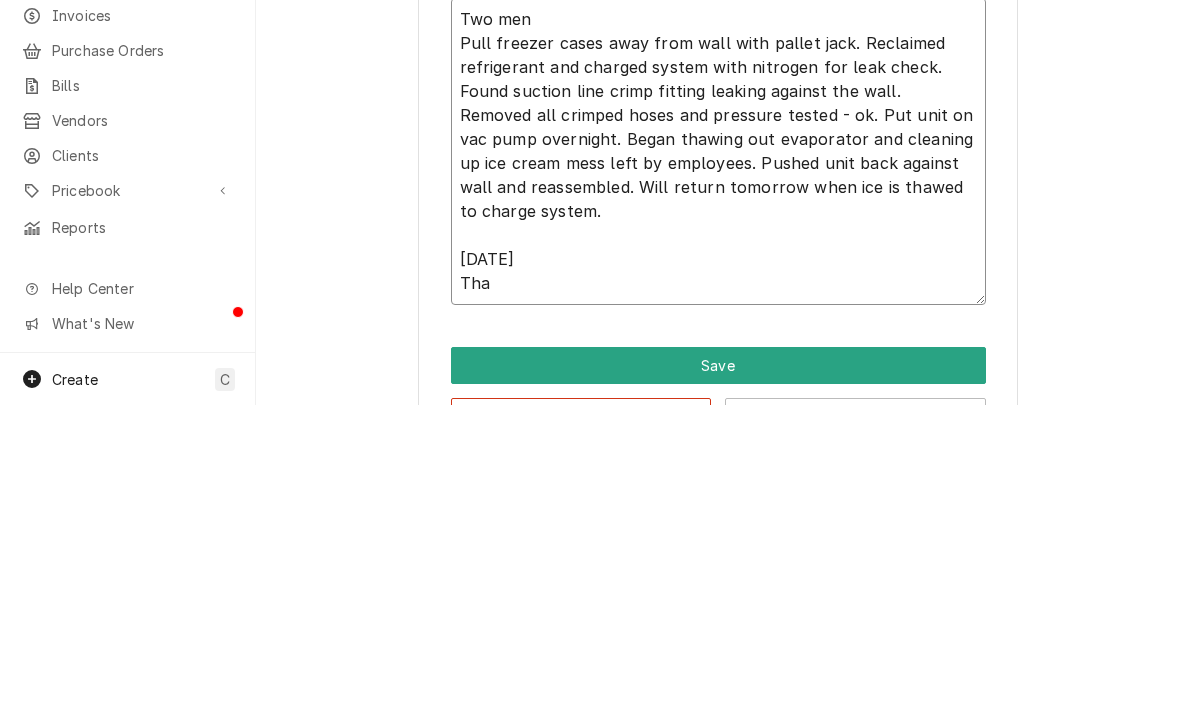 type on "x" 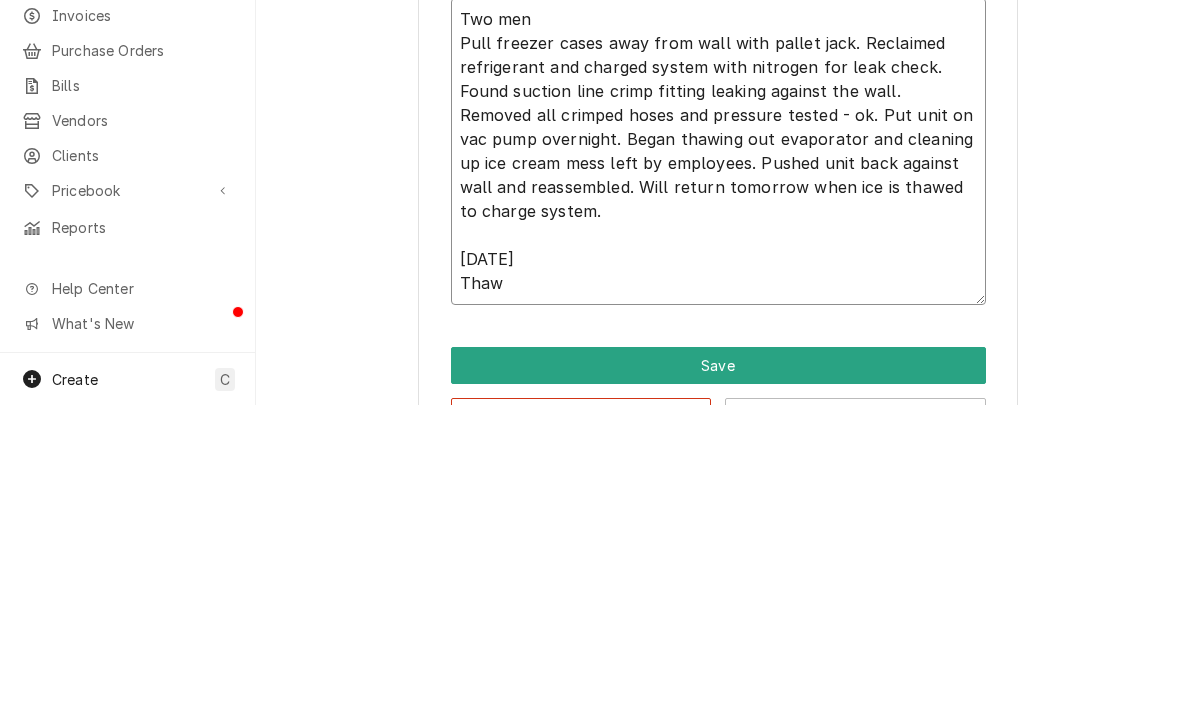 type on "x" 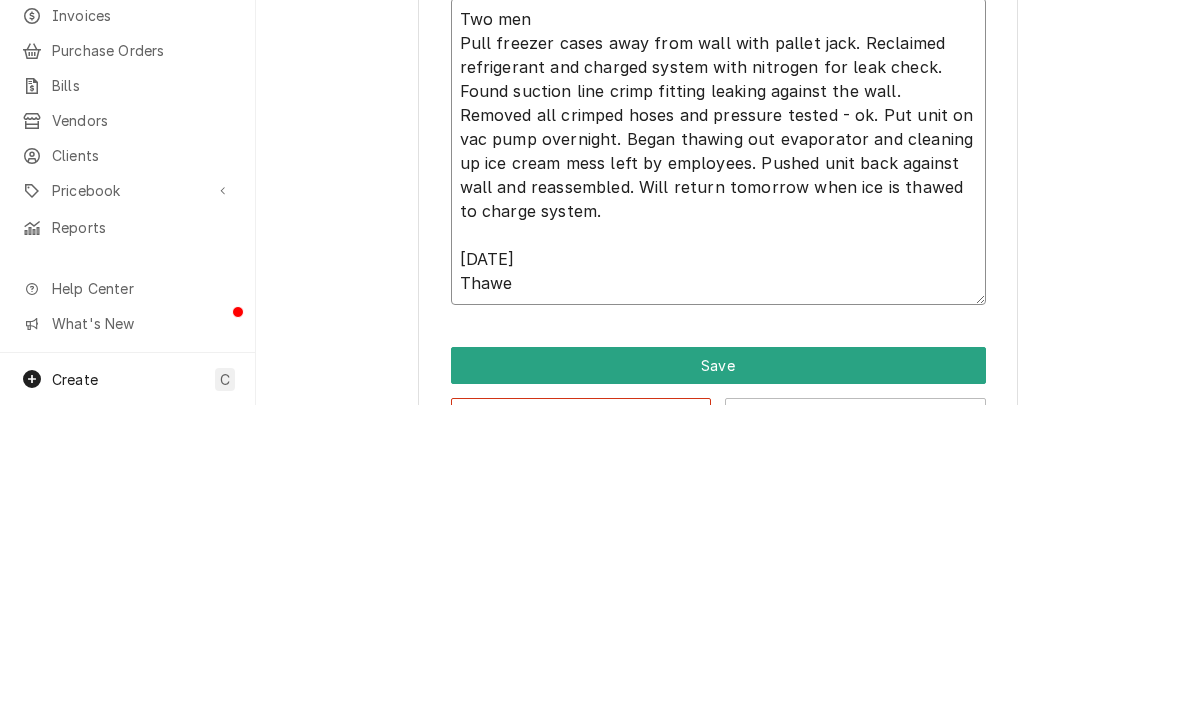 type on "x" 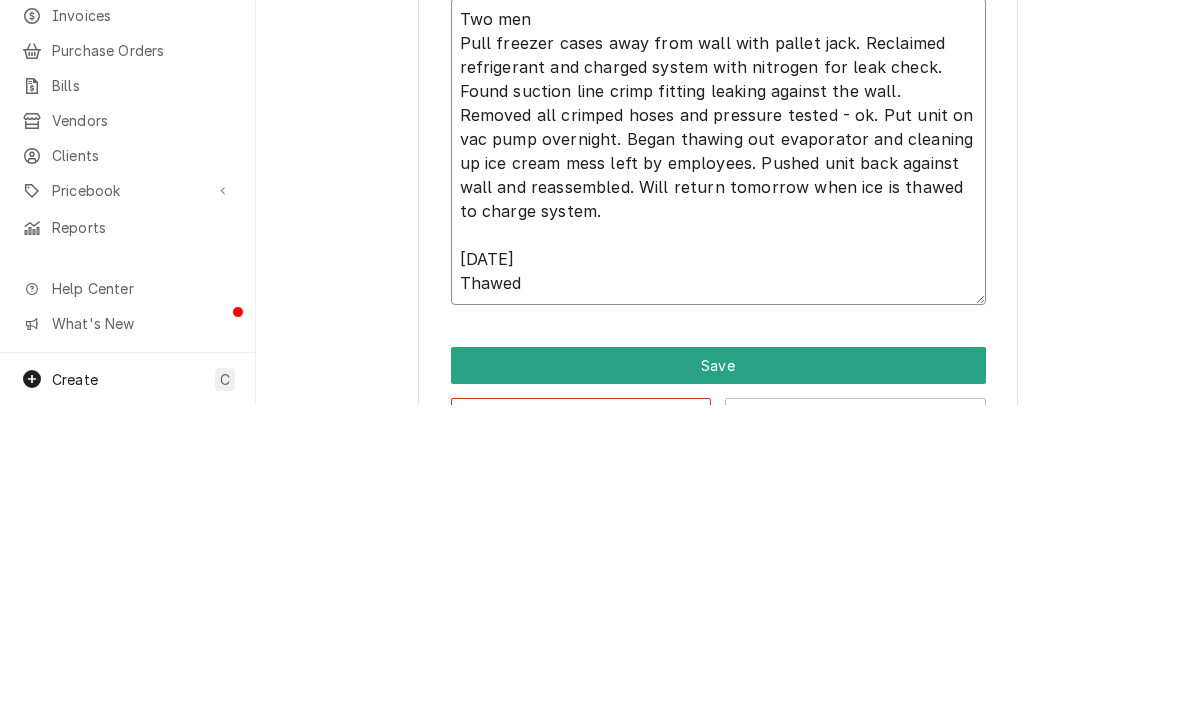 type on "x" 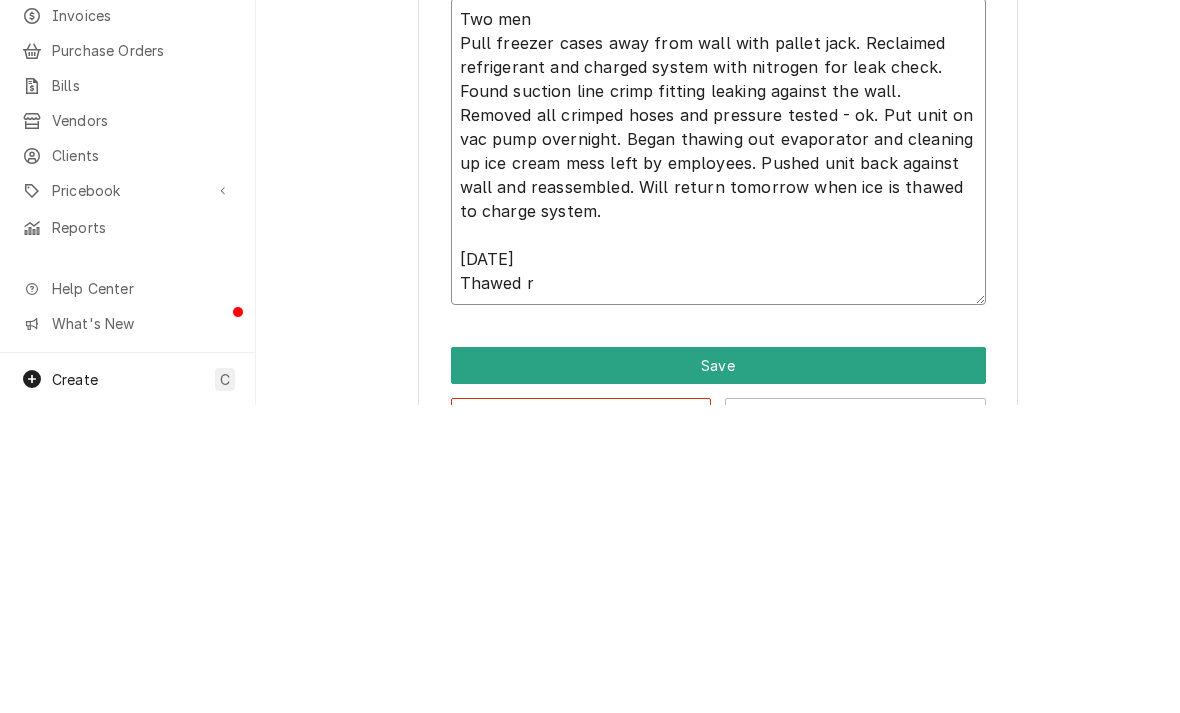 type on "Two men
Pull freezer cases away from wall with pallet jack. Reclaimed refrigerant and charged system with nitrogen for leak check. Found suction line crimp fitting leaking against the wall. Removed all crimped hoses and pressure tested - ok. Put unit on vac pump overnight. Began thawing out evaporator and cleaning up ice cream mess left by employees. Pushed unit back against wall and reassembled. Will return tomorrow when ice is thawed to charge system.
[DATE]
Thawed re" 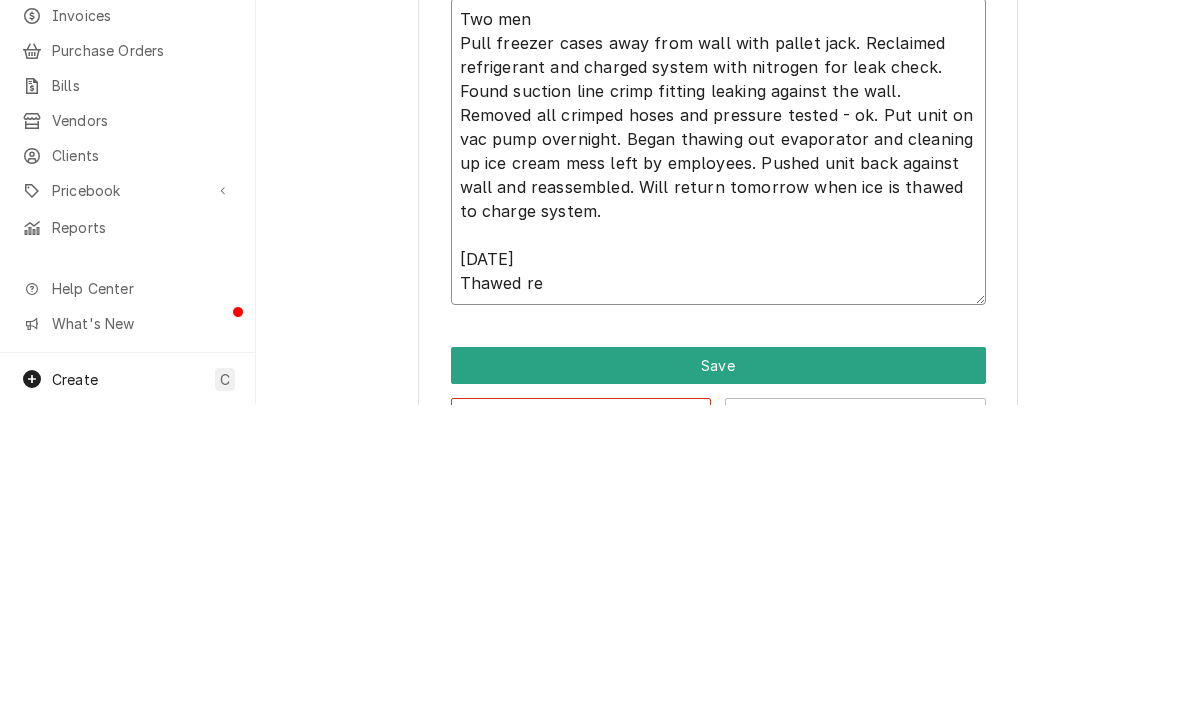 type on "x" 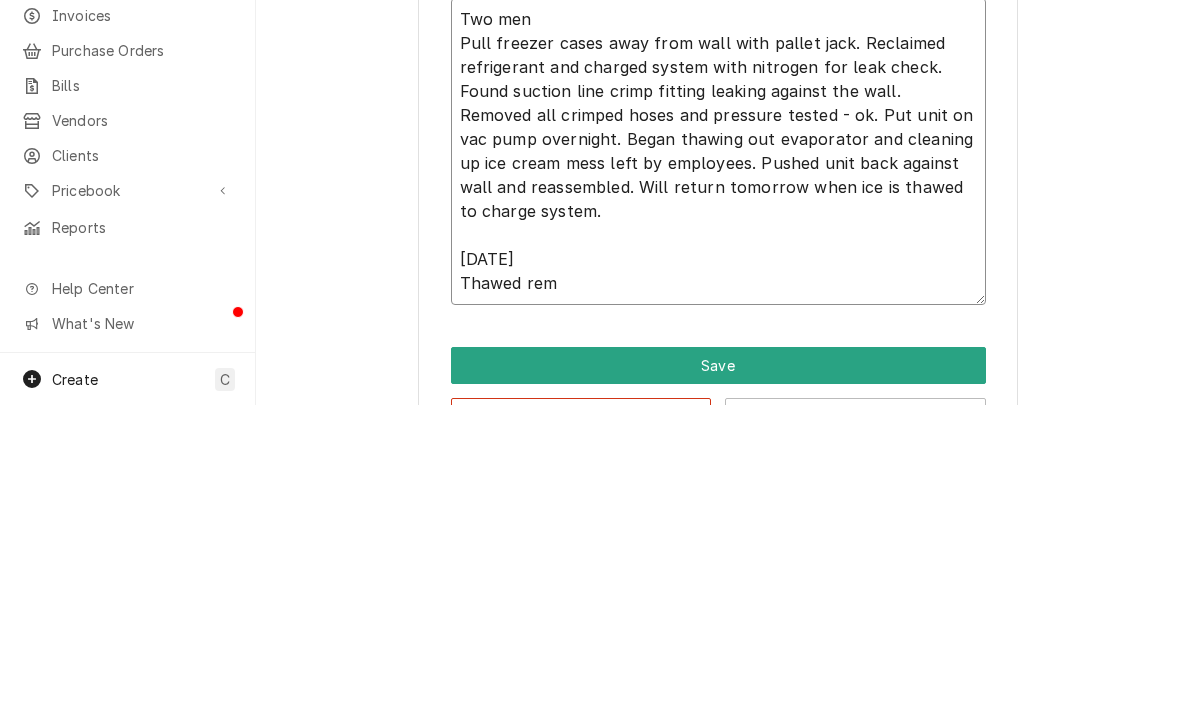 type on "x" 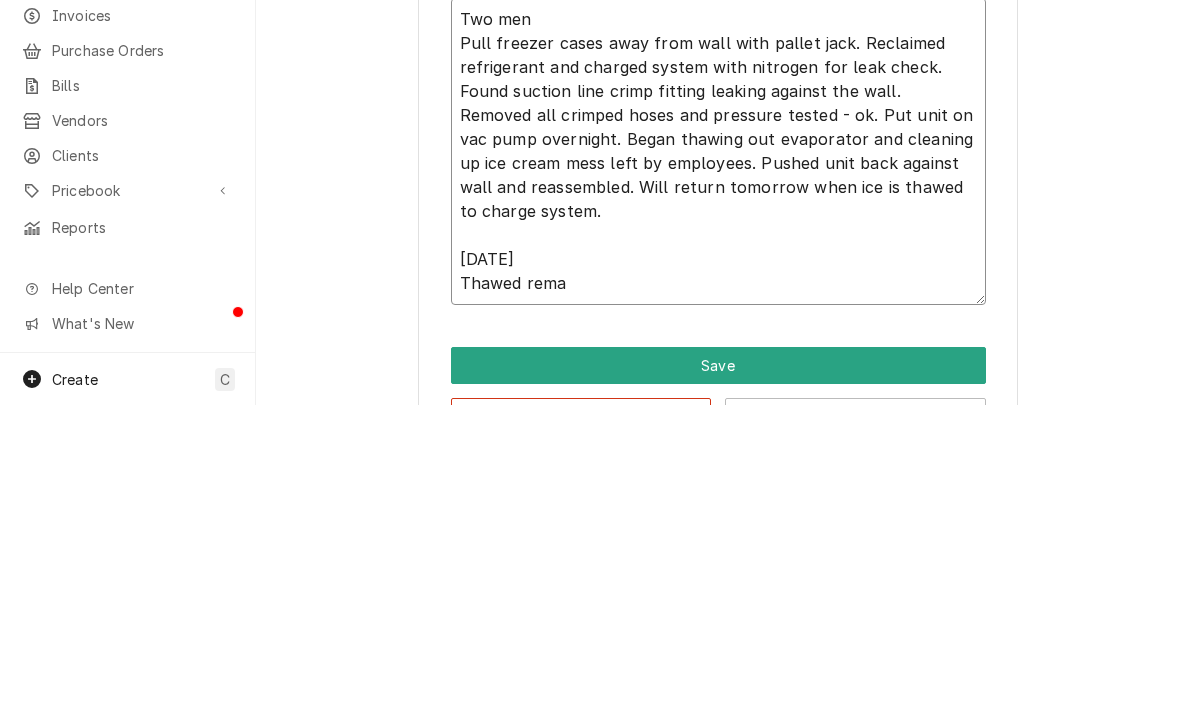 type on "x" 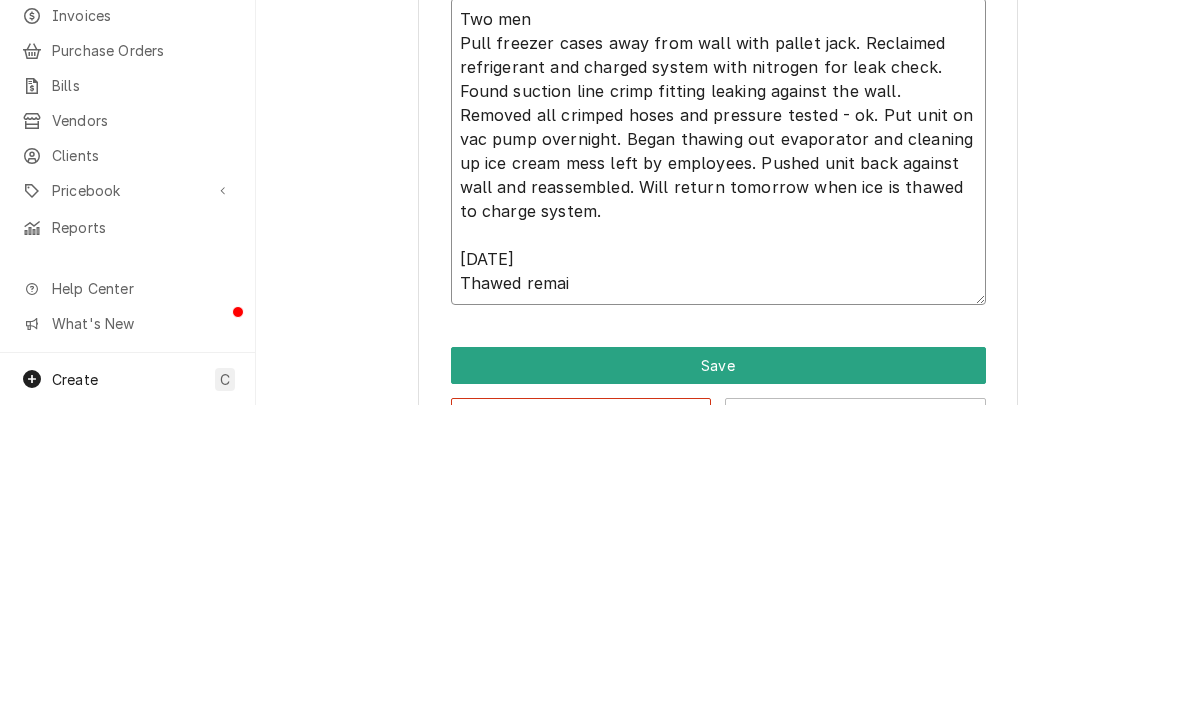 type on "x" 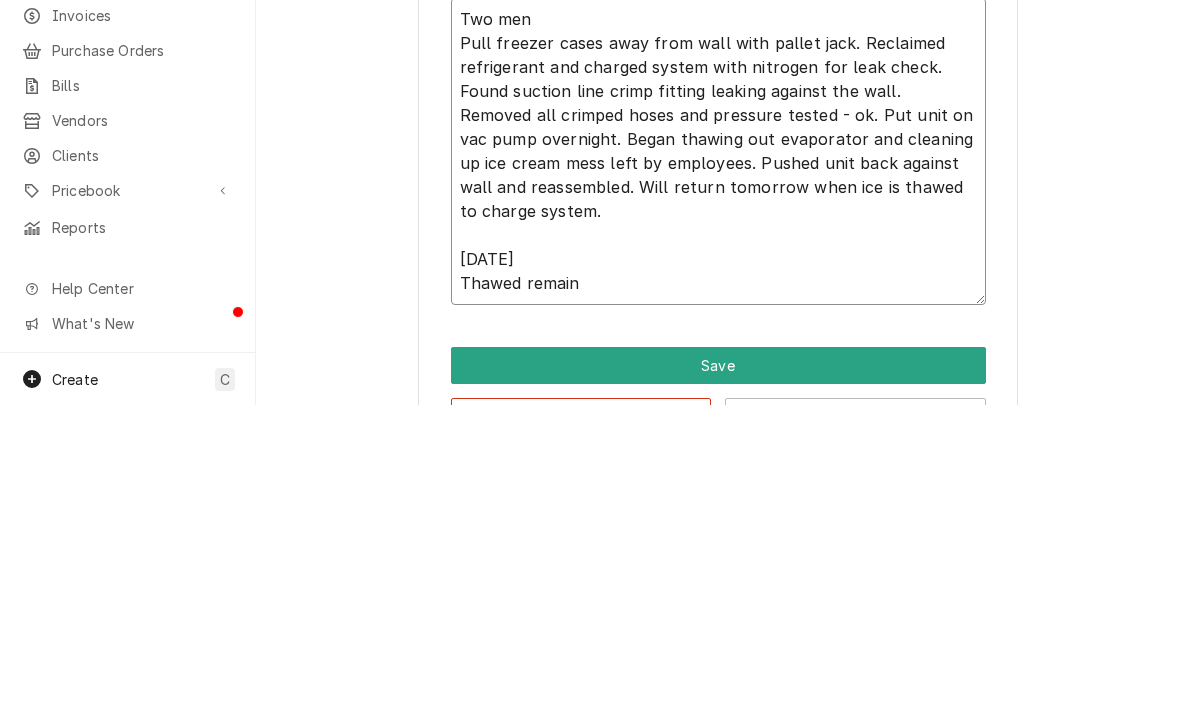 type on "x" 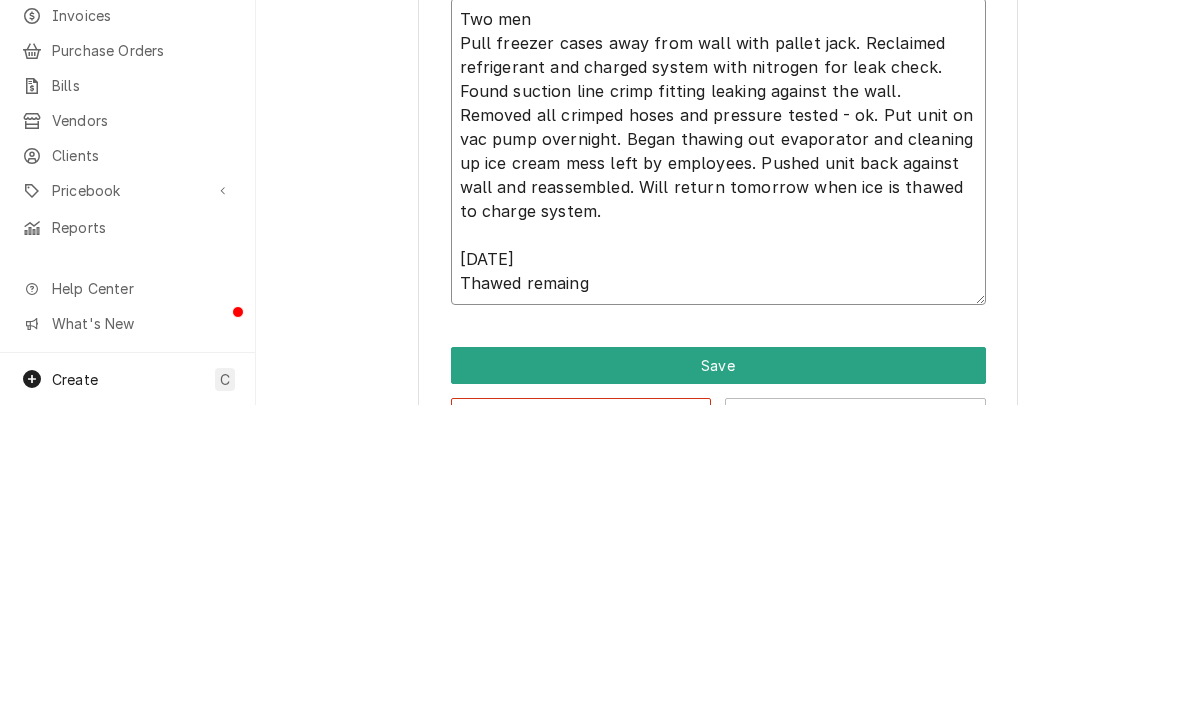 type on "x" 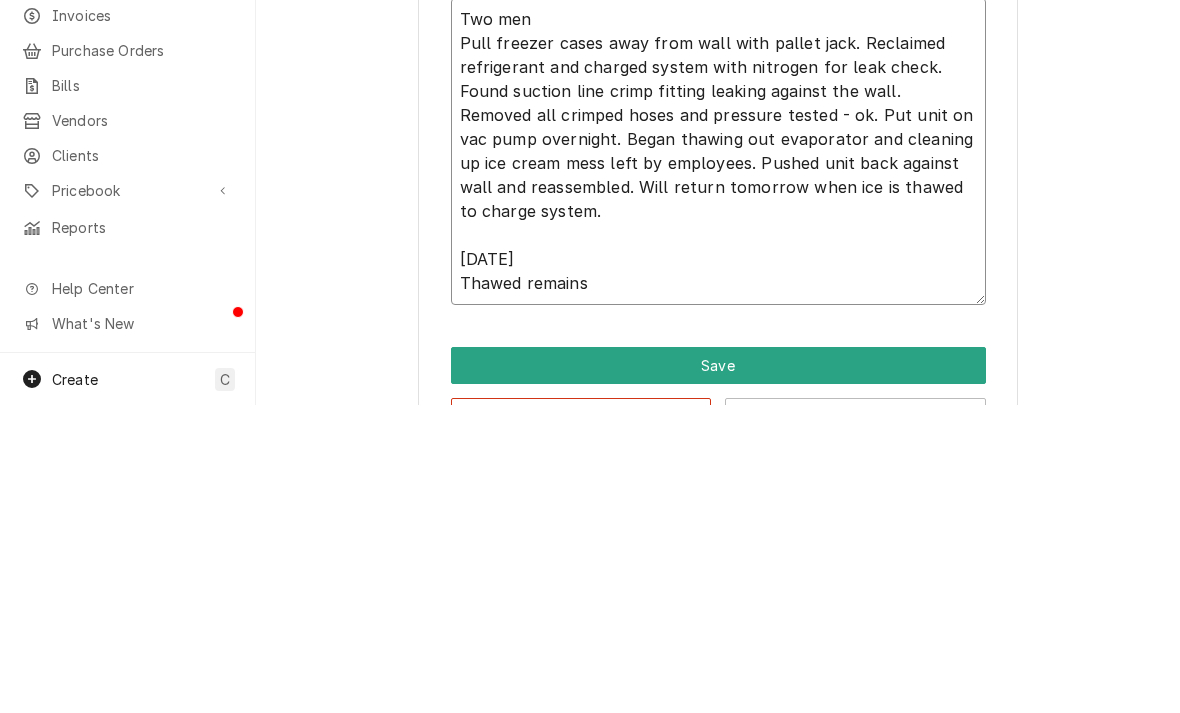 type on "x" 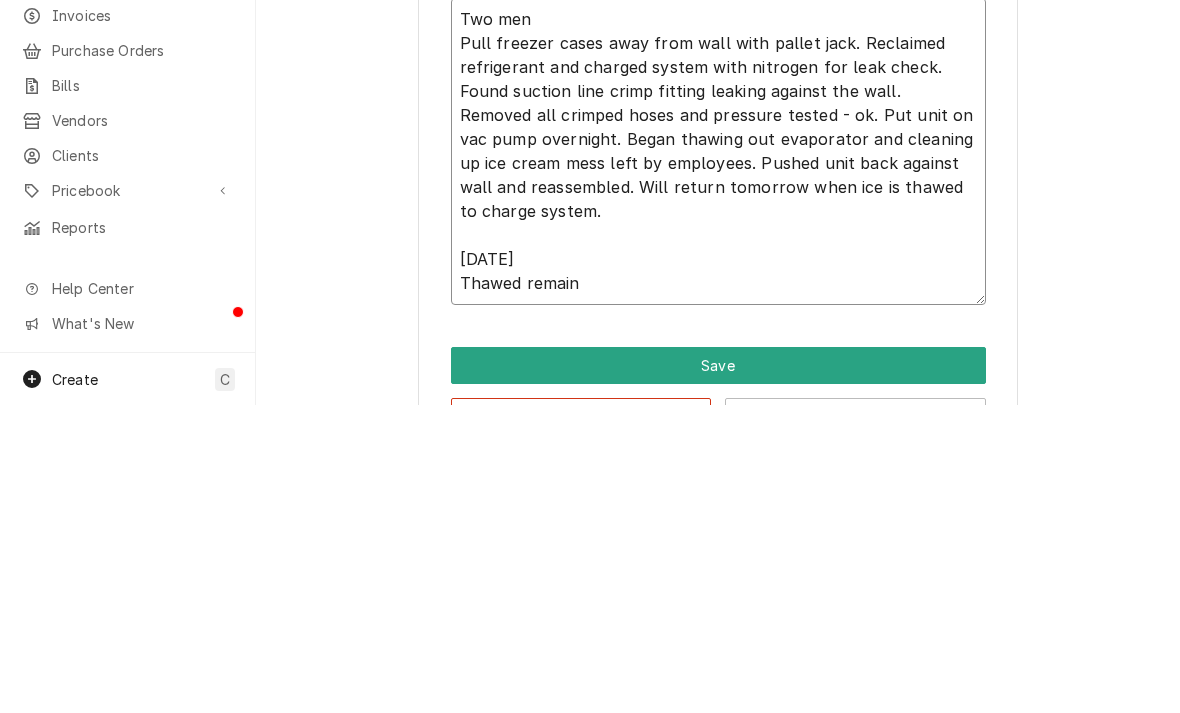 type on "x" 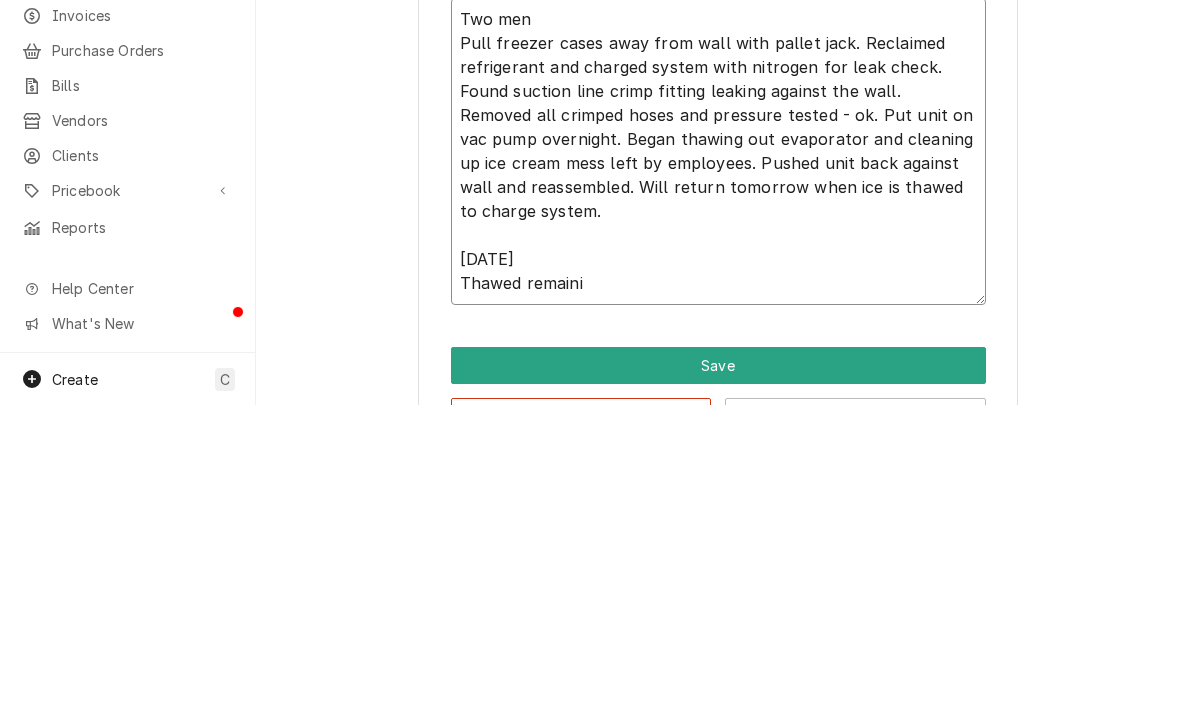 type on "x" 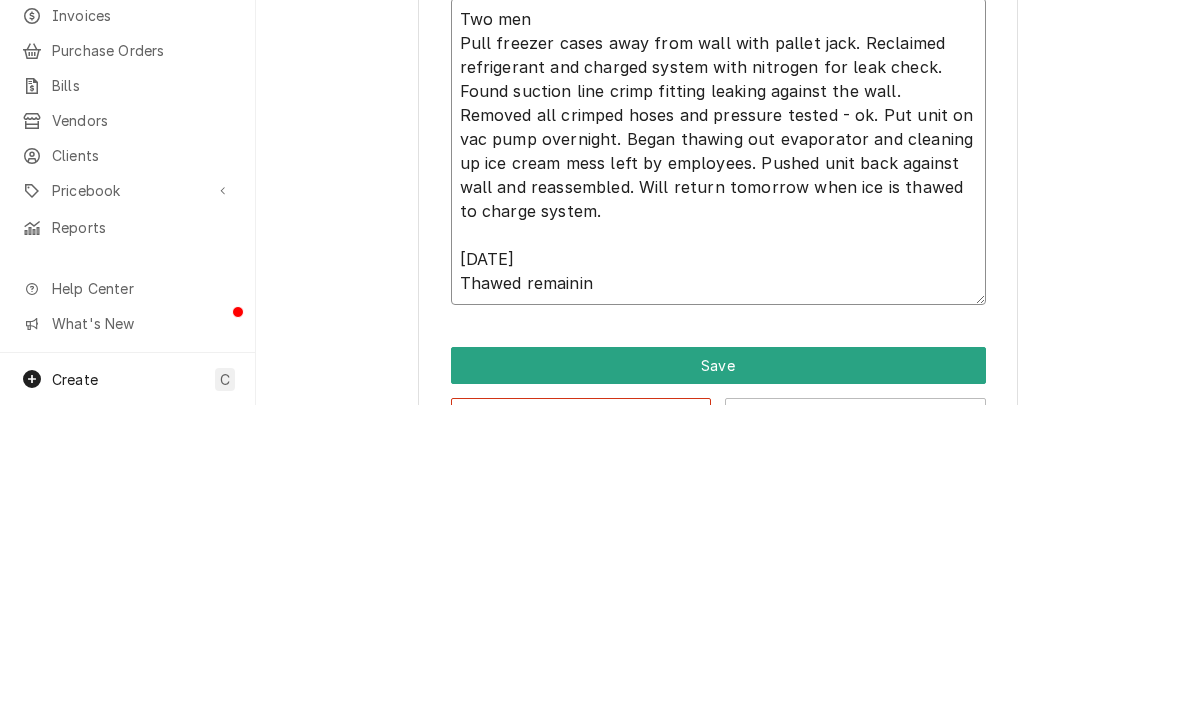 type on "x" 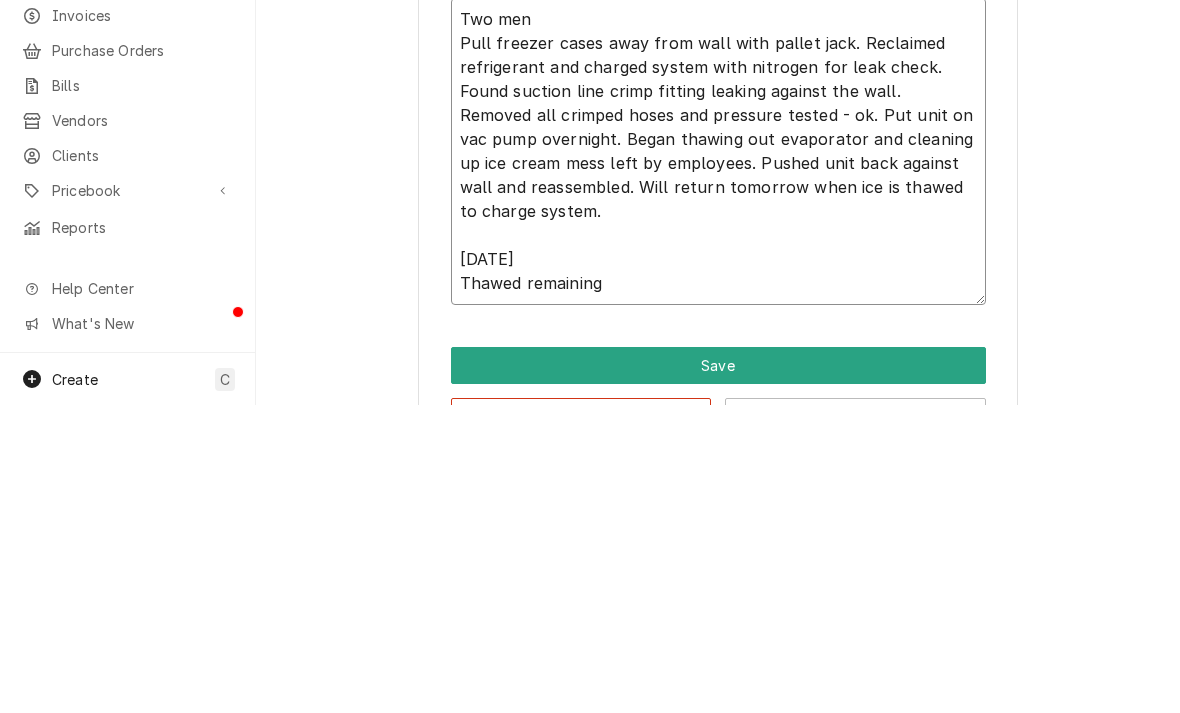 type on "x" 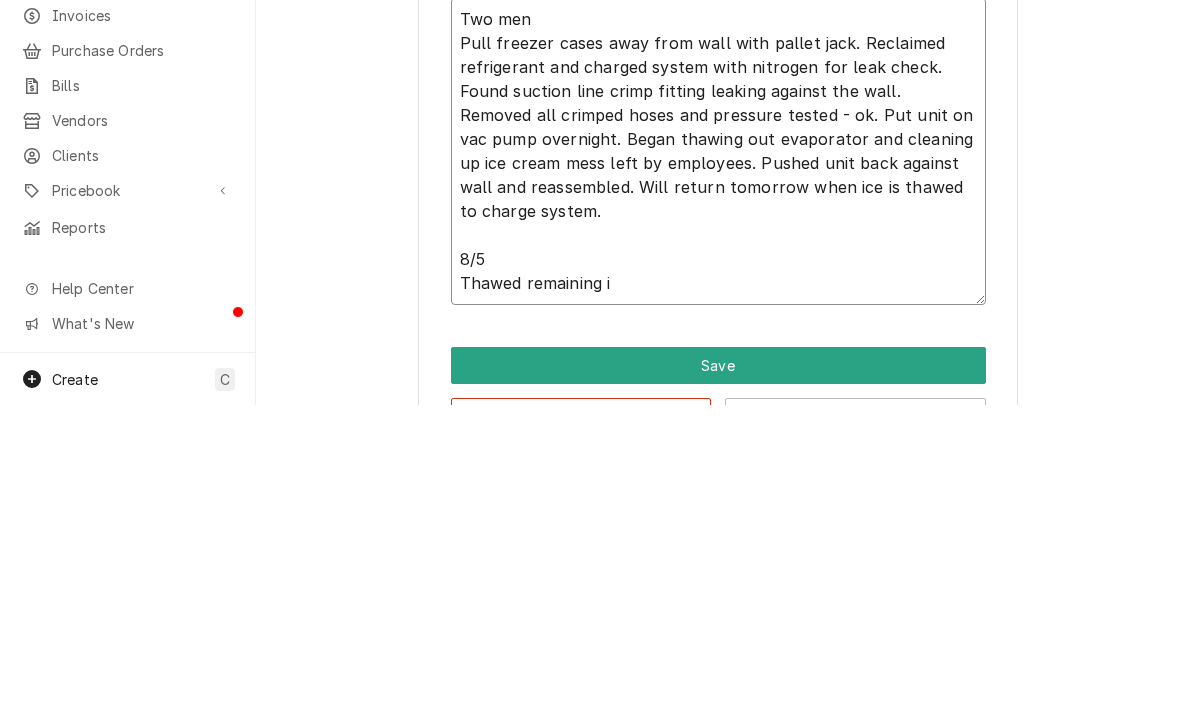 type on "x" 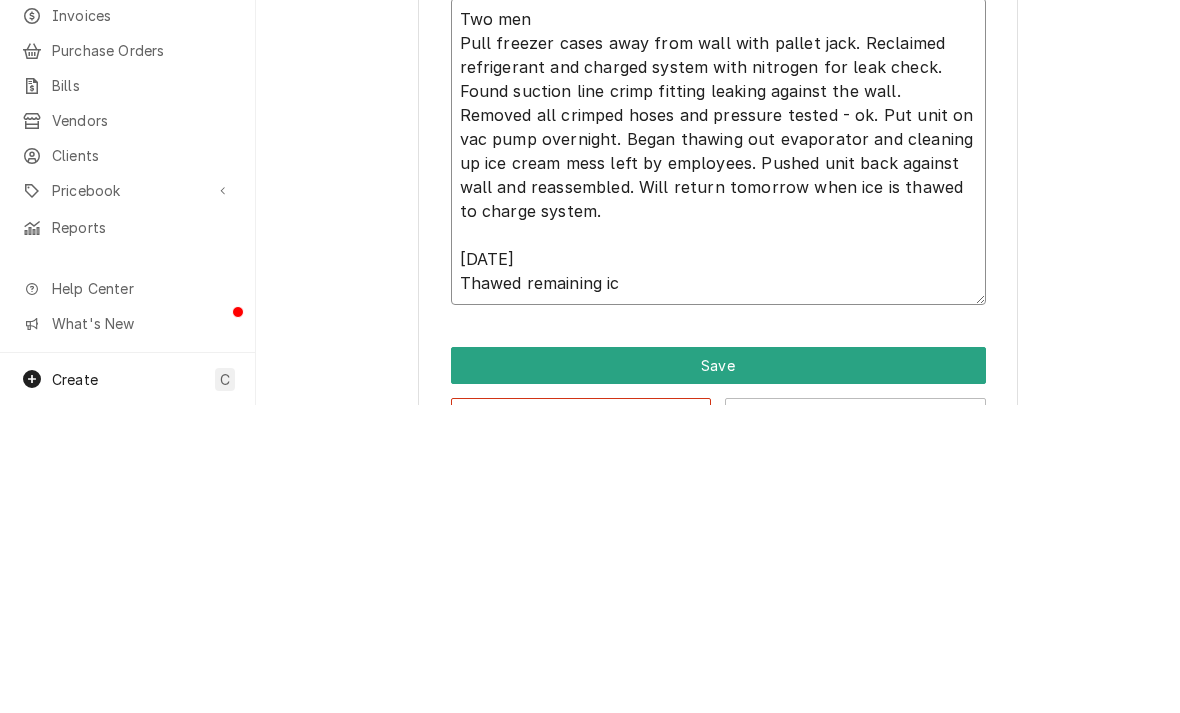 type on "x" 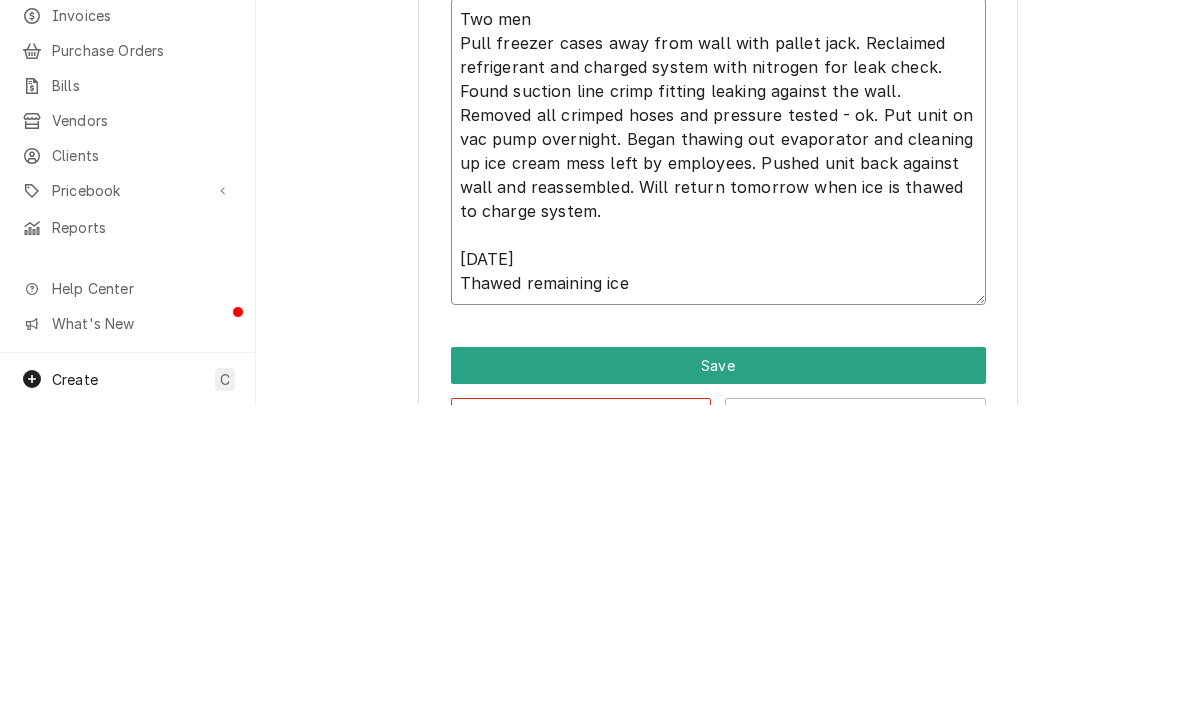 type on "x" 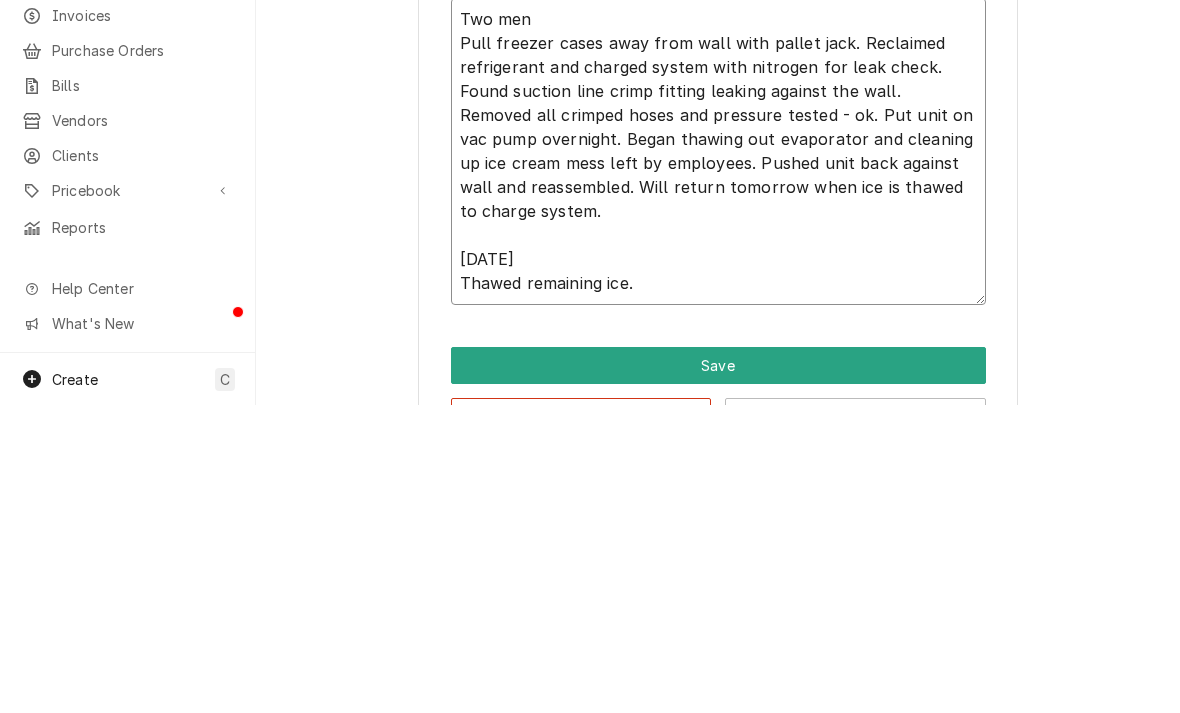 type on "x" 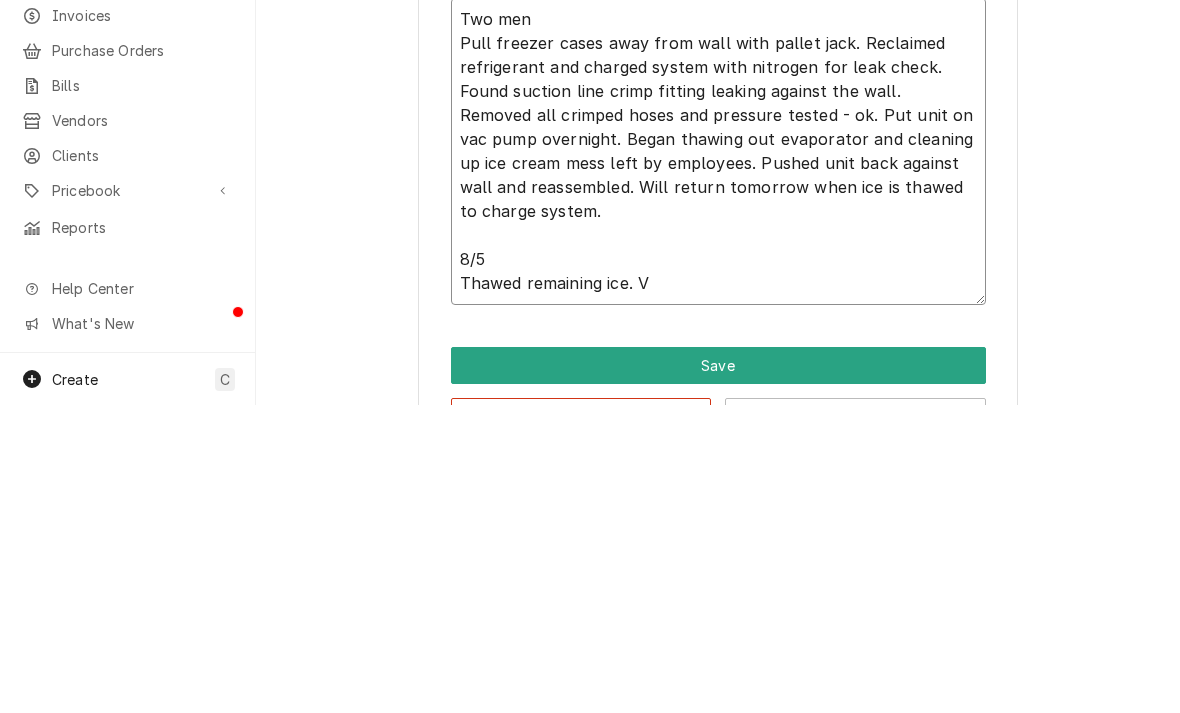 type on "x" 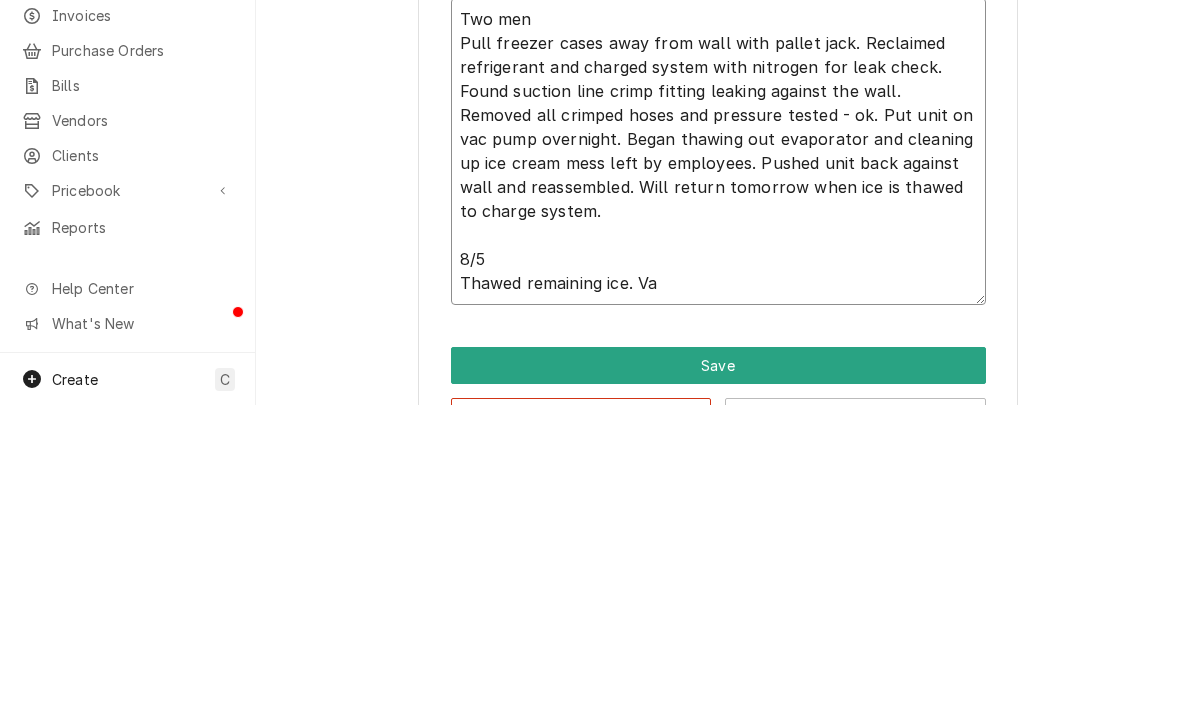 type on "x" 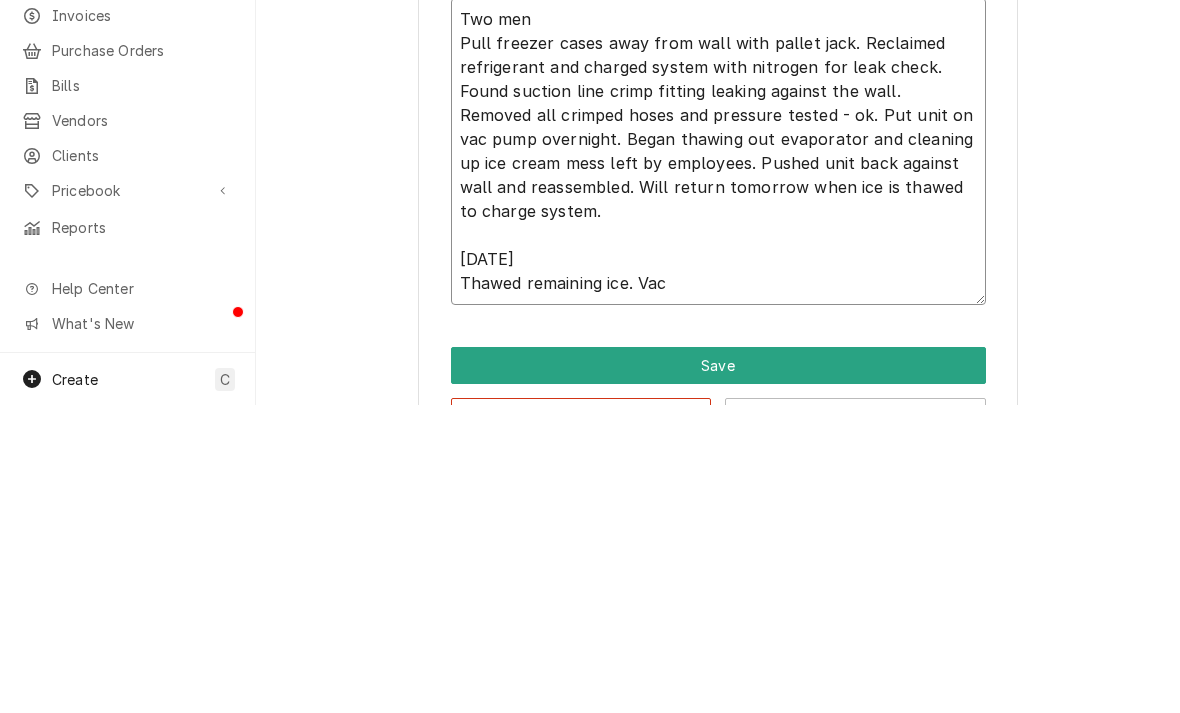type on "x" 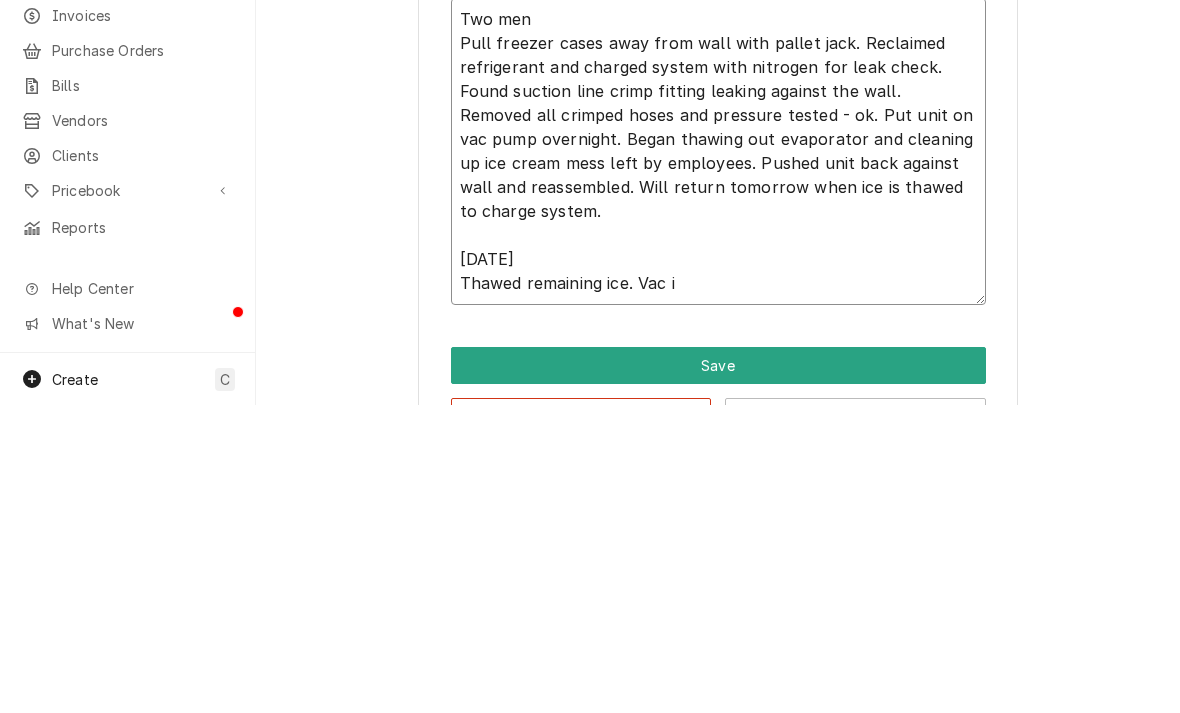 type on "Two men
Pull freezer cases away from wall with pallet jack. Reclaimed refrigerant and charged system with nitrogen for leak check. Found suction line crimp fitting leaking against the wall. Removed all crimped hoses and pressure tested - ok. Put unit on vac pump overnight. Began thawing out evaporator and cleaning up ice cream mess left by employees. Pushed unit back against wall and reassembled. Will return tomorrow when ice is thawed to charge system.
[DATE]
Thawed remaining ice. Vac is" 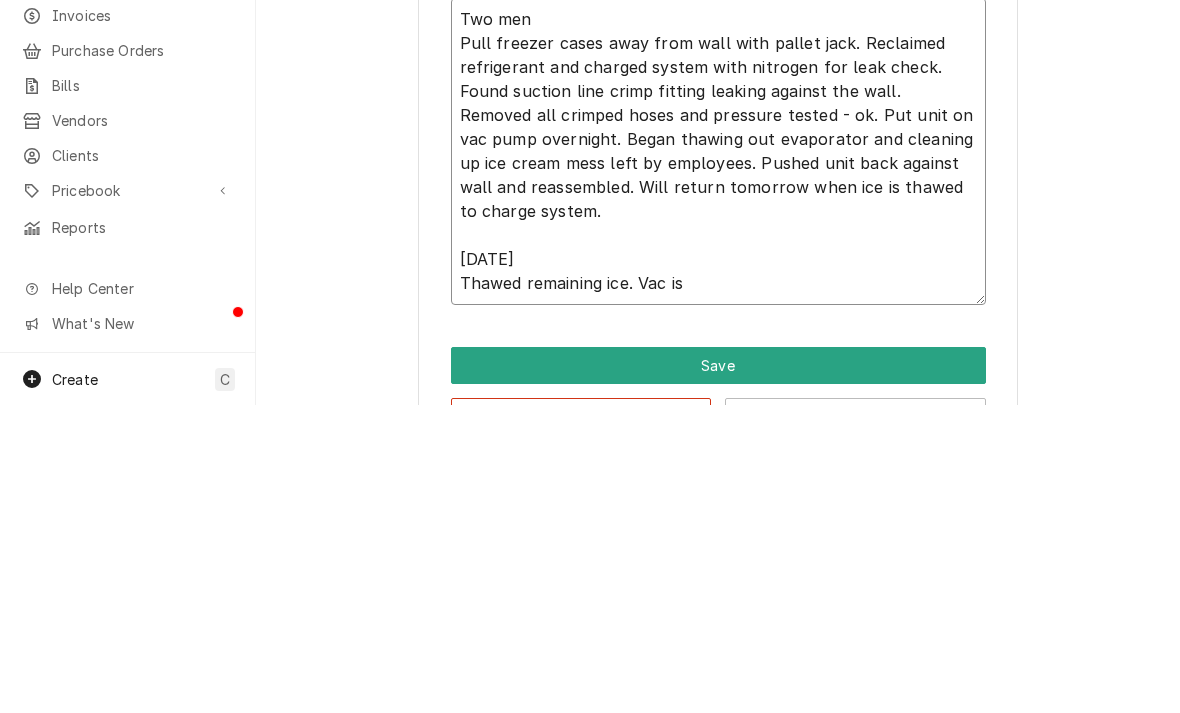 type on "x" 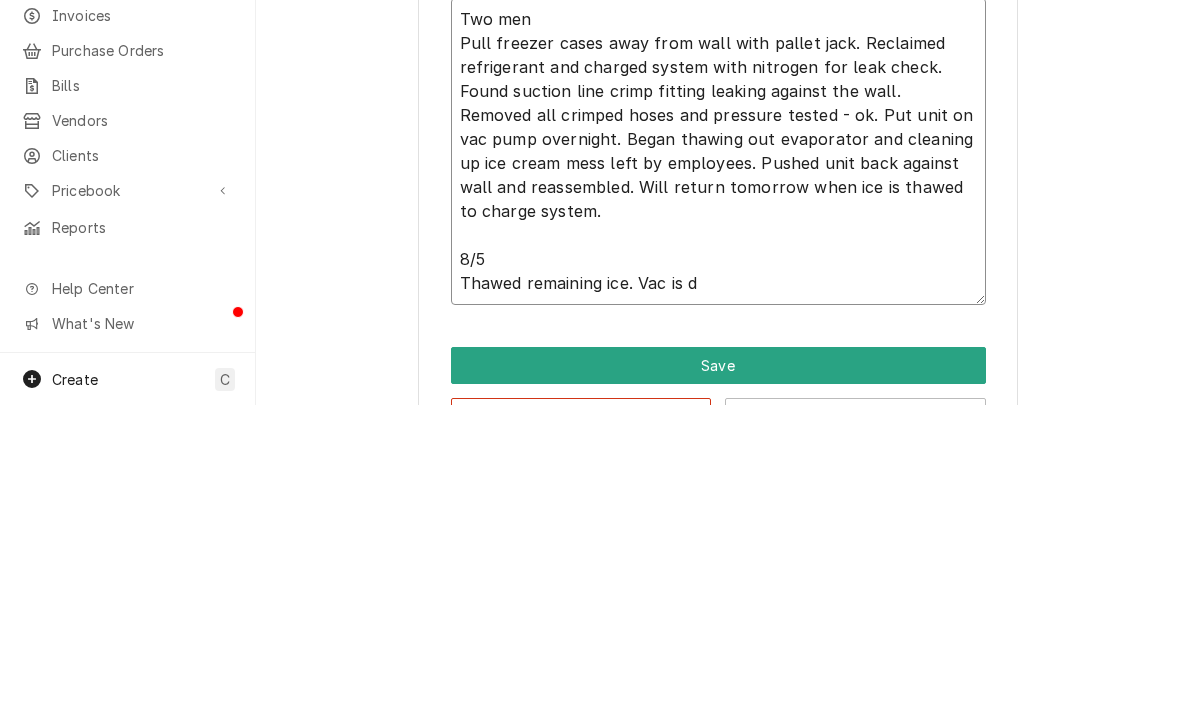 type on "Two men
Pull freezer cases away from wall with pallet jack. Reclaimed refrigerant and charged system with nitrogen for leak check. Found suction line crimp fitting leaking against the wall. Removed all crimped hoses and pressure tested - ok. Put unit on vac pump overnight. Began thawing out evaporator and cleaning up ice cream mess left by employees. Pushed unit back against wall and reassembled. Will return tomorrow when ice is thawed to charge system.
[DATE]
Thawed remaining ice. Vac is dw" 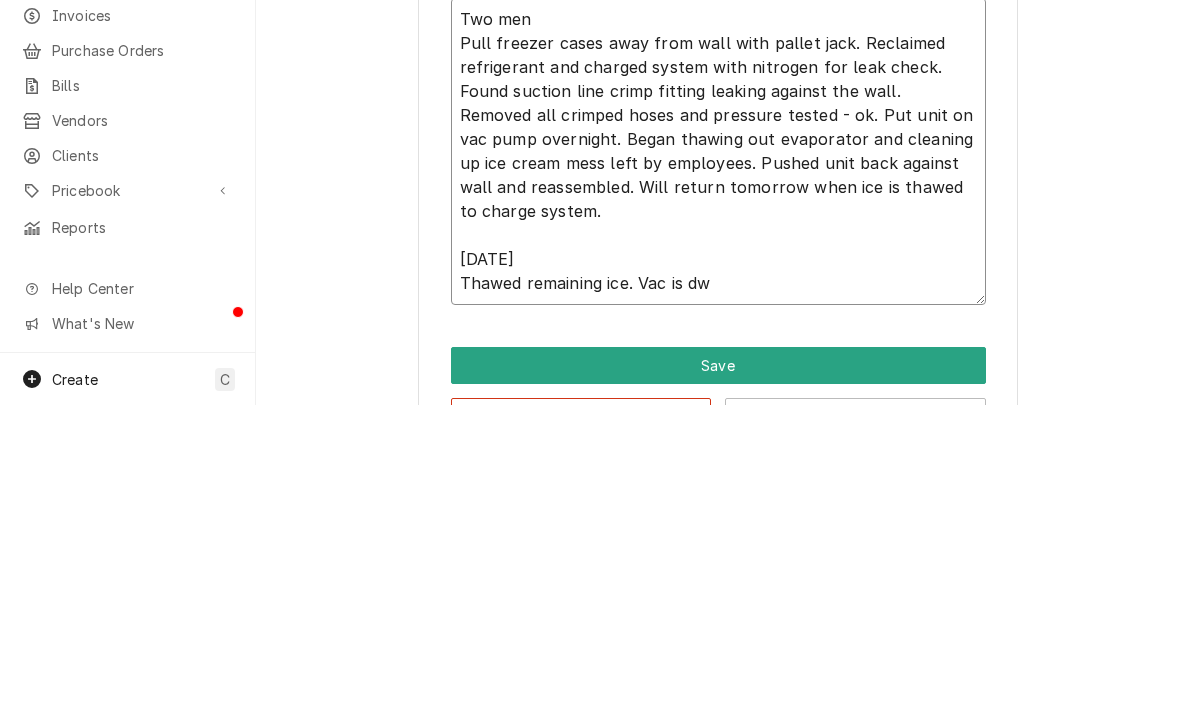 type on "x" 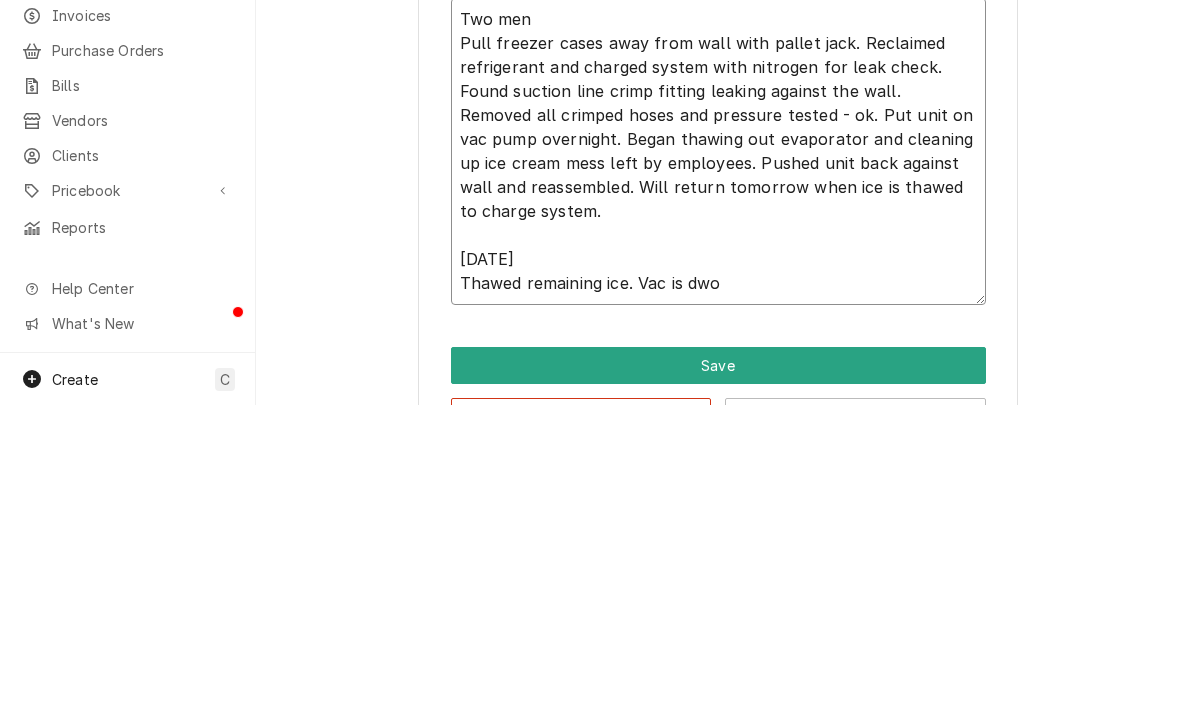 type on "x" 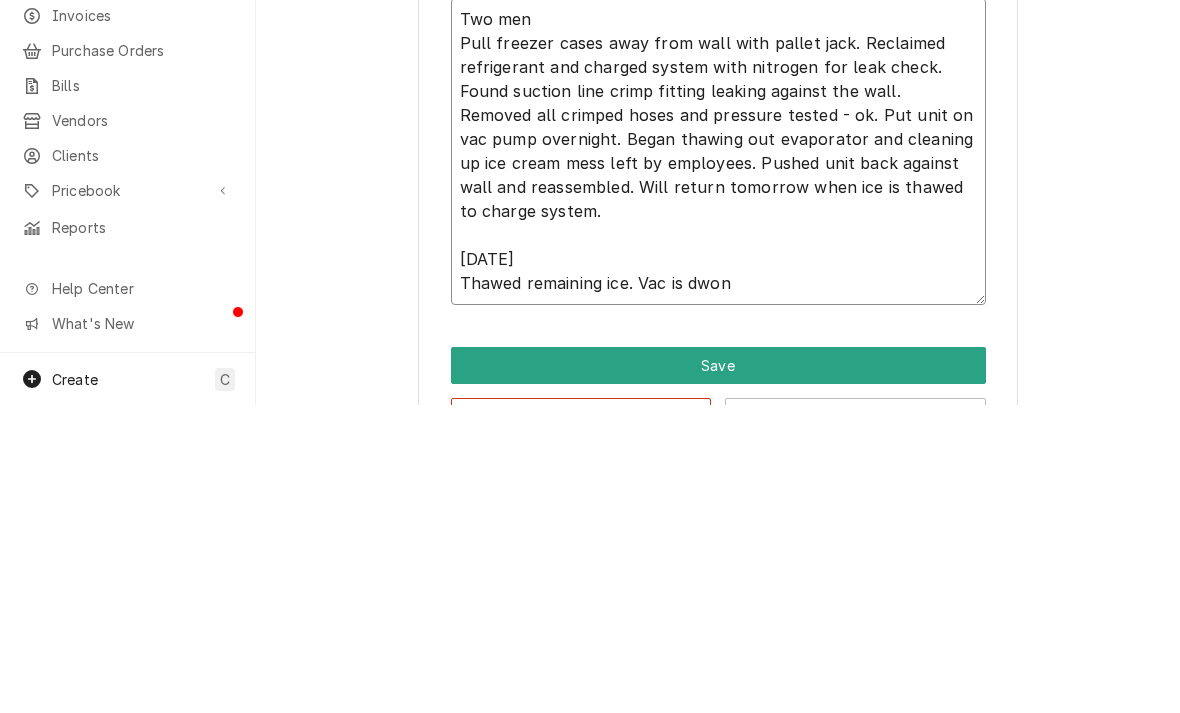 type on "x" 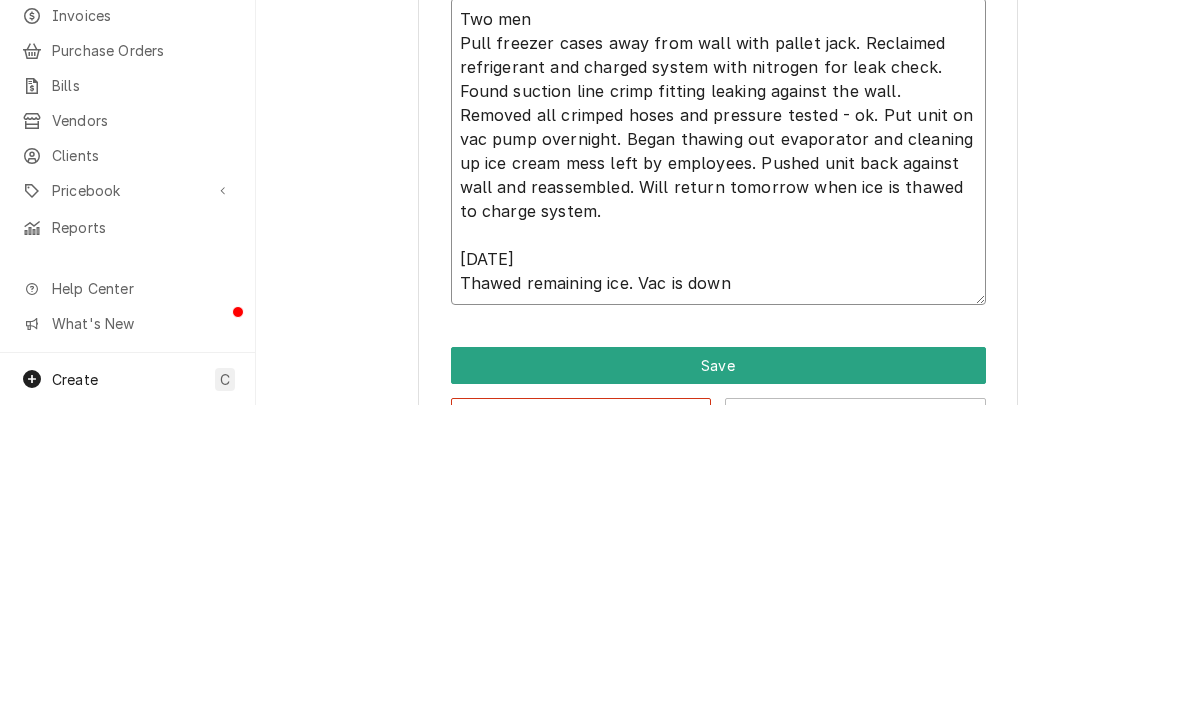 type on "Two men
Pull freezer cases away from wall with pallet jack. Reclaimed refrigerant and charged system with nitrogen for leak check. Found suction line crimp fitting leaking against the wall. Removed all crimped hoses and pressure tested - ok. Put unit on vac pump overnight. Began thawing out evaporator and cleaning up ice cream mess left by employees. Pushed unit back against wall and reassembled. Will return tomorrow when ice is thawed to charge system.
[DATE]
Thawed remaining ice. Vac is down" 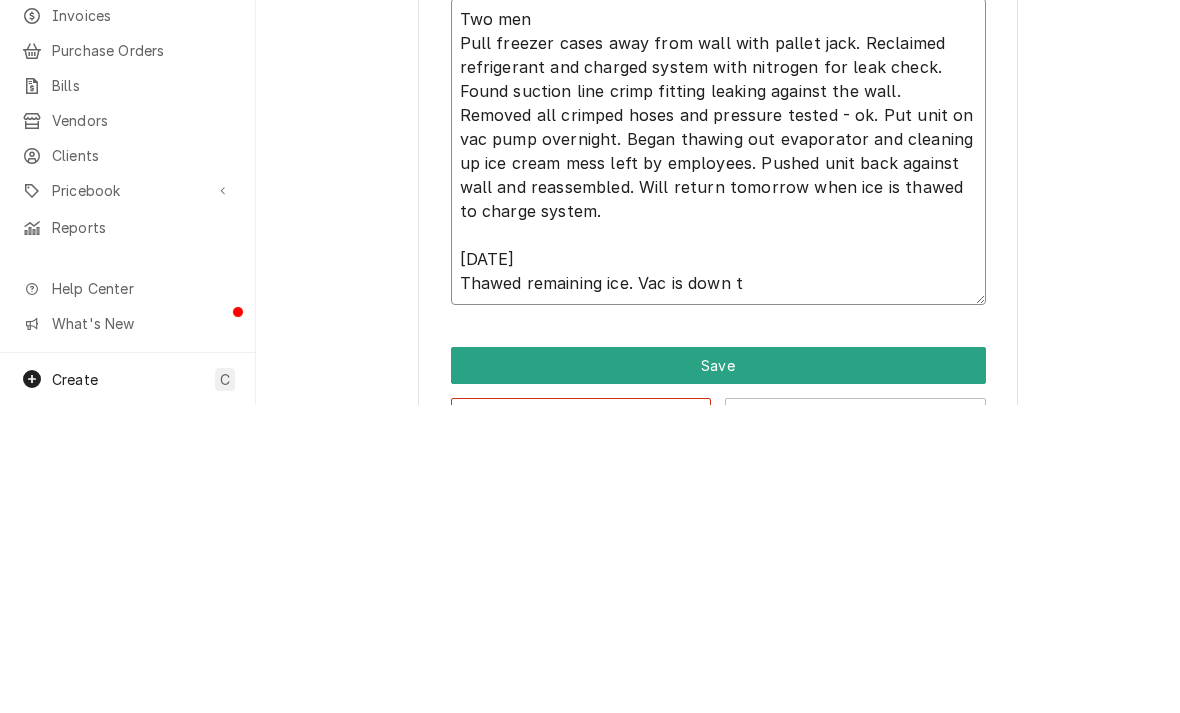 type on "x" 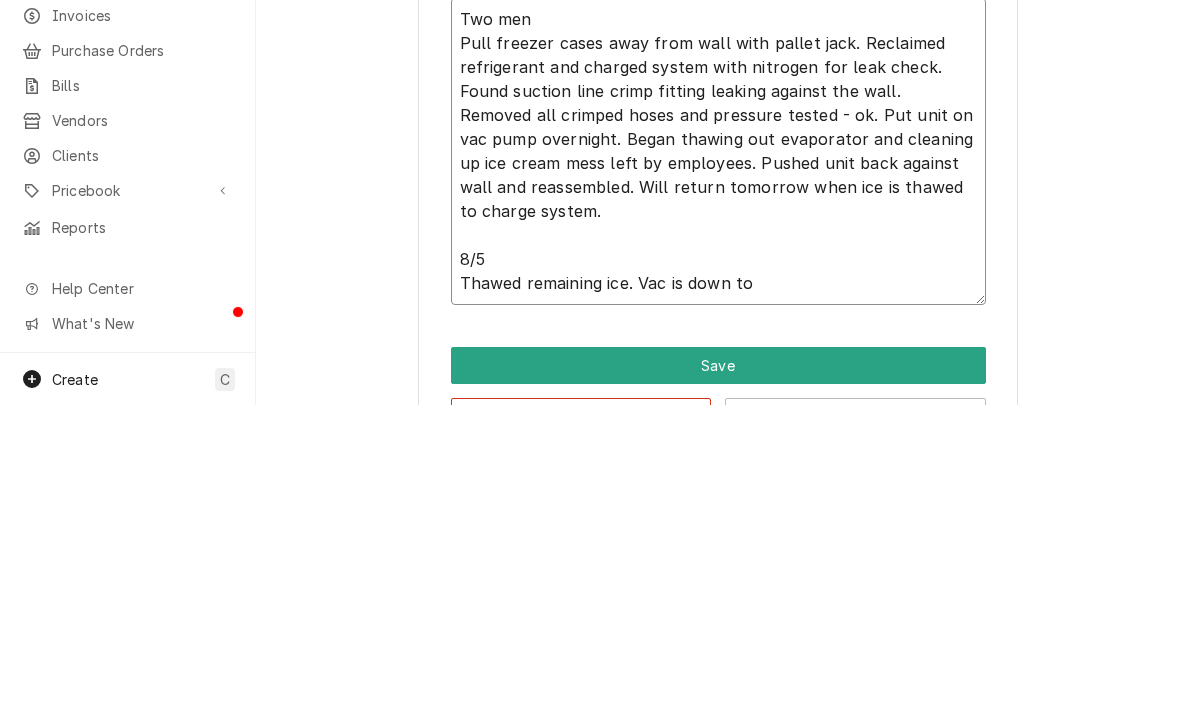 type on "x" 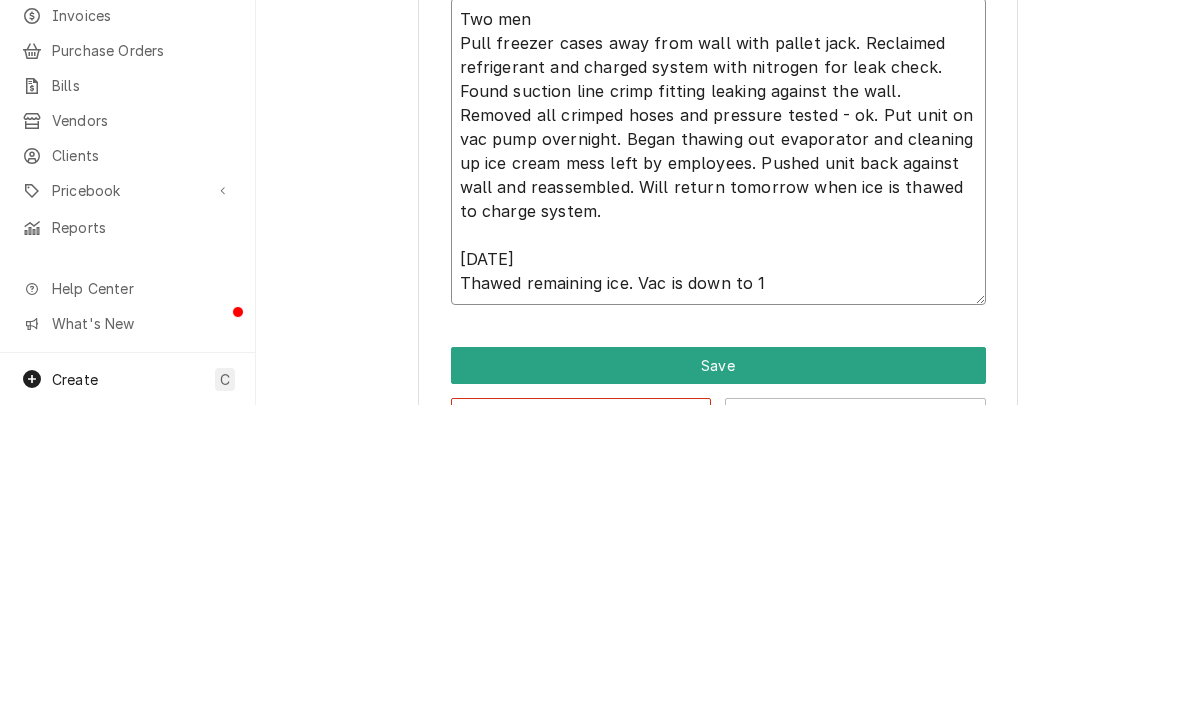 type on "x" 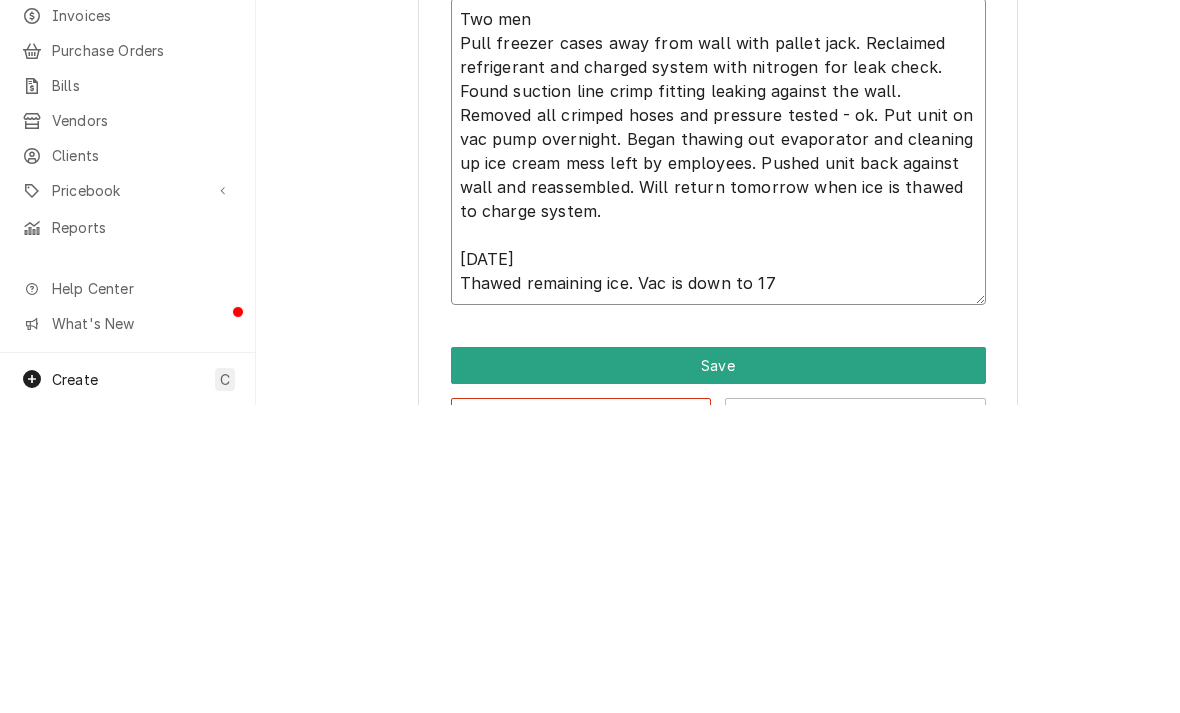 type on "x" 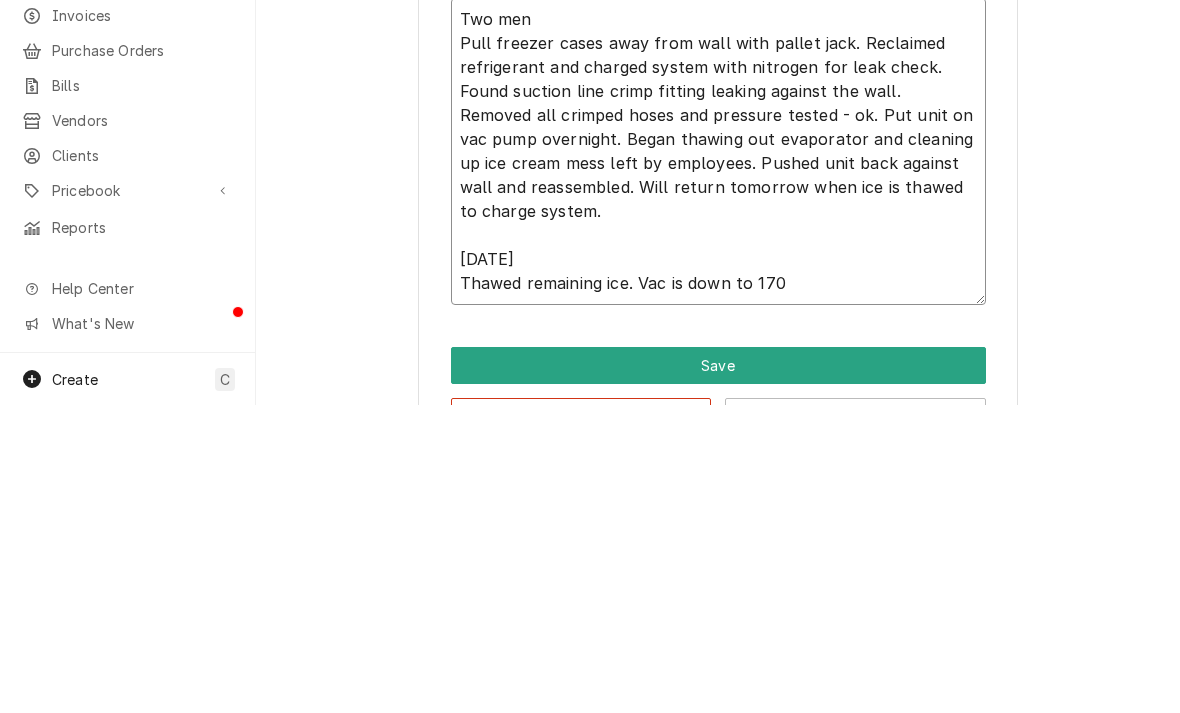 type on "x" 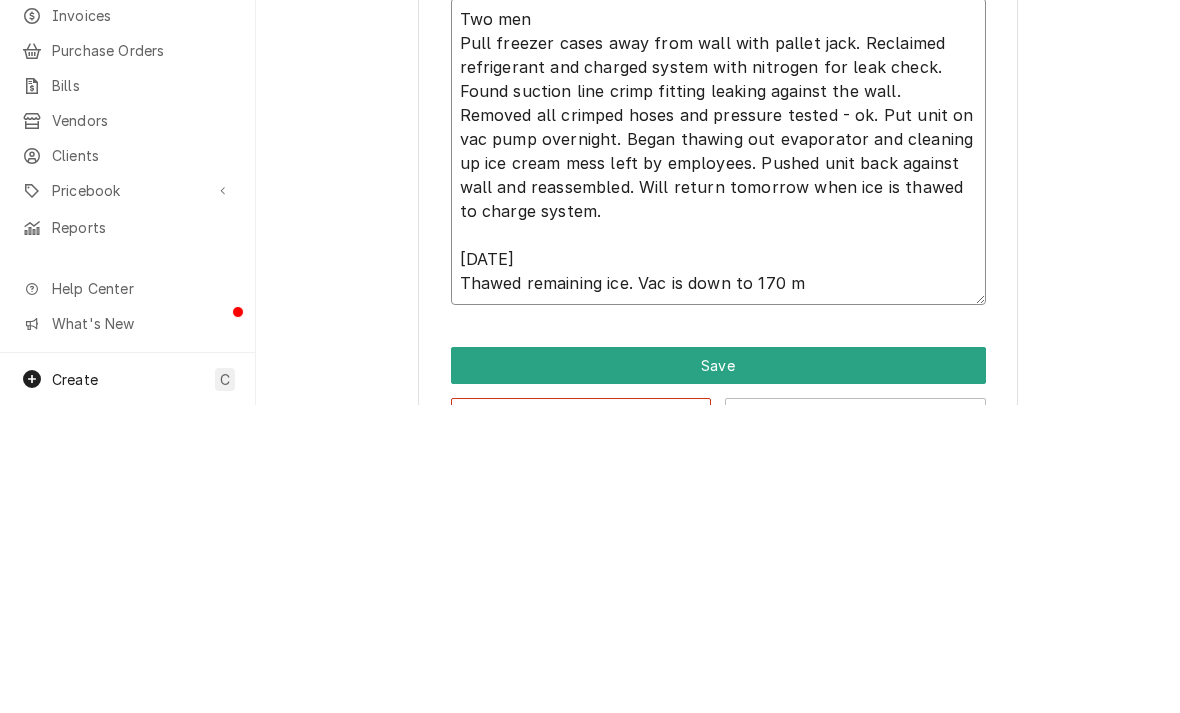 type on "x" 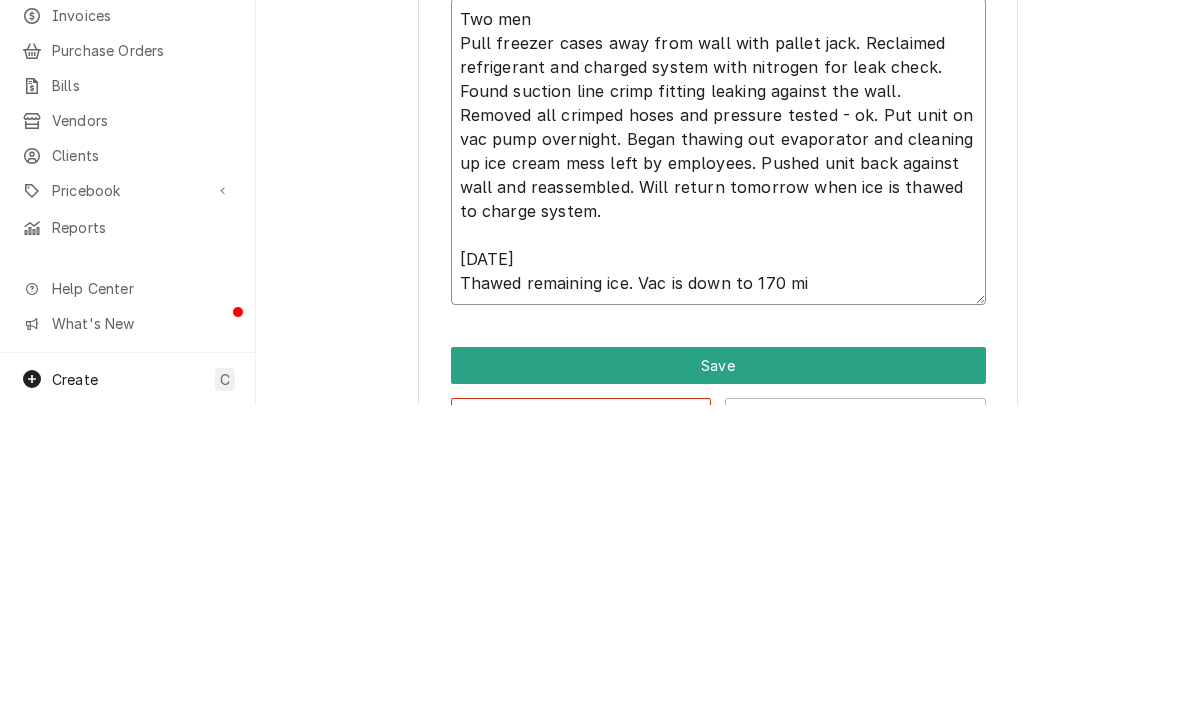 type on "x" 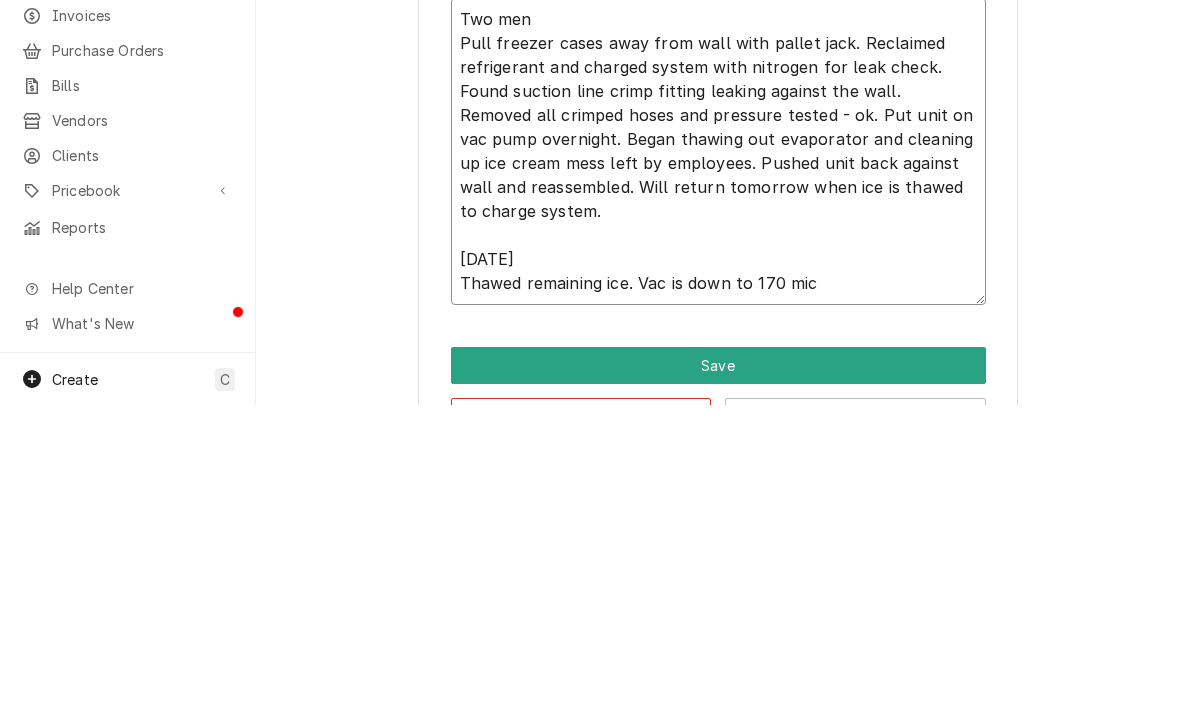 type on "x" 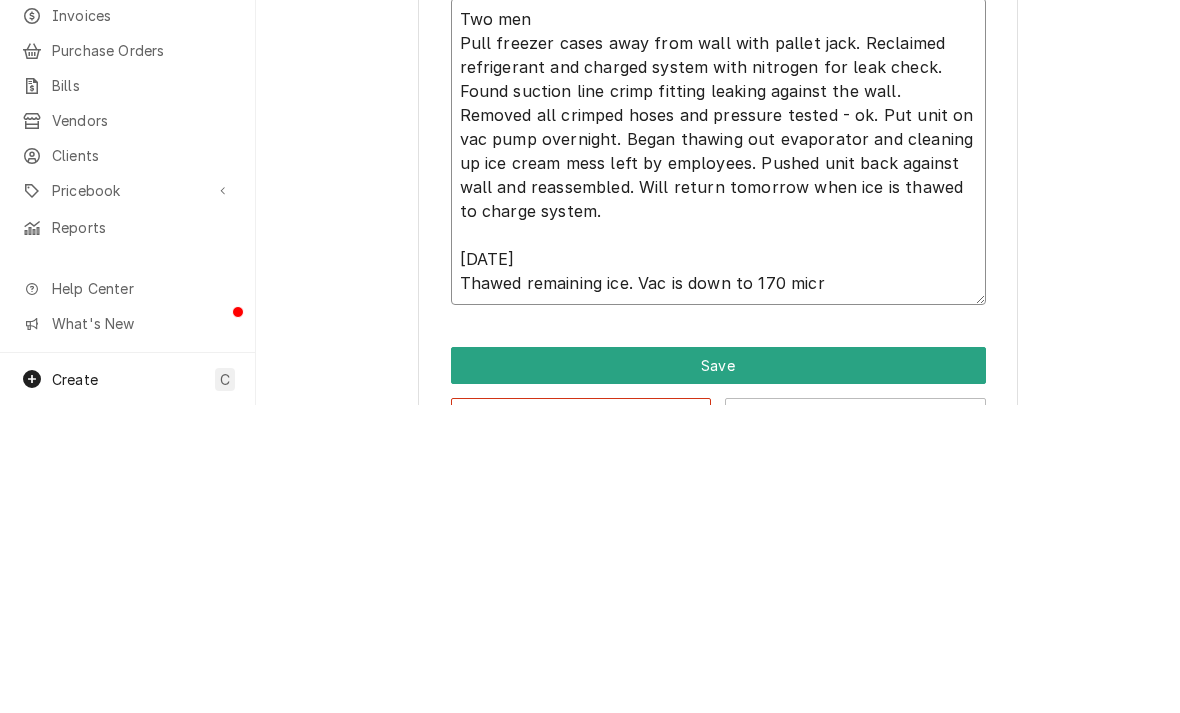 type on "x" 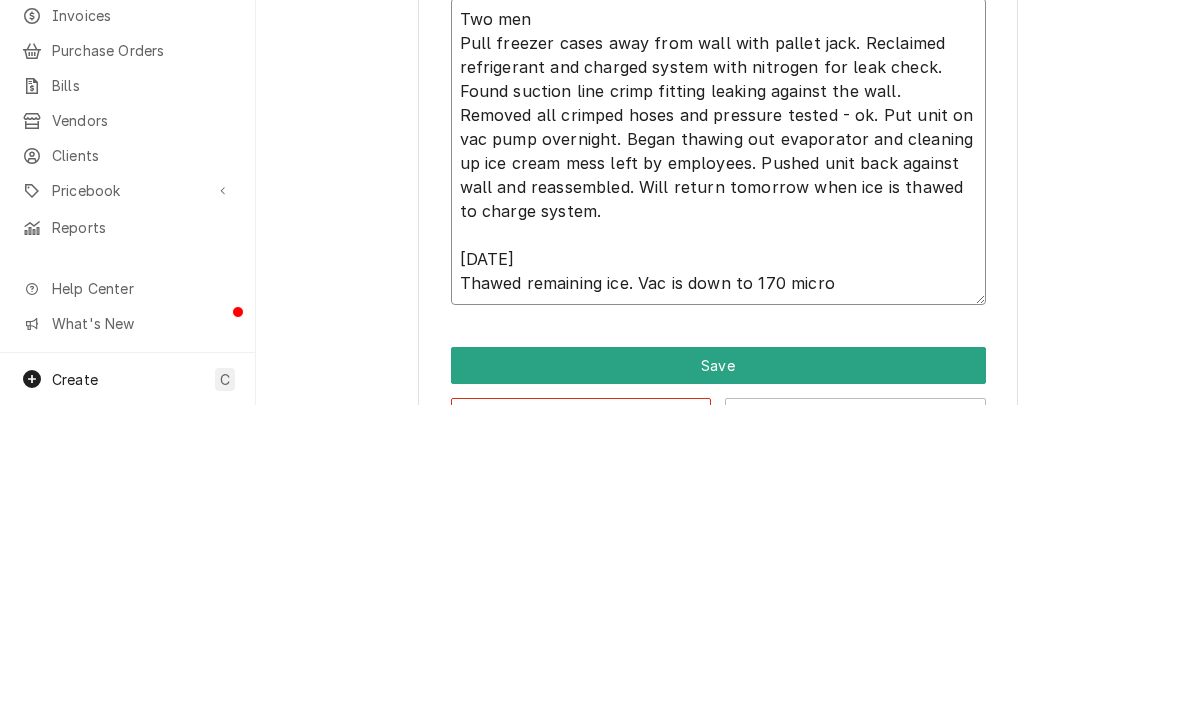 type on "x" 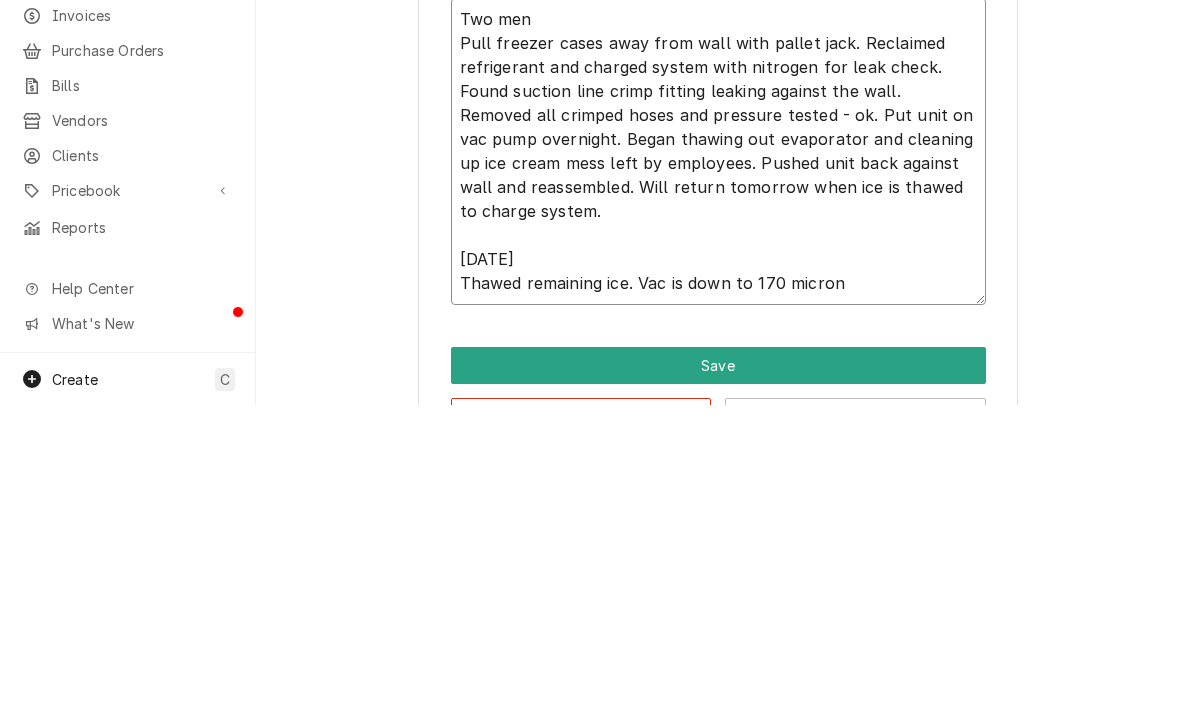 type on "x" 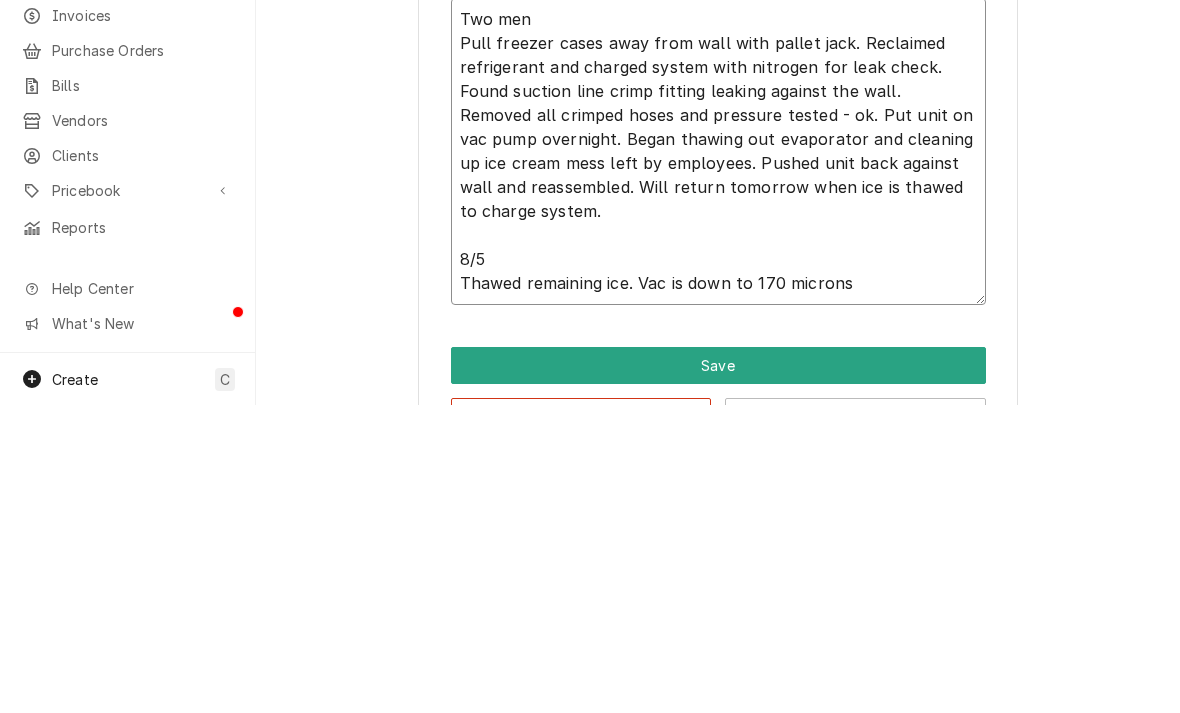 type on "x" 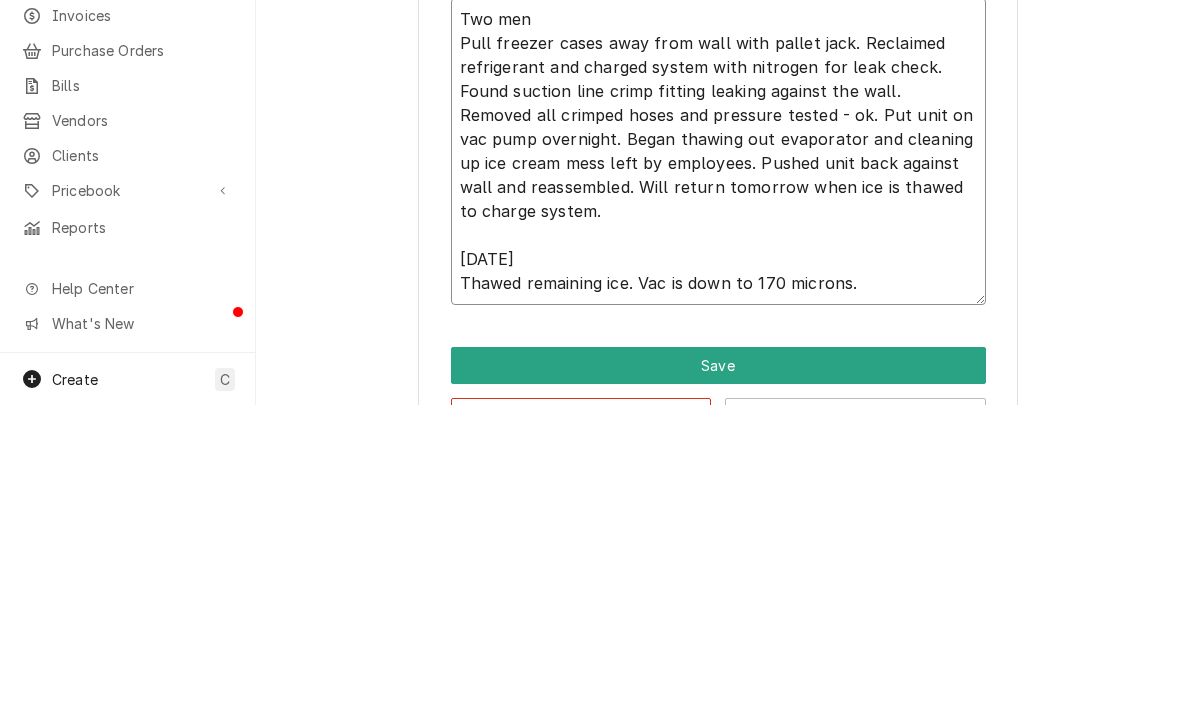 type on "x" 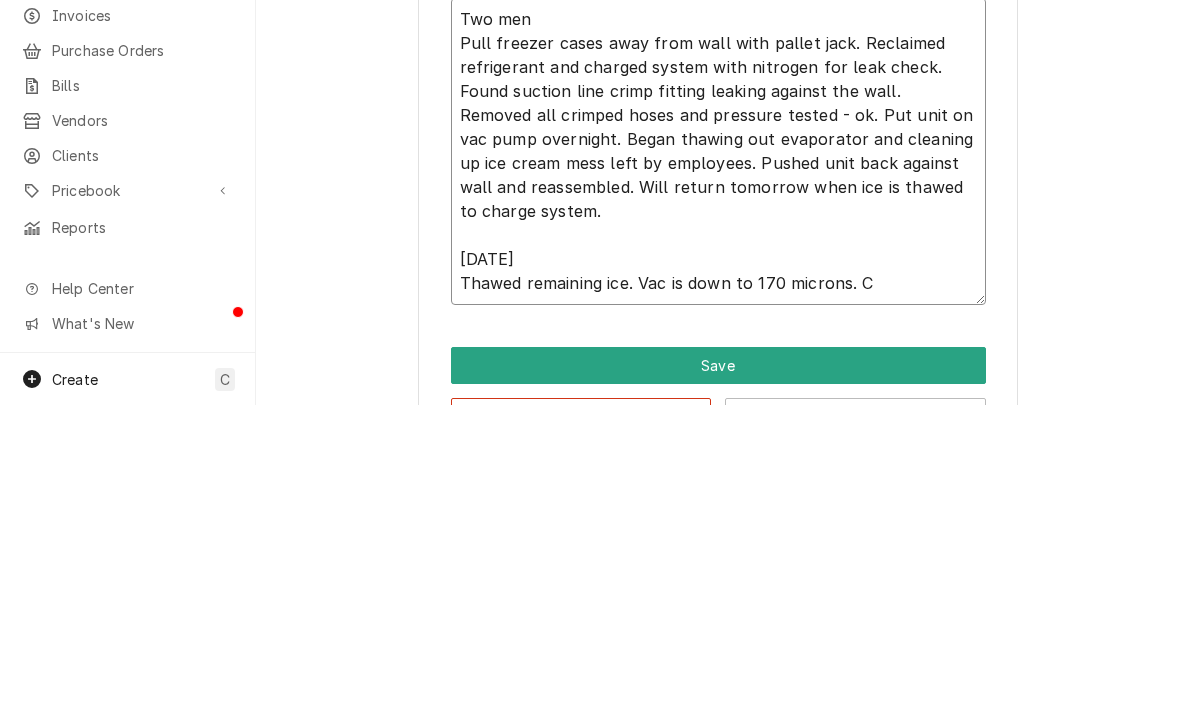 type on "x" 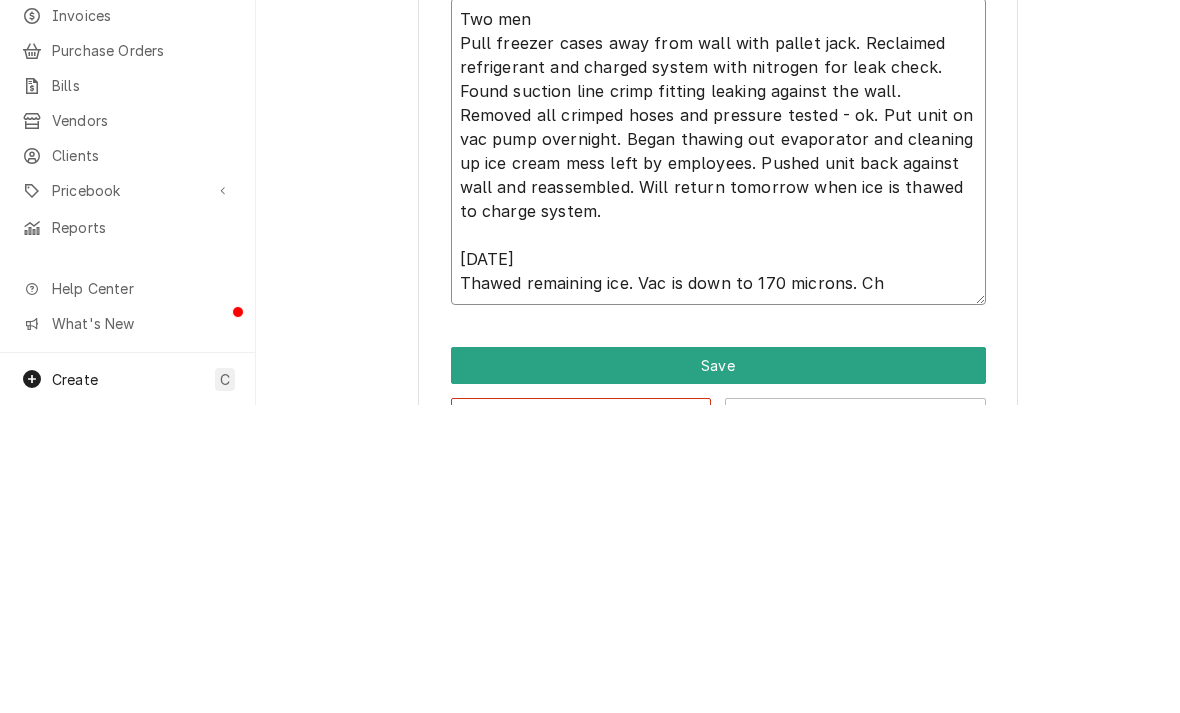 type on "Two men
Pull freezer cases away from wall with pallet jack. Reclaimed refrigerant and charged system with nitrogen for leak check. Found suction line crimp fitting leaking against the wall. Removed all crimped hoses and pressure tested - ok. Put unit on vac pump overnight. Began thawing out evaporator and cleaning up ice cream mess left by employees. Pushed unit back against wall and reassembled. Will return tomorrow when ice is thawed to charge system.
8/5
Thawed remaining ice. Vac is down to 170 microns. Cha" 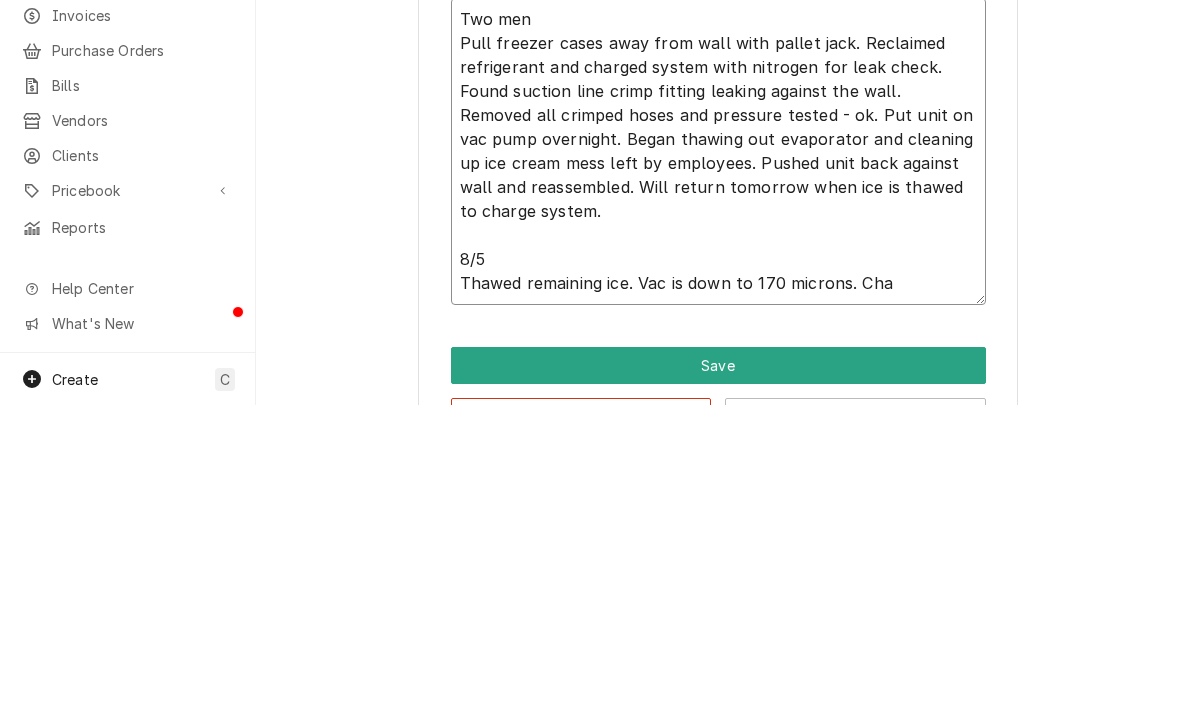 type on "x" 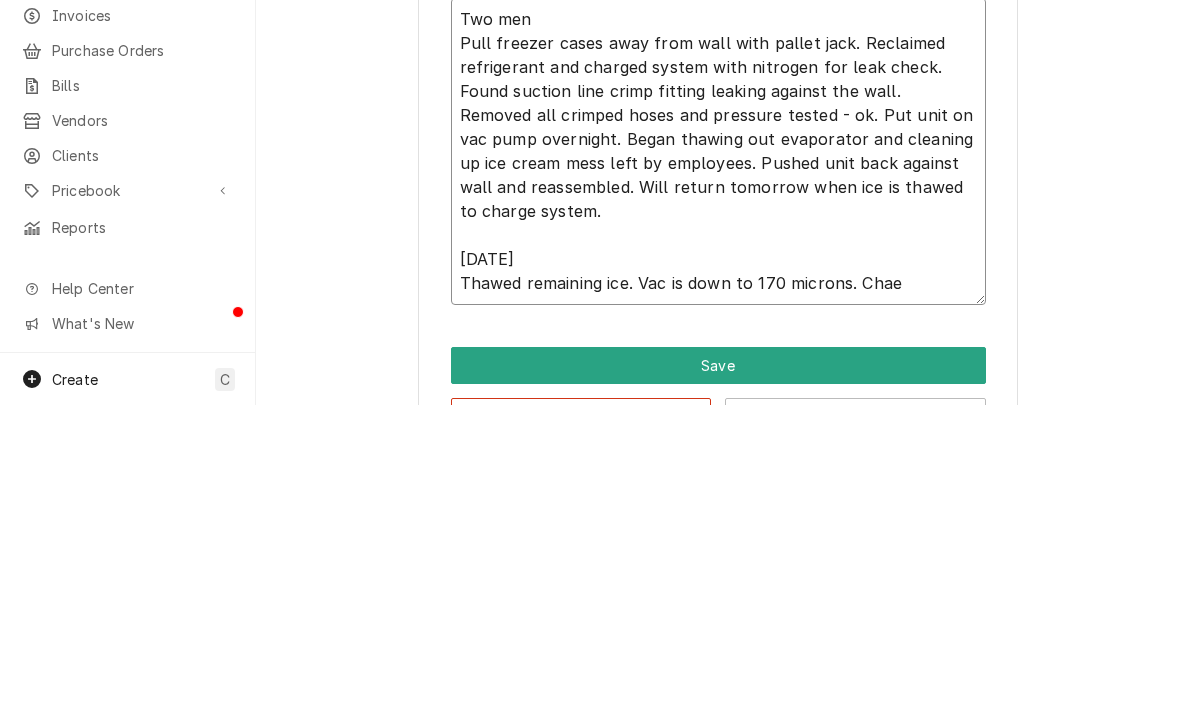 type on "x" 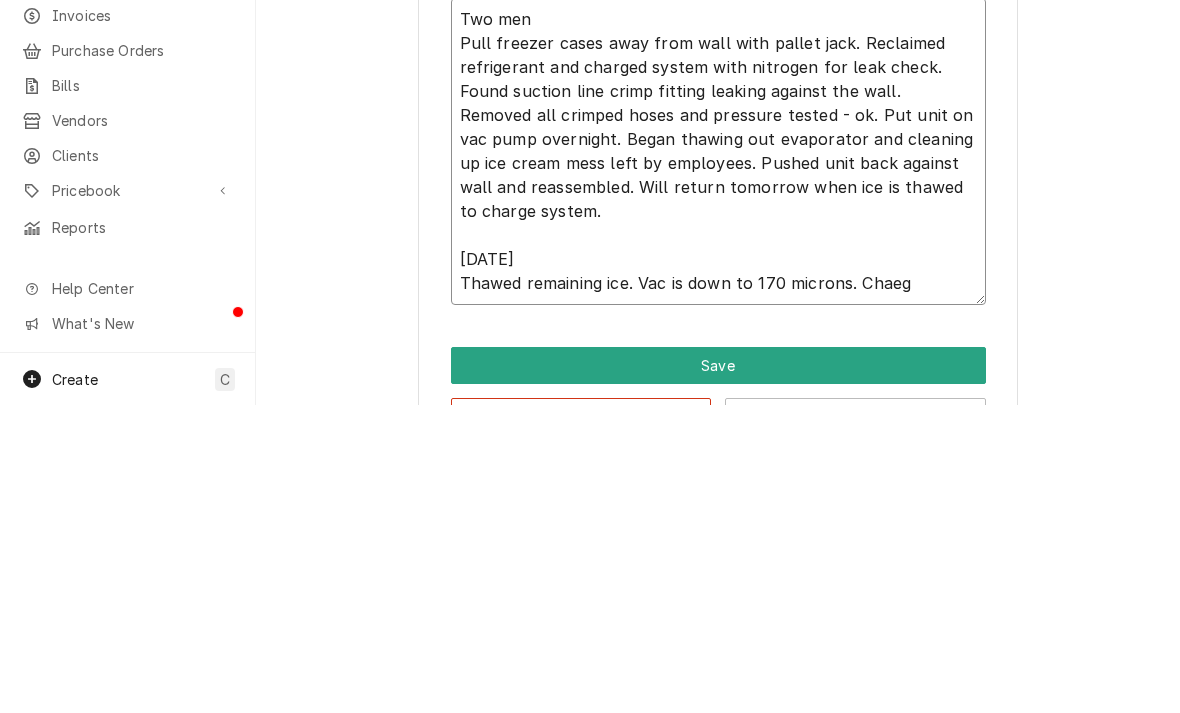 type on "x" 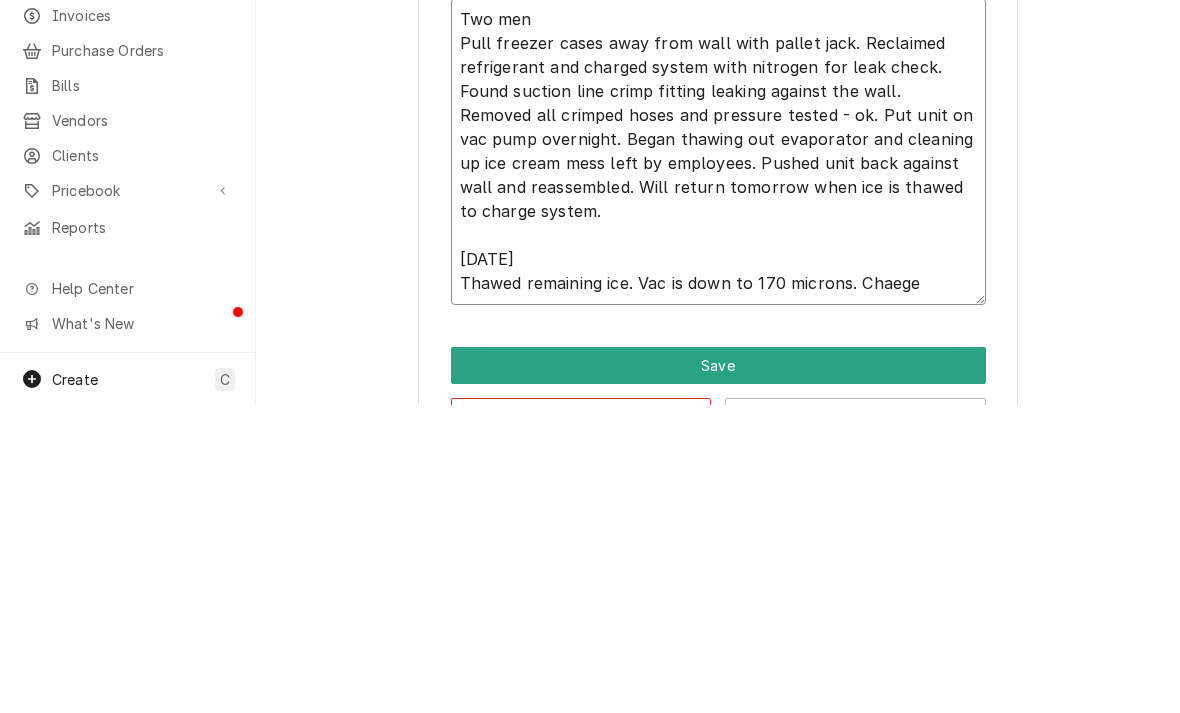 type on "x" 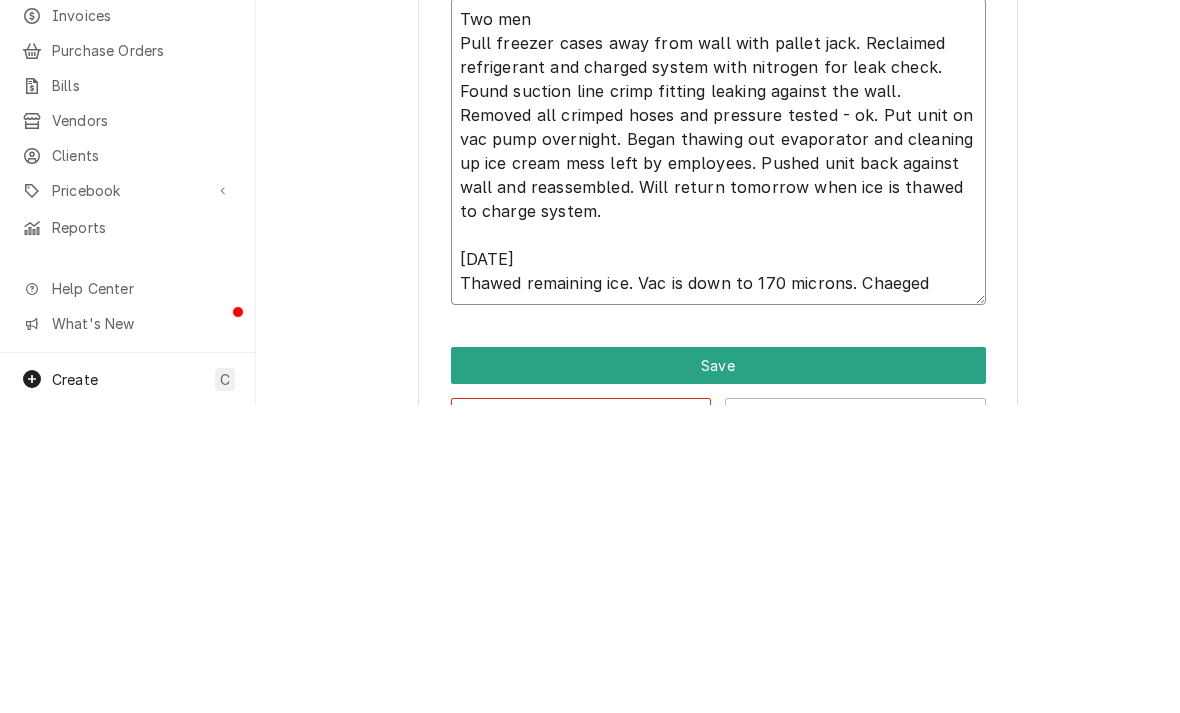 type on "x" 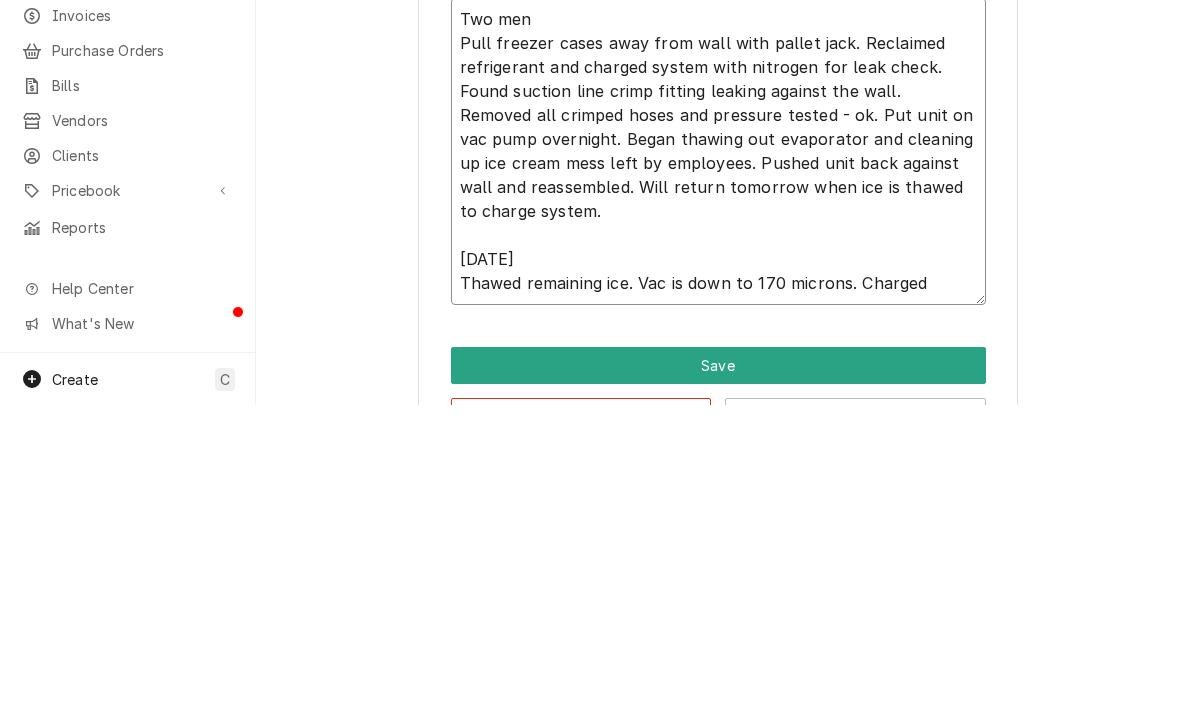 type on "Two men
Pull freezer cases away from wall with pallet jack. Reclaimed refrigerant and charged system with nitrogen for leak check. Found suction line crimp fitting leaking against the wall. Removed all crimped hoses and pressure tested - ok. Put unit on vac pump overnight. Began thawing out evaporator and cleaning up ice cream mess left by employees. Pushed unit back against wall and reassembled. Will return tomorrow when ice is thawed to charge system.
[DATE]
Thawed remaining ice. Vac is down to 170 microns. Charged" 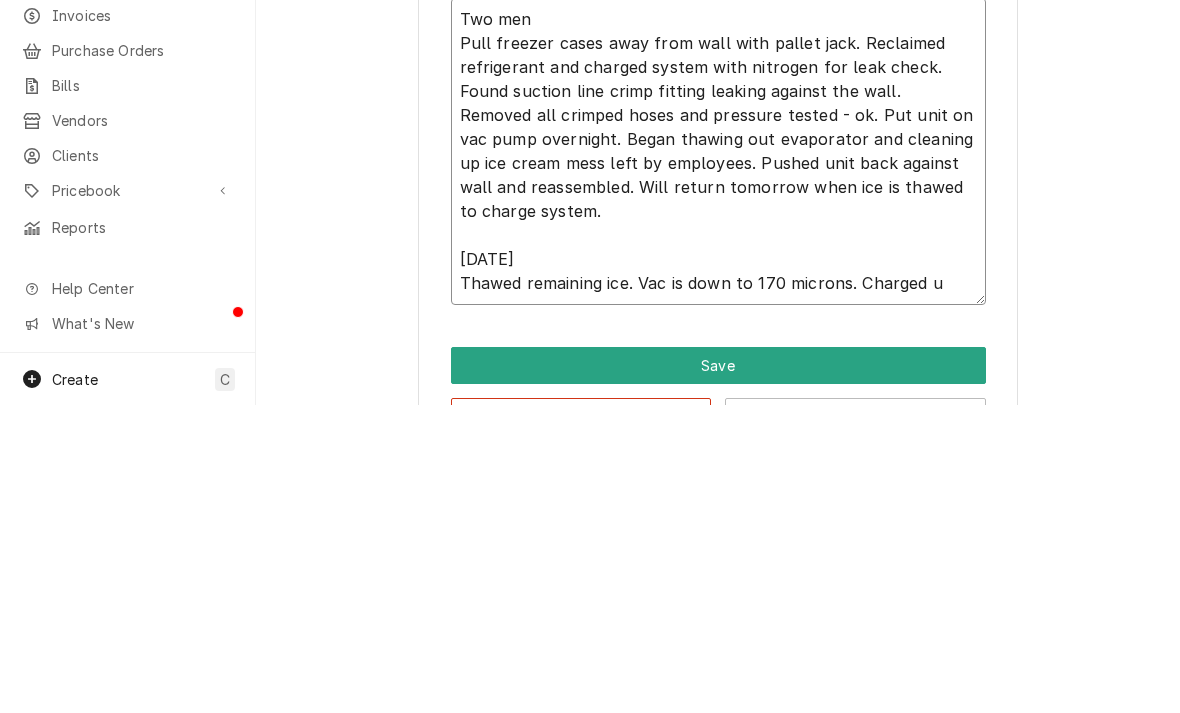 type on "x" 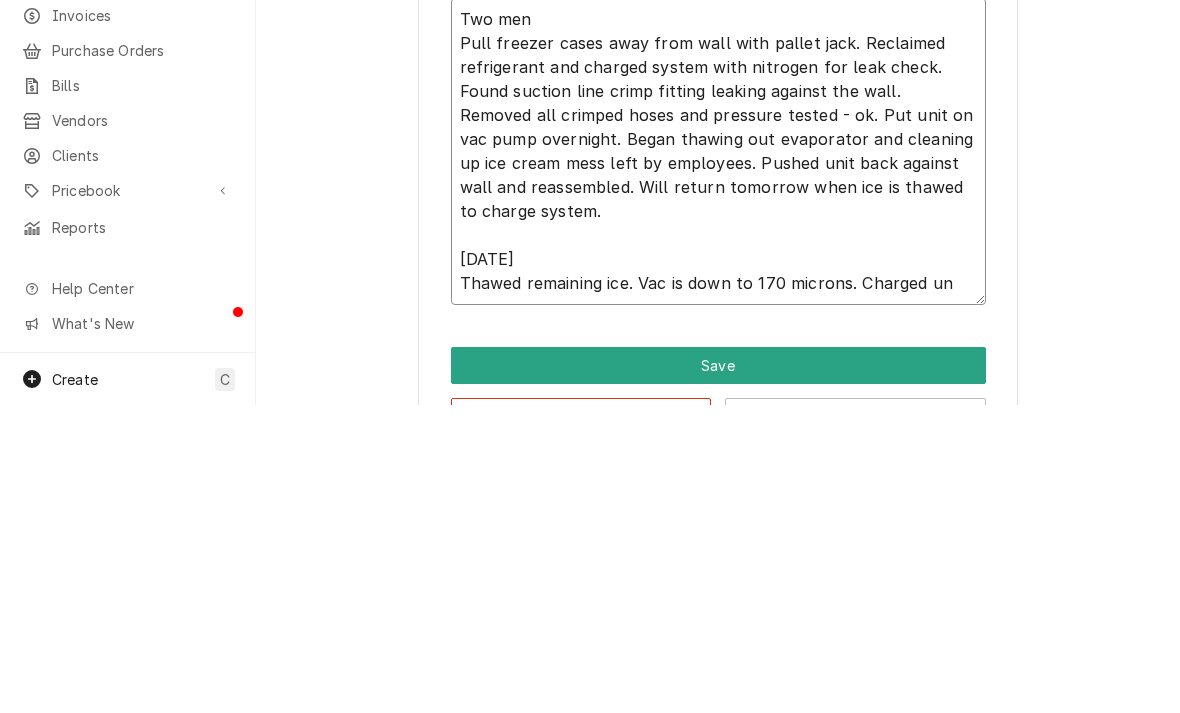 type on "x" 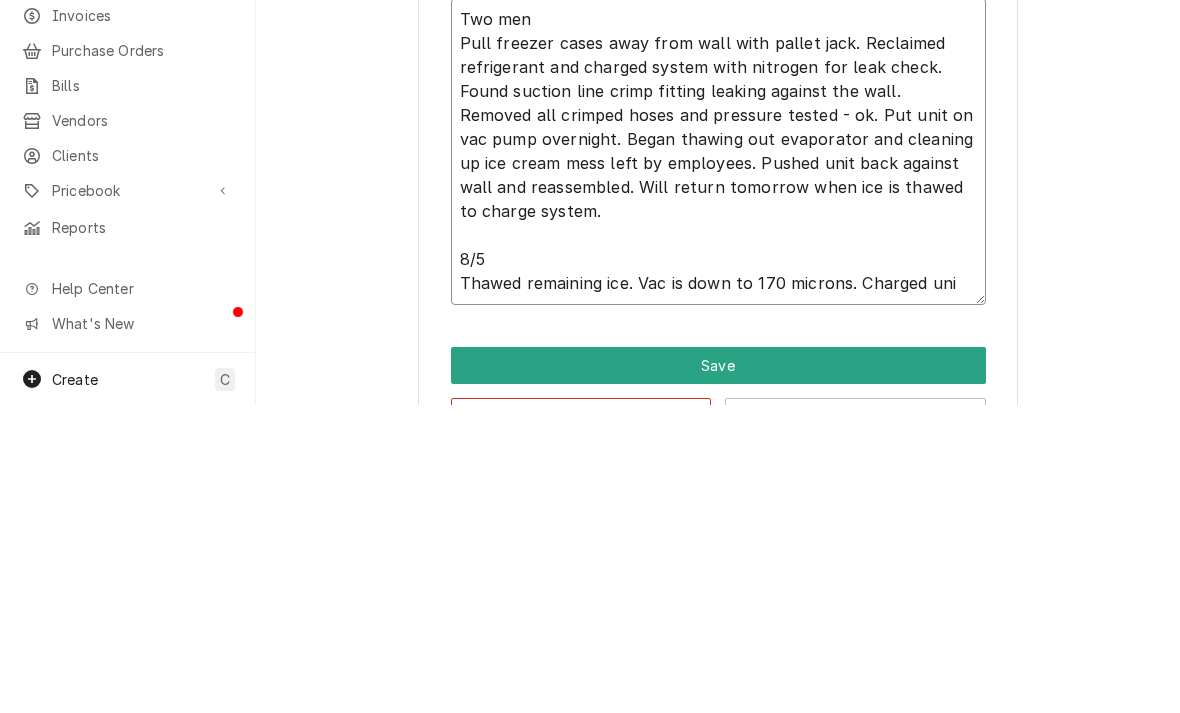 type on "x" 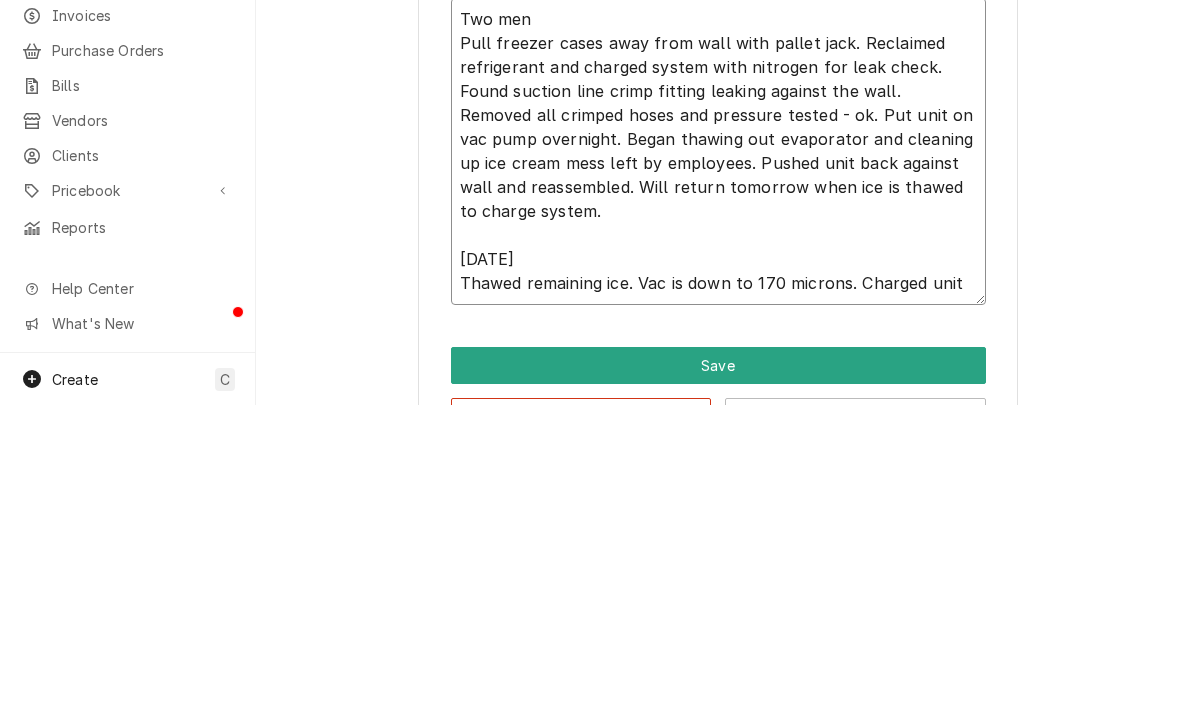 type on "x" 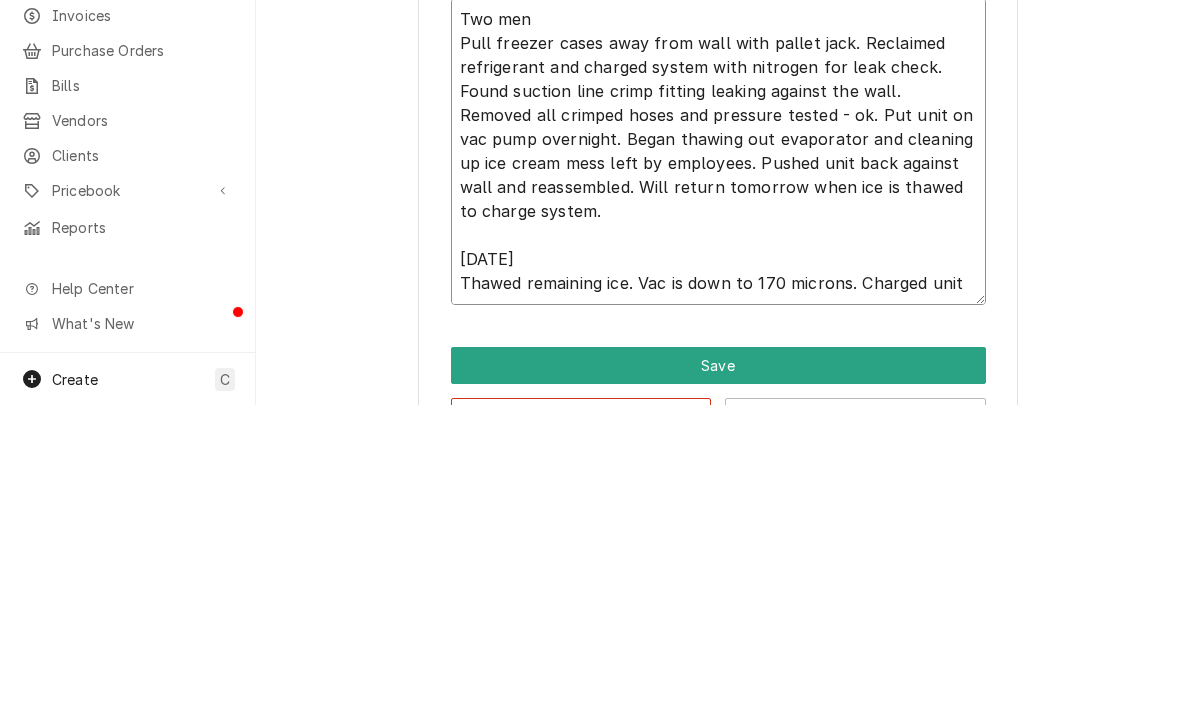 type on "x" 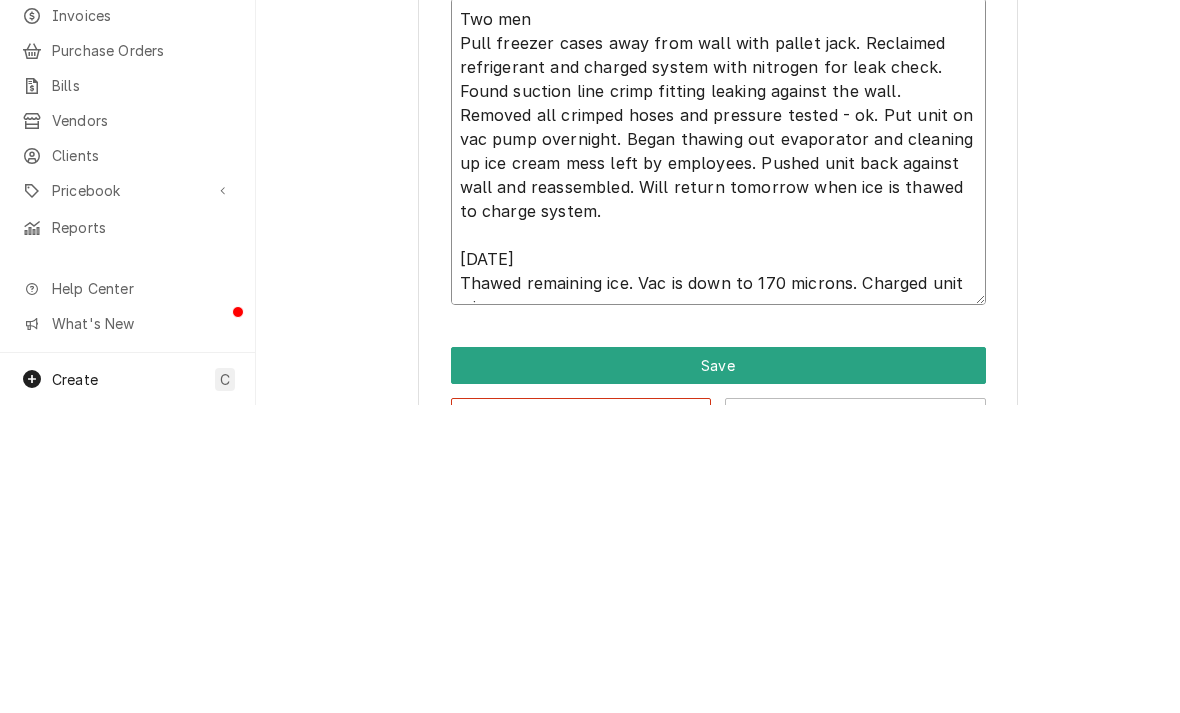 type on "x" 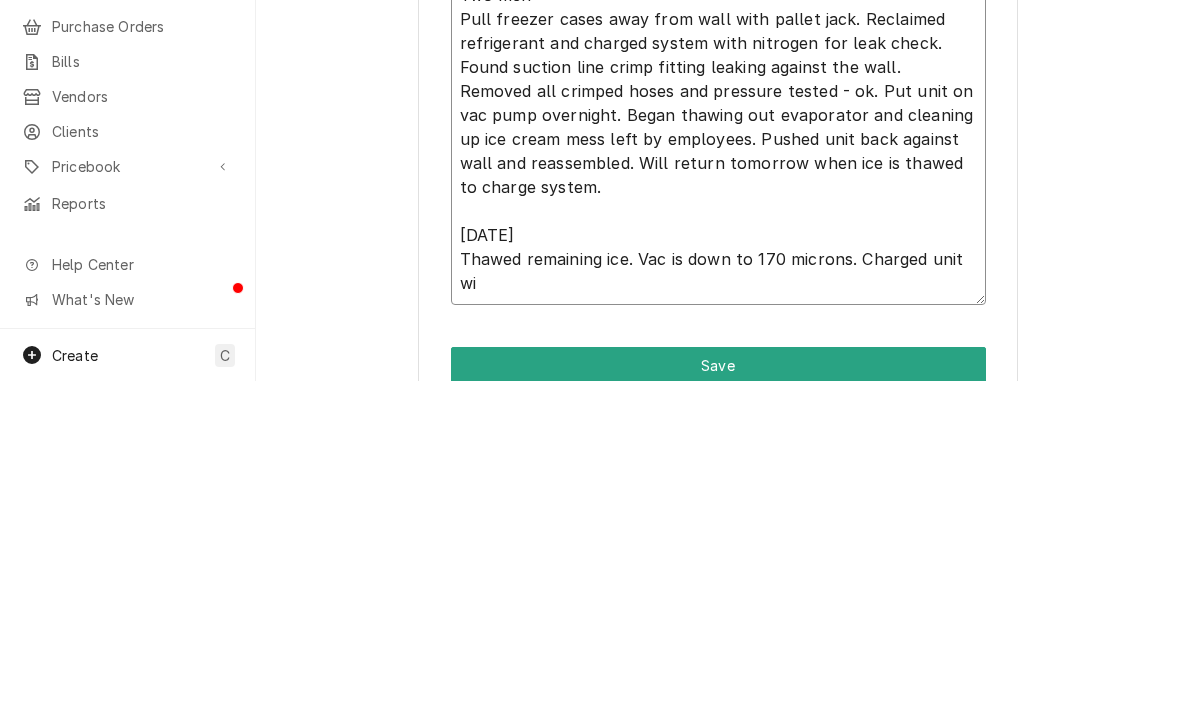 type on "Two men
Pull freezer cases away from wall with pallet jack. Reclaimed refrigerant and charged system with nitrogen for leak check. Found suction line crimp fitting leaking against the wall. Removed all crimped hoses and pressure tested - ok. Put unit on vac pump overnight. Began thawing out evaporator and cleaning up ice cream mess left by employees. Pushed unit back against wall and reassembled. Will return tomorrow when ice is thawed to charge system.
[DATE]
Thawed remaining ice. Vac is down to 170 microns. Charged unit wit" 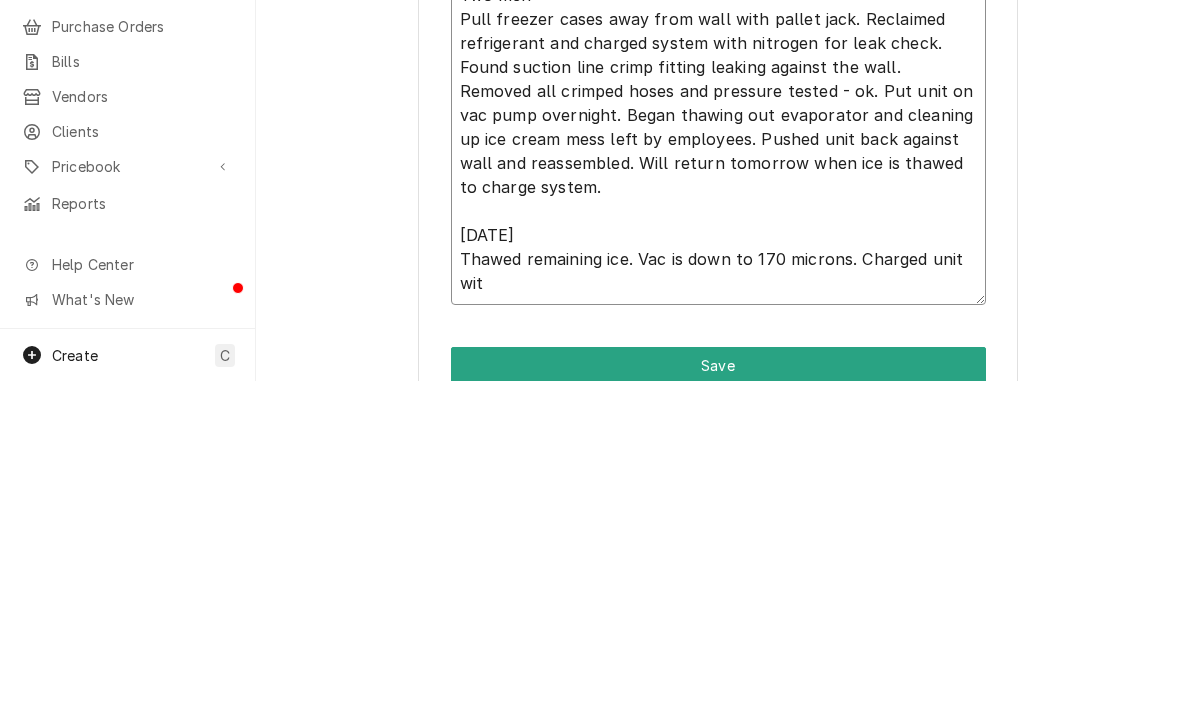 type on "x" 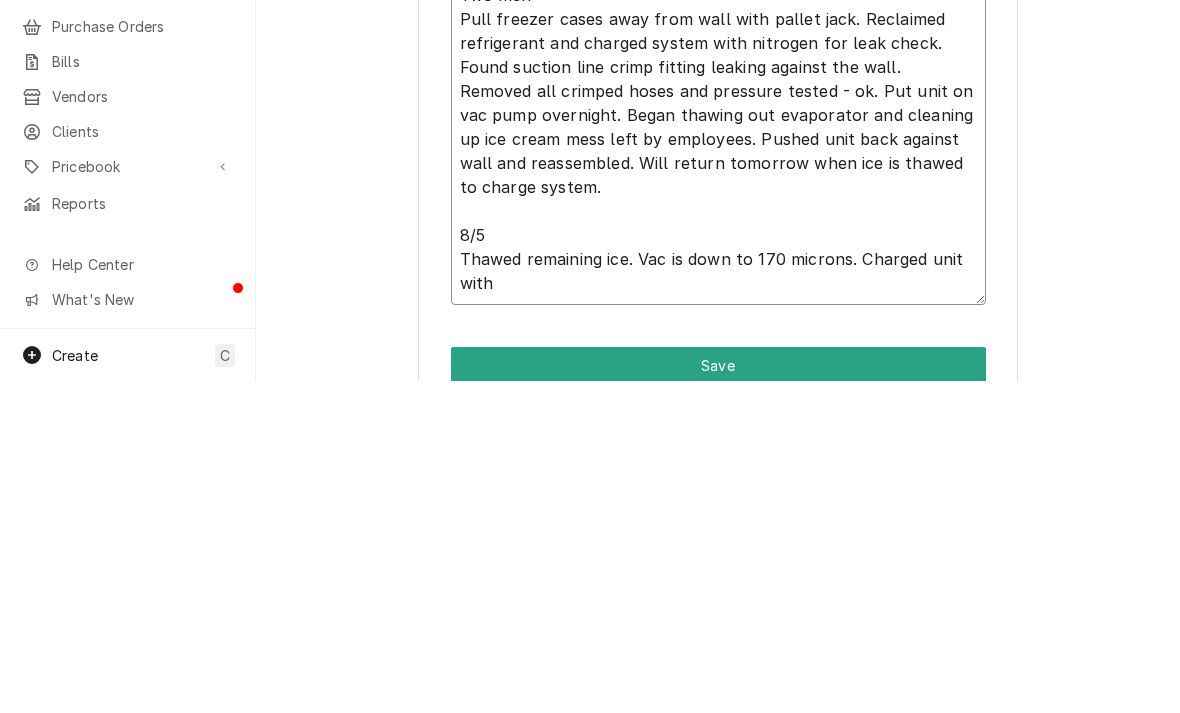 type on "x" 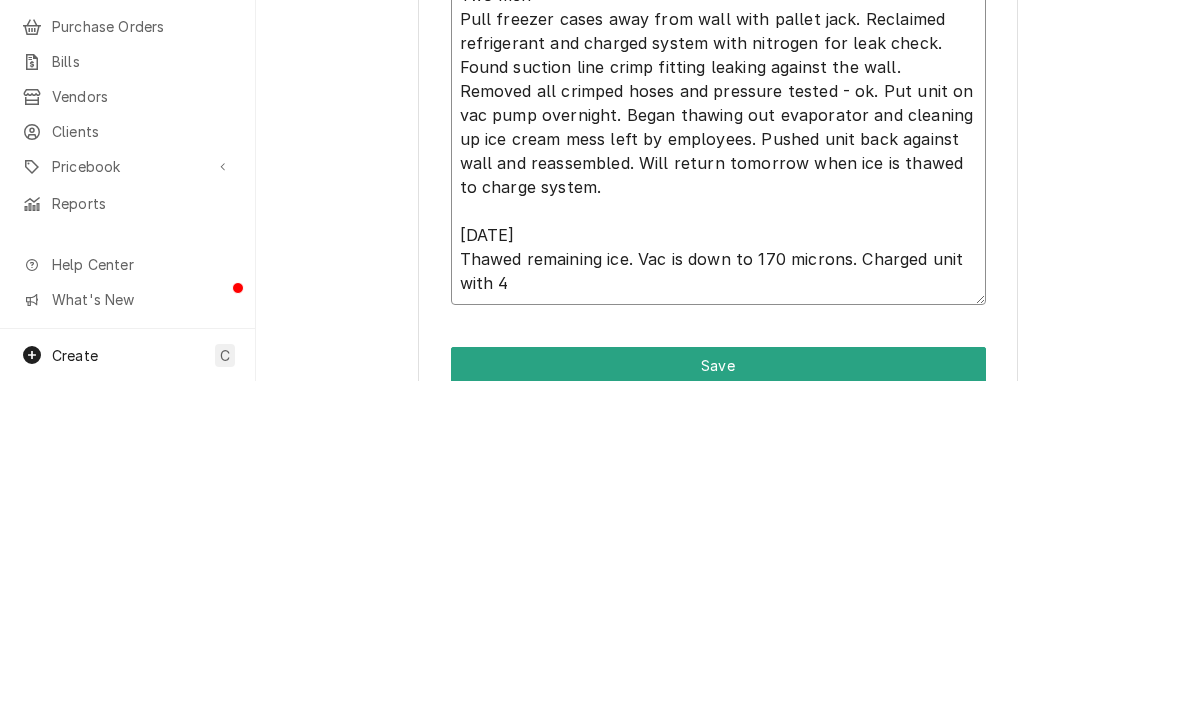 type on "x" 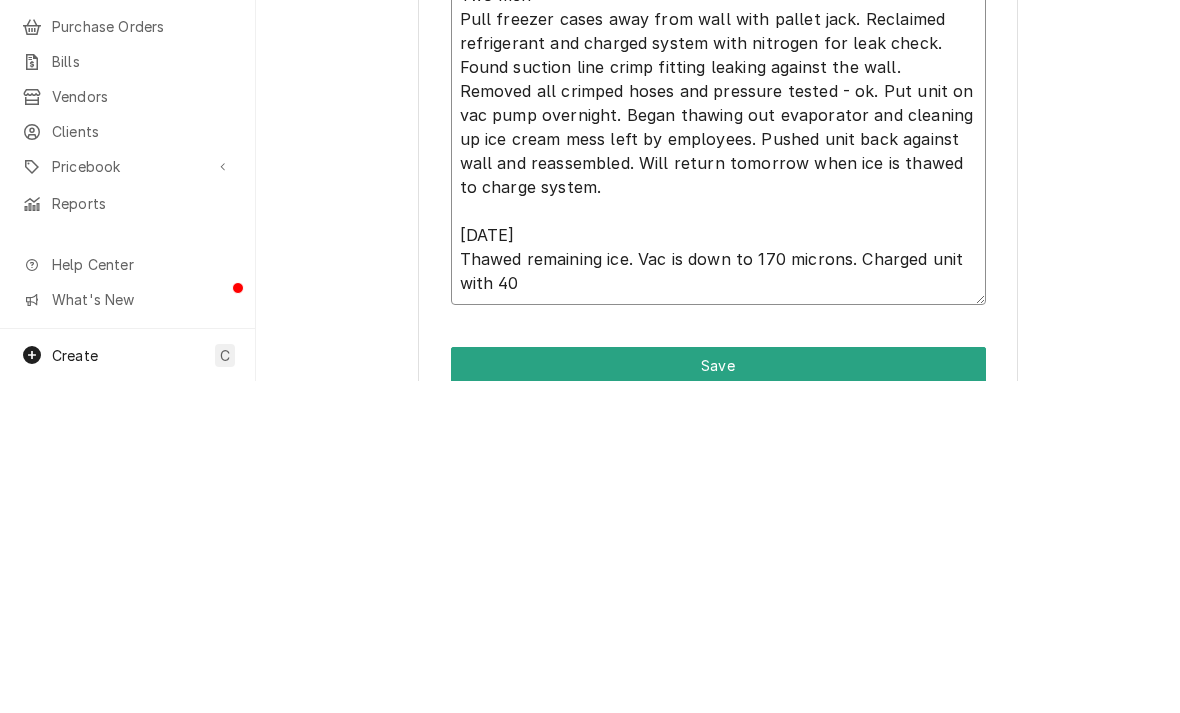 type on "x" 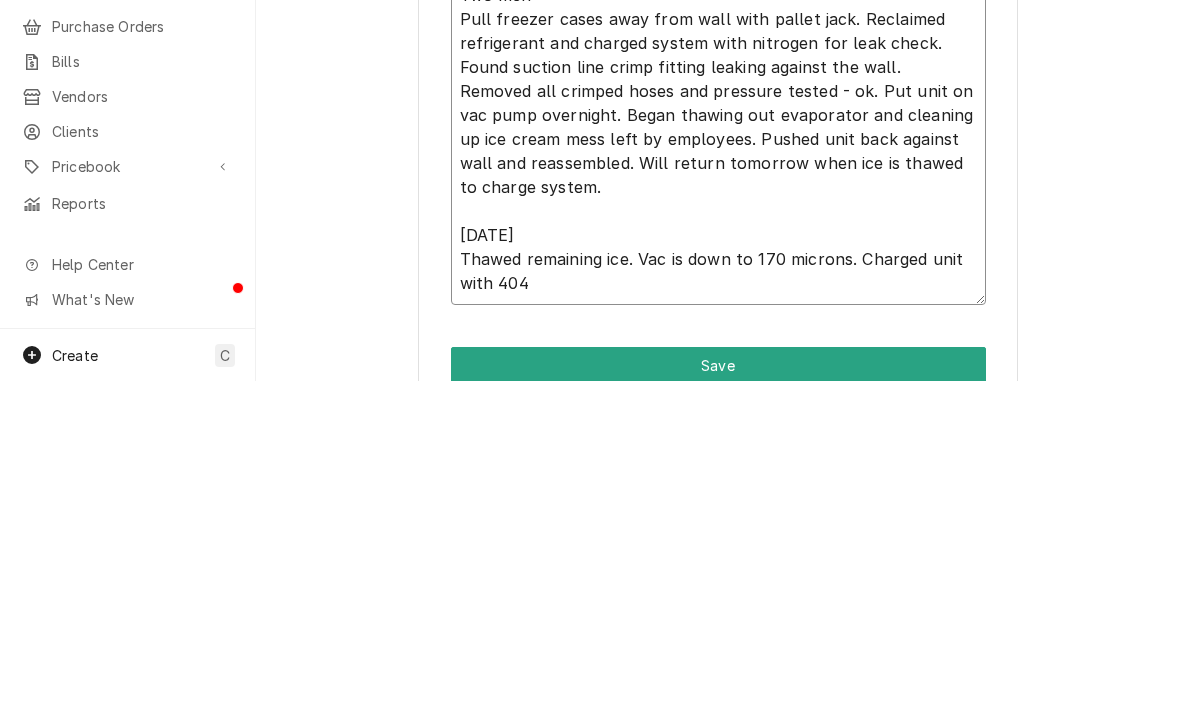type on "x" 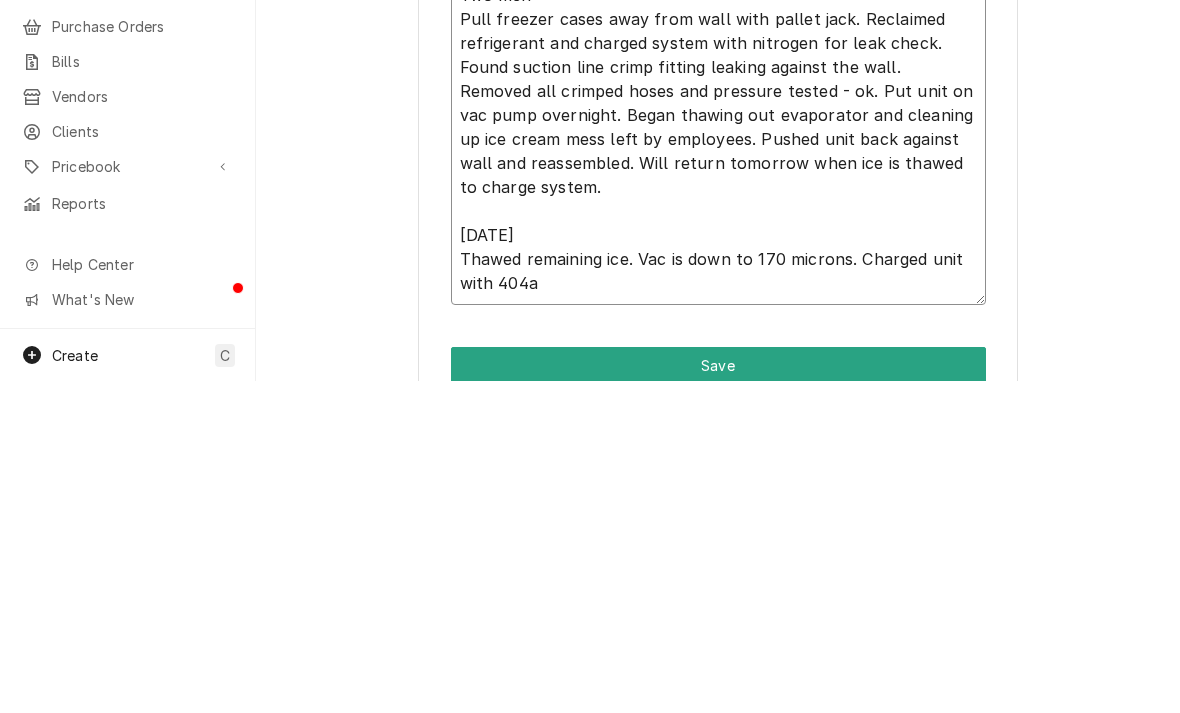 type on "x" 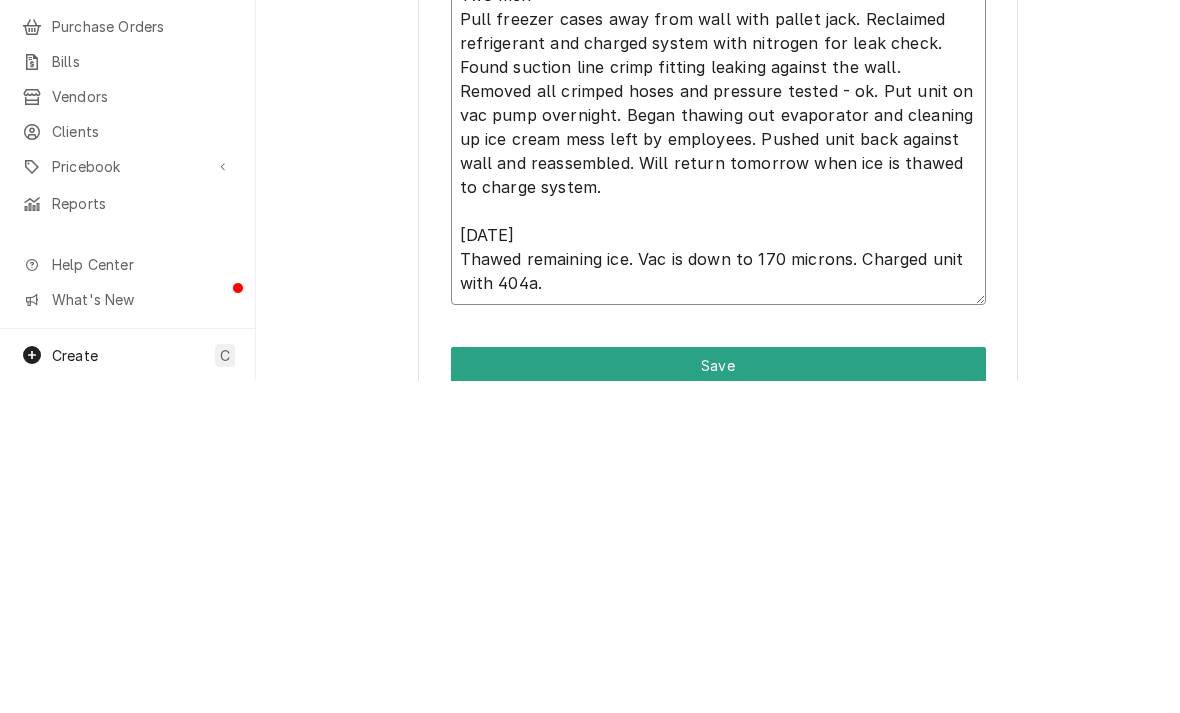 type on "Two men
Pull freezer cases away from wall with pallet jack. Reclaimed refrigerant and charged system with nitrogen for leak check. Found suction line crimp fitting leaking against the wall. Removed all crimped hoses and pressure tested - ok. Put unit on vac pump overnight. Began thawing out evaporator and cleaning up ice cream mess left by employees. Pushed unit back against wall and reassembled. Will return tomorrow when ice is thawed to charge system.
[DATE]
Thawed remaining ice. Vac is down to 170 microns. Charged unit with 404a." 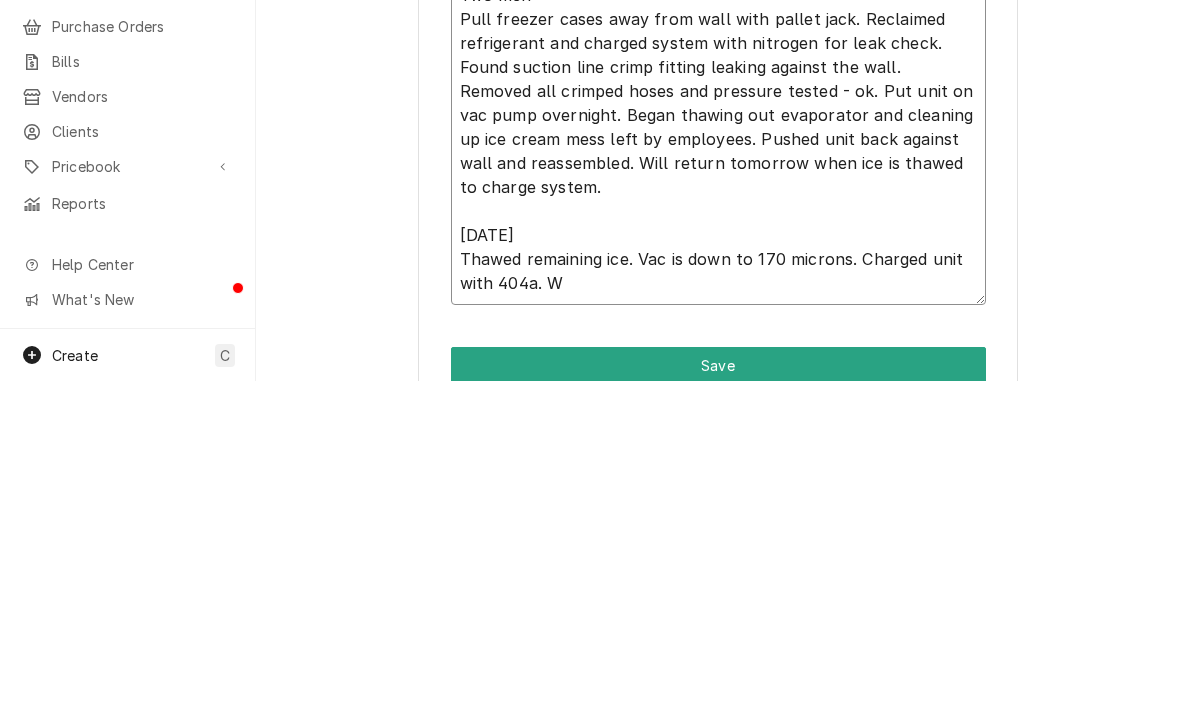 type on "x" 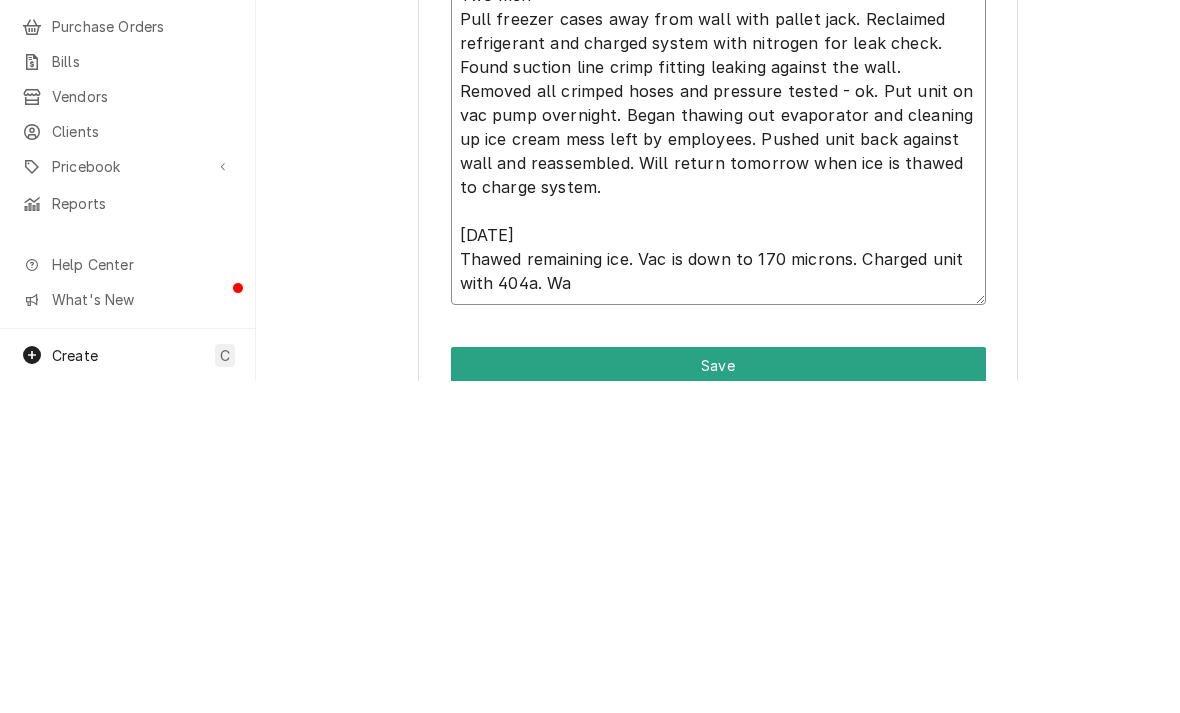 type on "x" 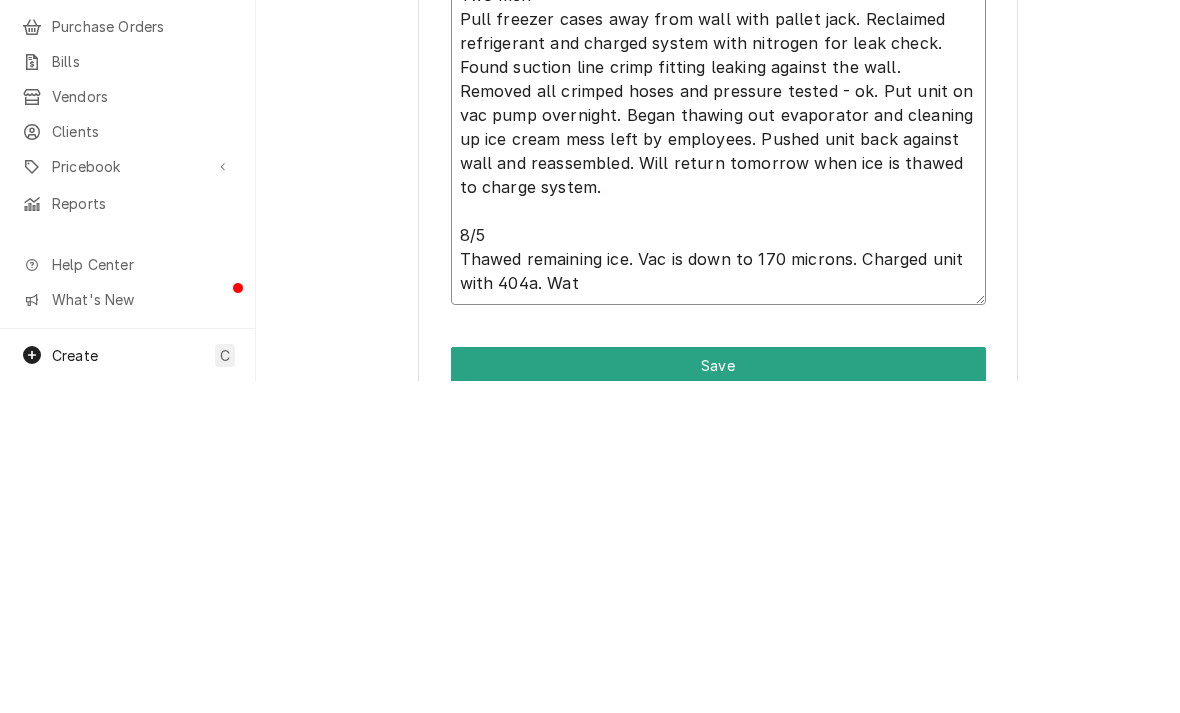 type on "x" 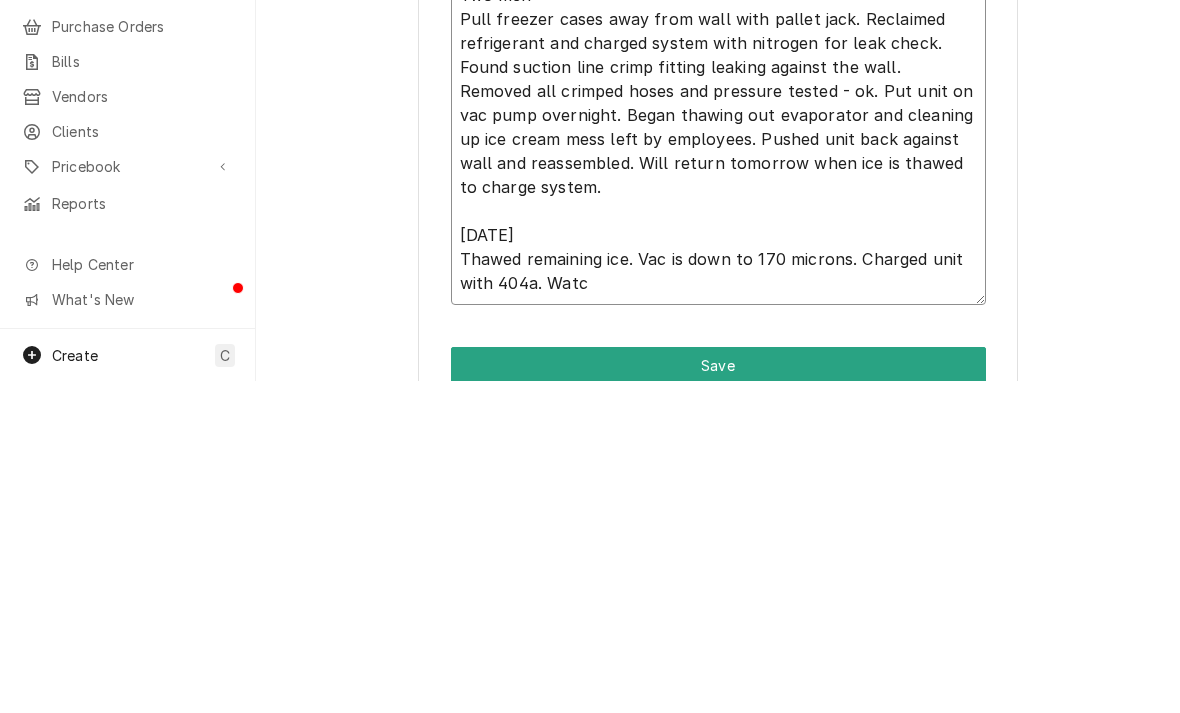 type on "x" 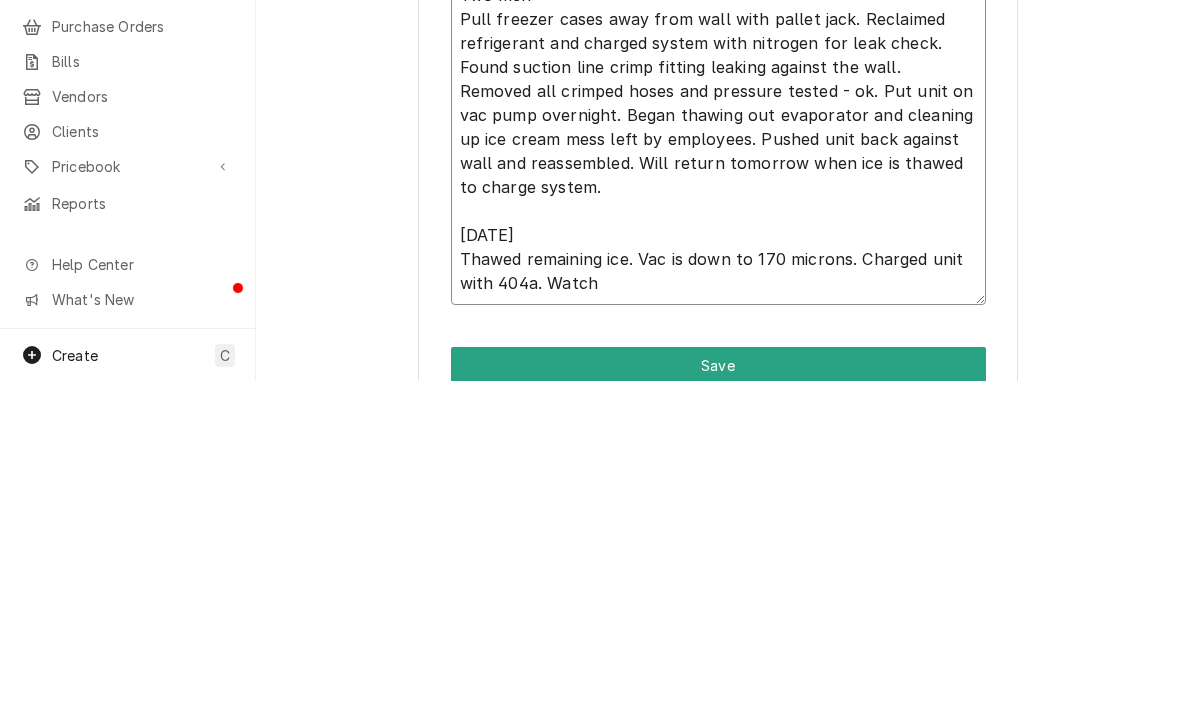type on "Two men
Pull freezer cases away from wall with pallet jack. Reclaimed refrigerant and charged system with nitrogen for leak check. Found suction line crimp fitting leaking against the wall. Removed all crimped hoses and pressure tested - ok. Put unit on vac pump overnight. Began thawing out evaporator and cleaning up ice cream mess left by employees. Pushed unit back against wall and reassembled. Will return tomorrow when ice is thawed to charge system.
[DATE]
Thawed remaining ice. Vac is down to 170 microns. Charged unit with 404a. Watche" 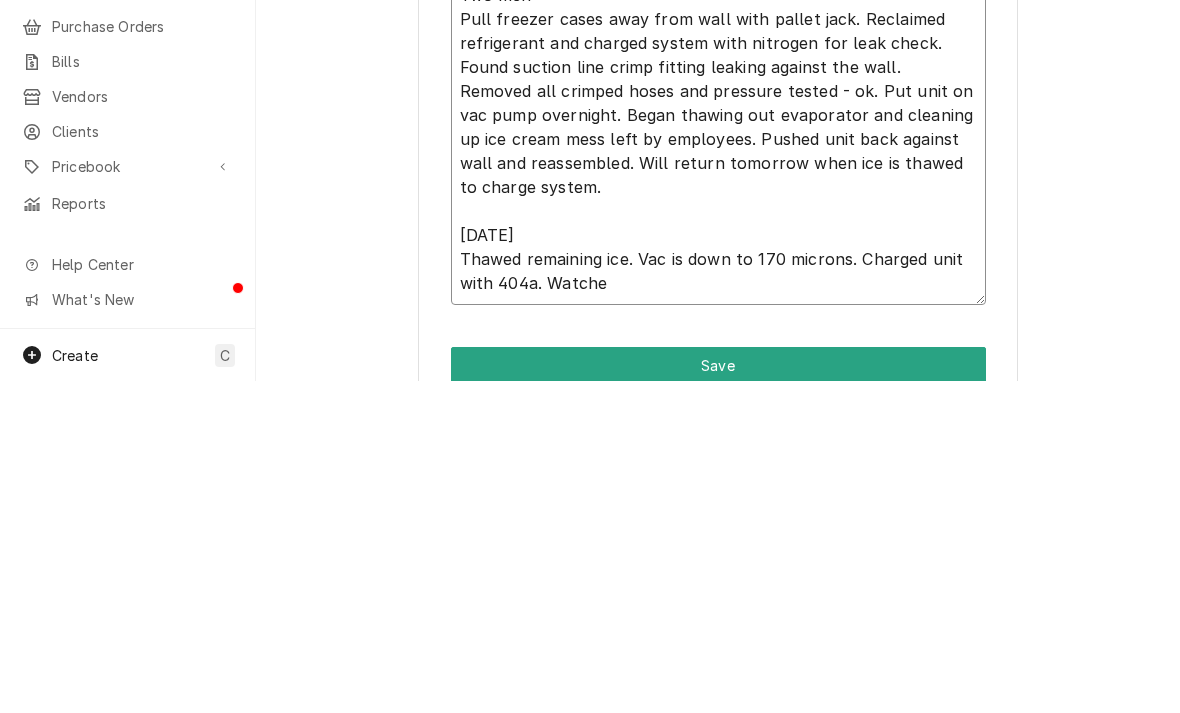 type on "x" 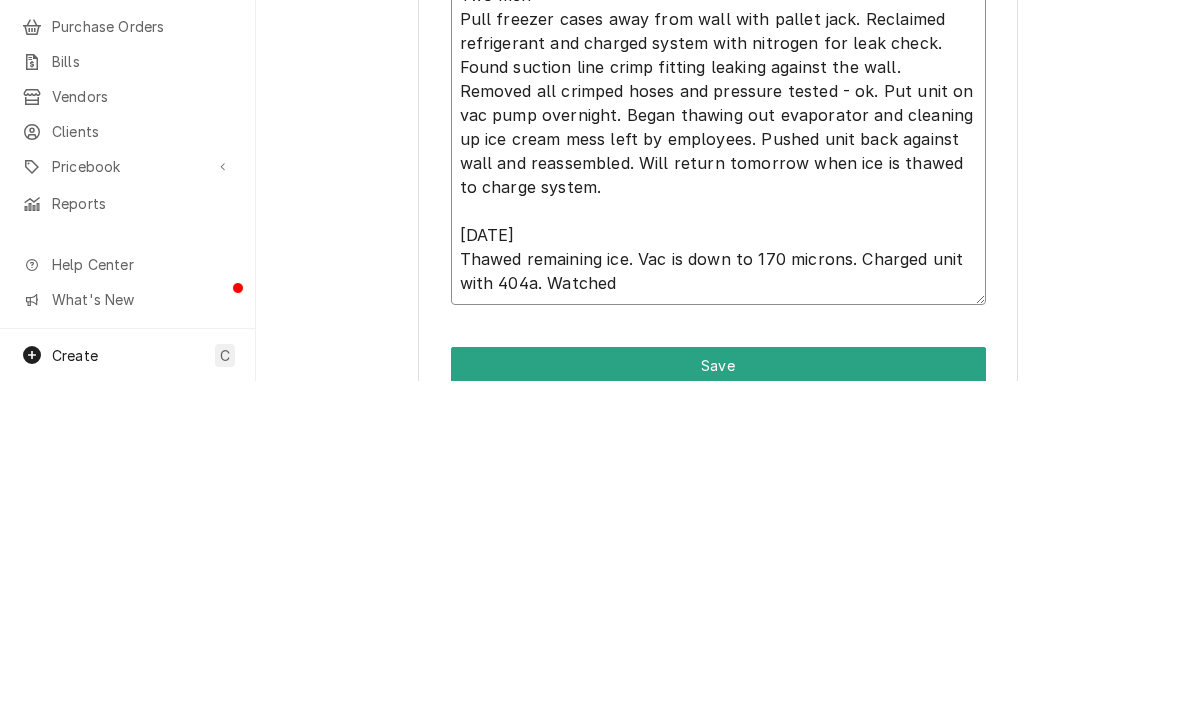 type on "x" 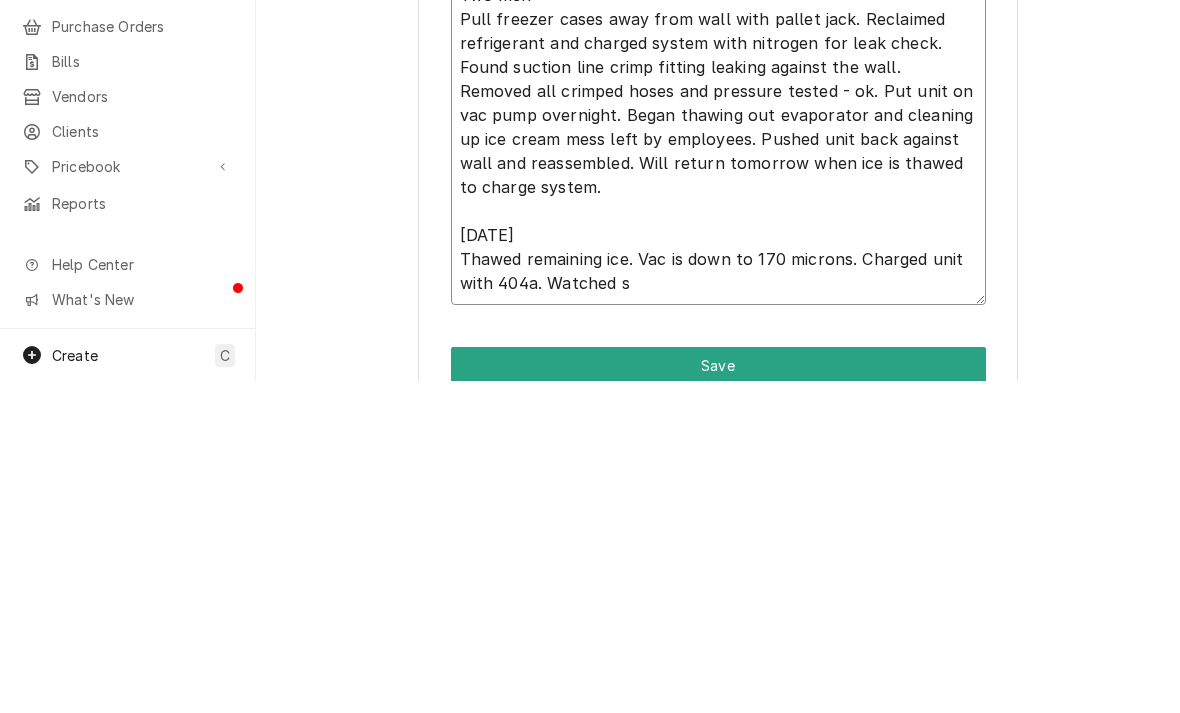 type on "x" 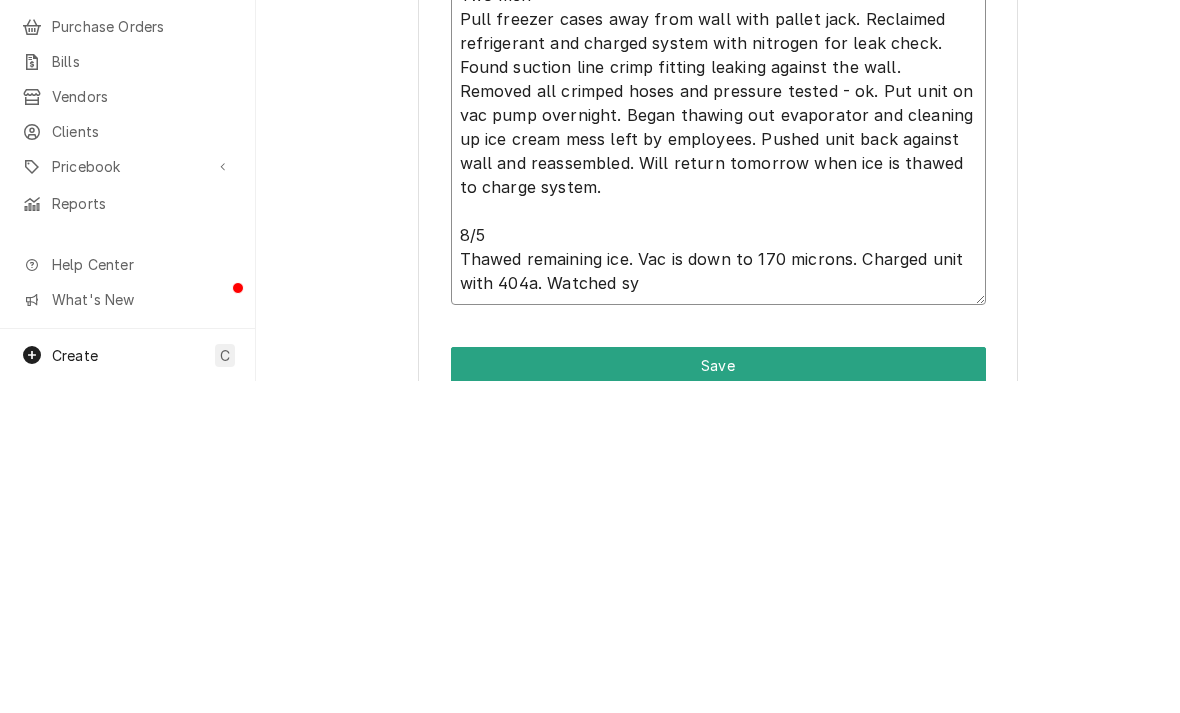 type on "x" 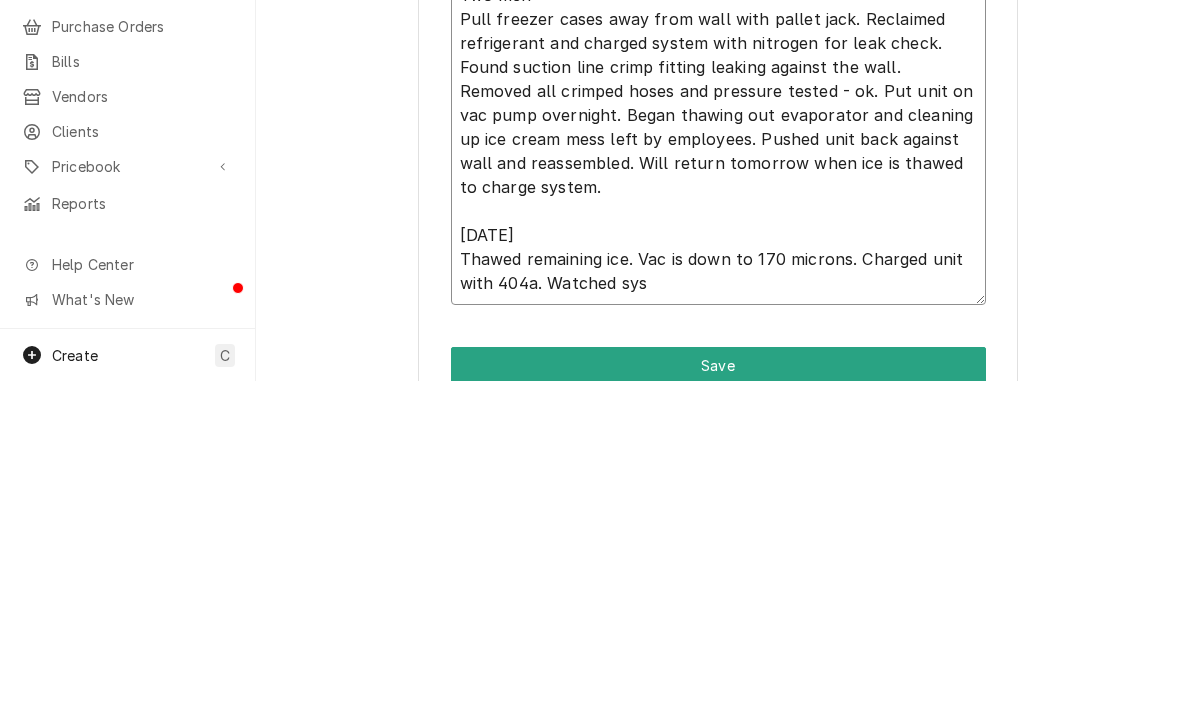 type on "x" 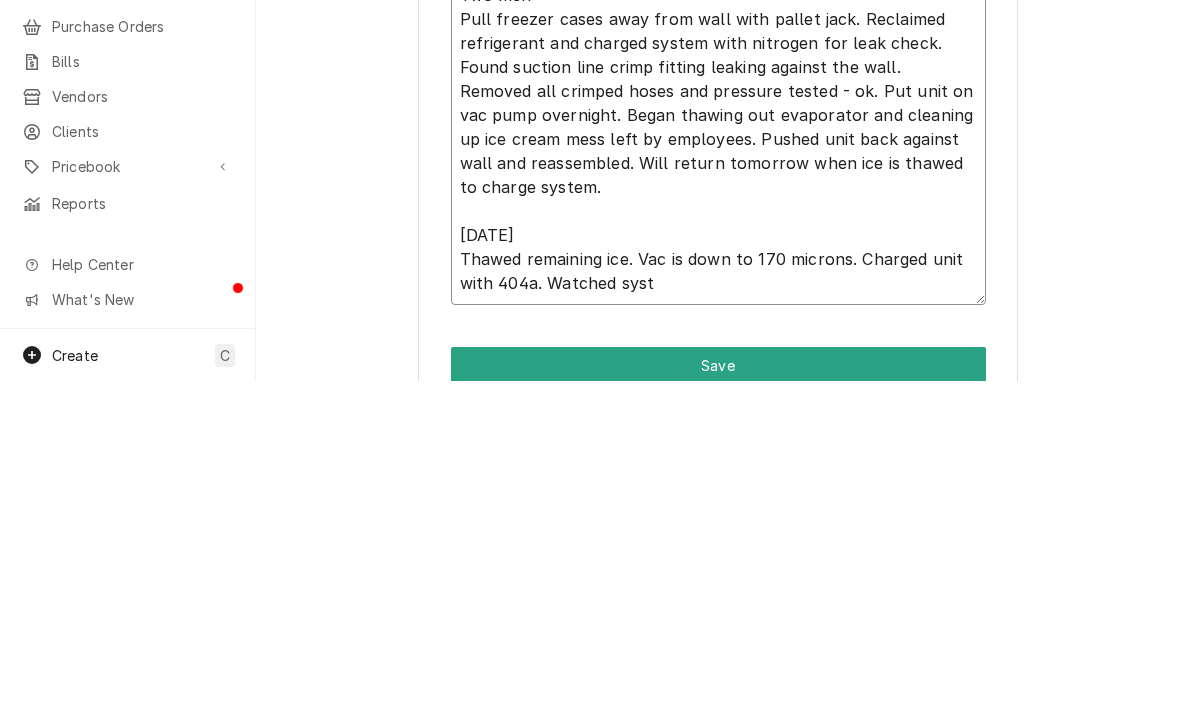 type on "x" 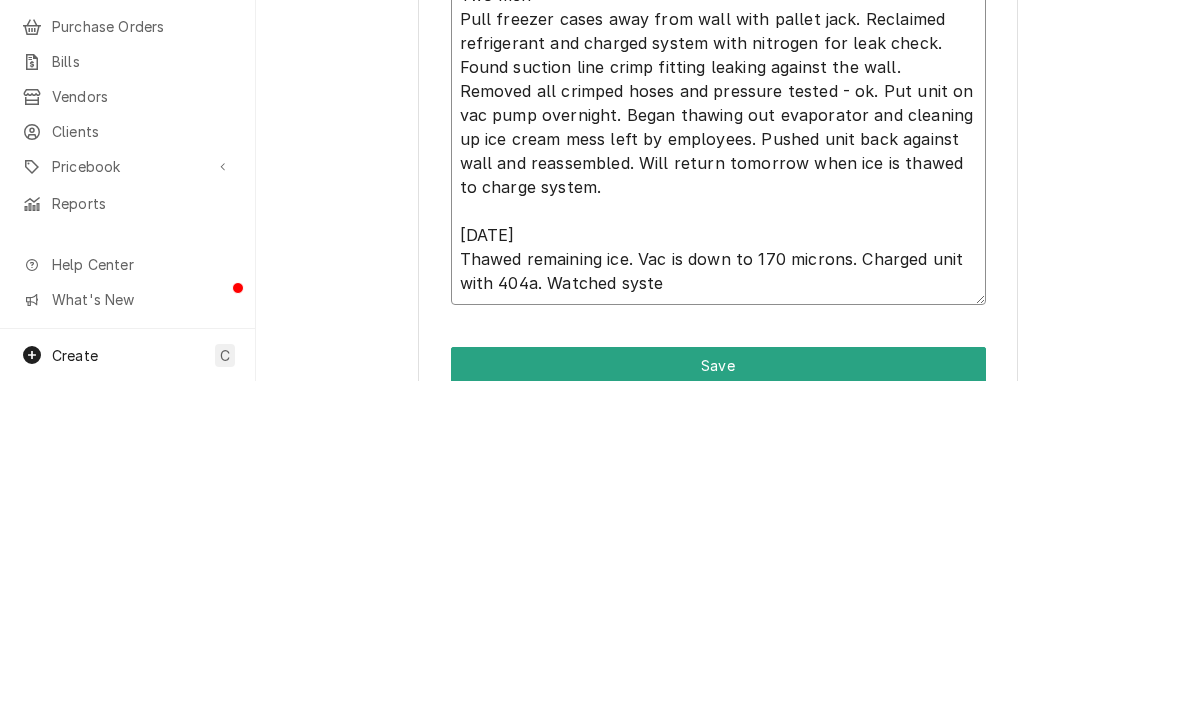 type on "x" 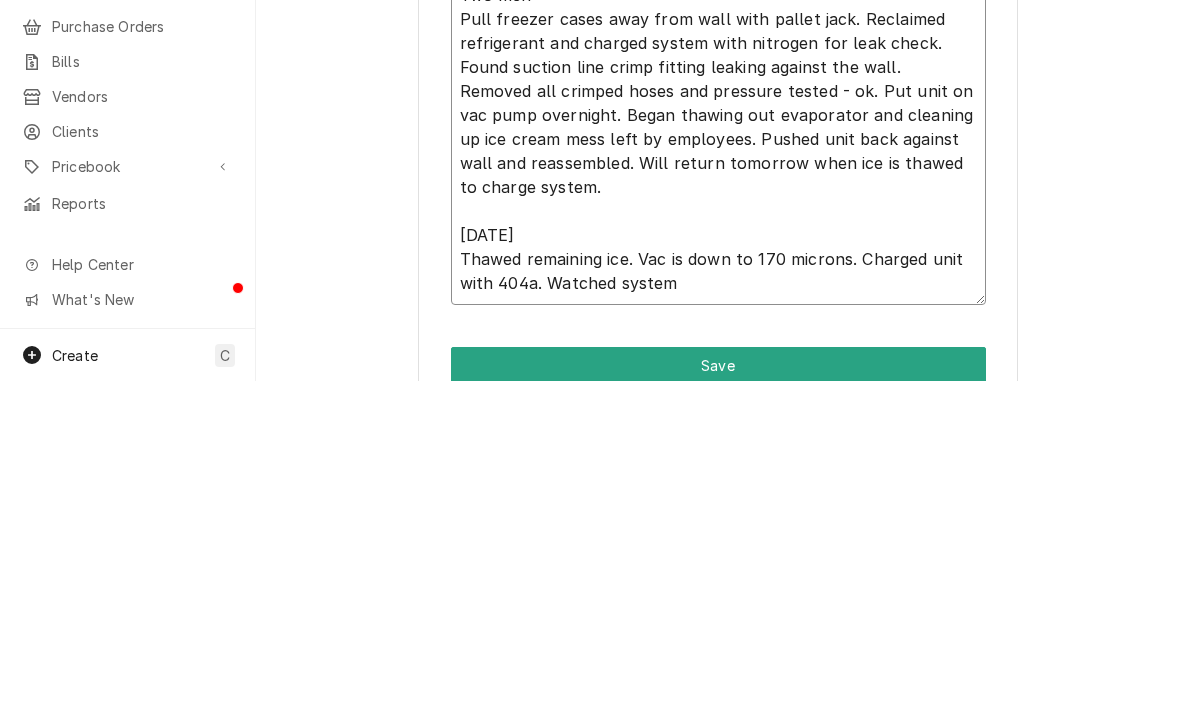 type on "Two men
Pull freezer cases away from wall with pallet jack. Reclaimed refrigerant and charged system with nitrogen for leak check. Found suction line crimp fitting leaking against the wall. Removed all crimped hoses and pressure tested - ok. Put unit on vac pump overnight. Began thawing out evaporator and cleaning up ice cream mess left by employees. Pushed unit back against wall and reassembled. Will return tomorrow when ice is thawed to charge system.
[DATE]
Thawed remaining ice. Vac is down to 170 microns. Charged unit with 404a. Watched system" 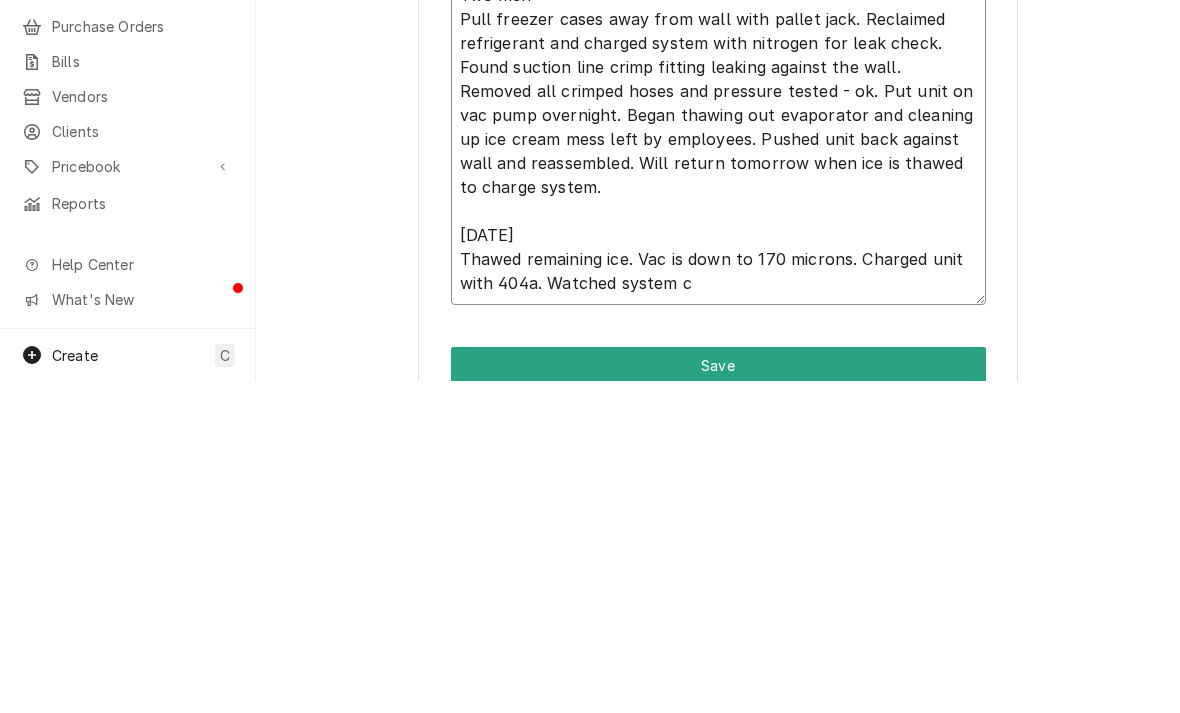 type on "x" 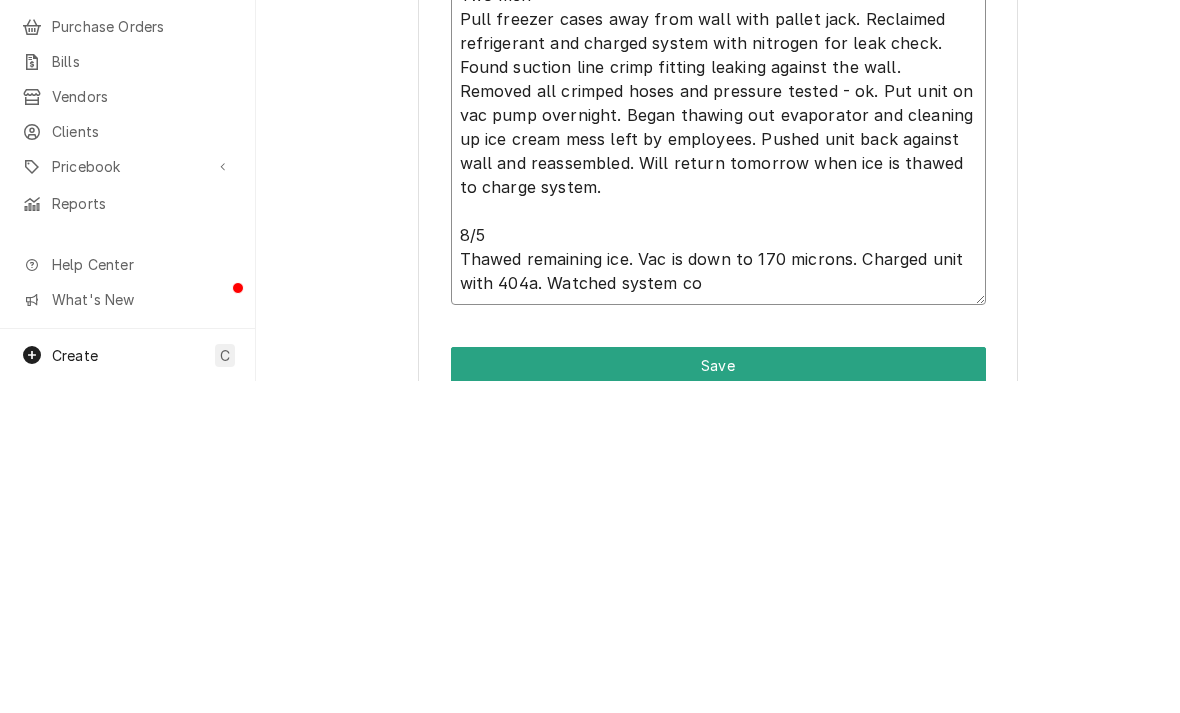 type on "x" 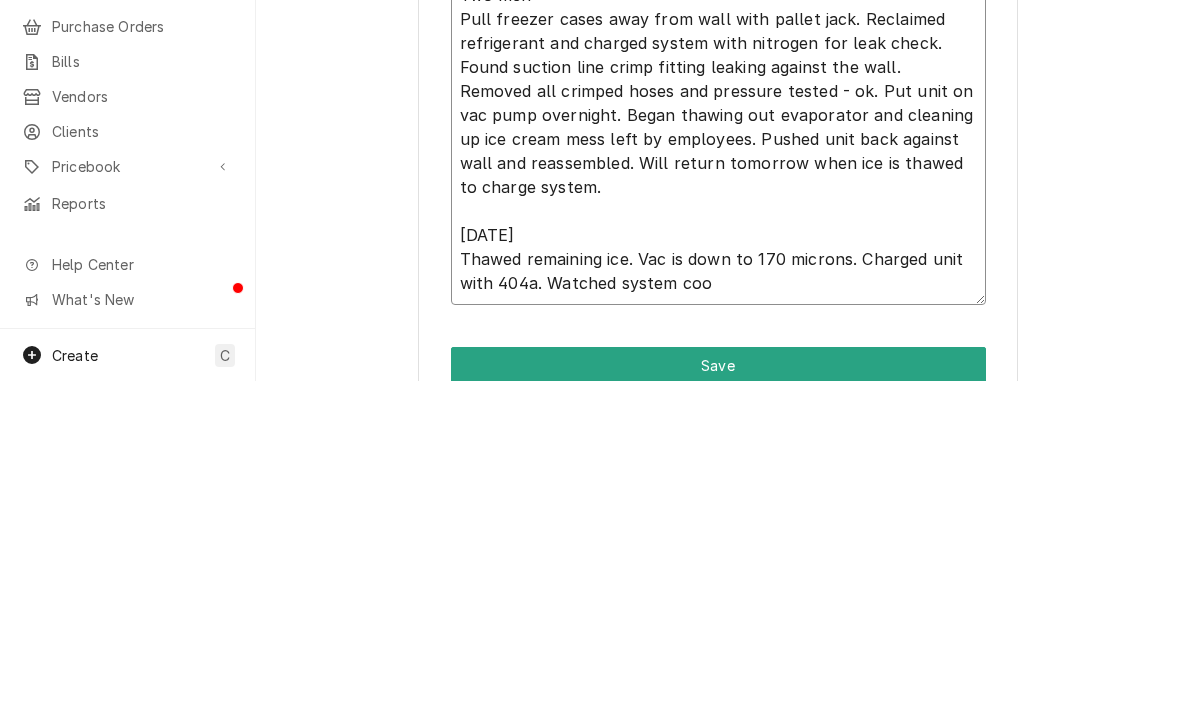 type on "Two men
Pull freezer cases away from wall with pallet jack. Reclaimed refrigerant and charged system with nitrogen for leak check. Found suction line crimp fitting leaking against the wall. Removed all crimped hoses and pressure tested - ok. Put unit on vac pump overnight. Began thawing out evaporator and cleaning up ice cream mess left by employees. Pushed unit back against wall and reassembled. Will return tomorrow when ice is thawed to charge system.
8/5
Thawed remaining ice. Vac is down to 170 microns. Charged unit with 404a. Watched system cool" 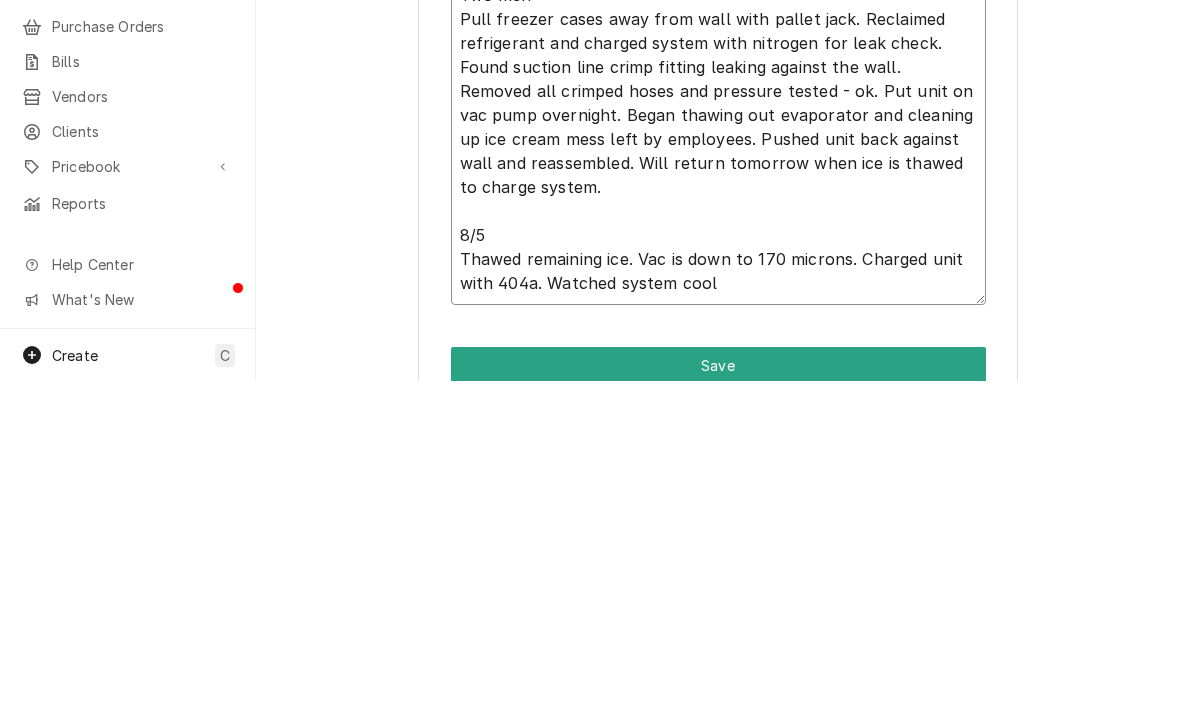 type on "x" 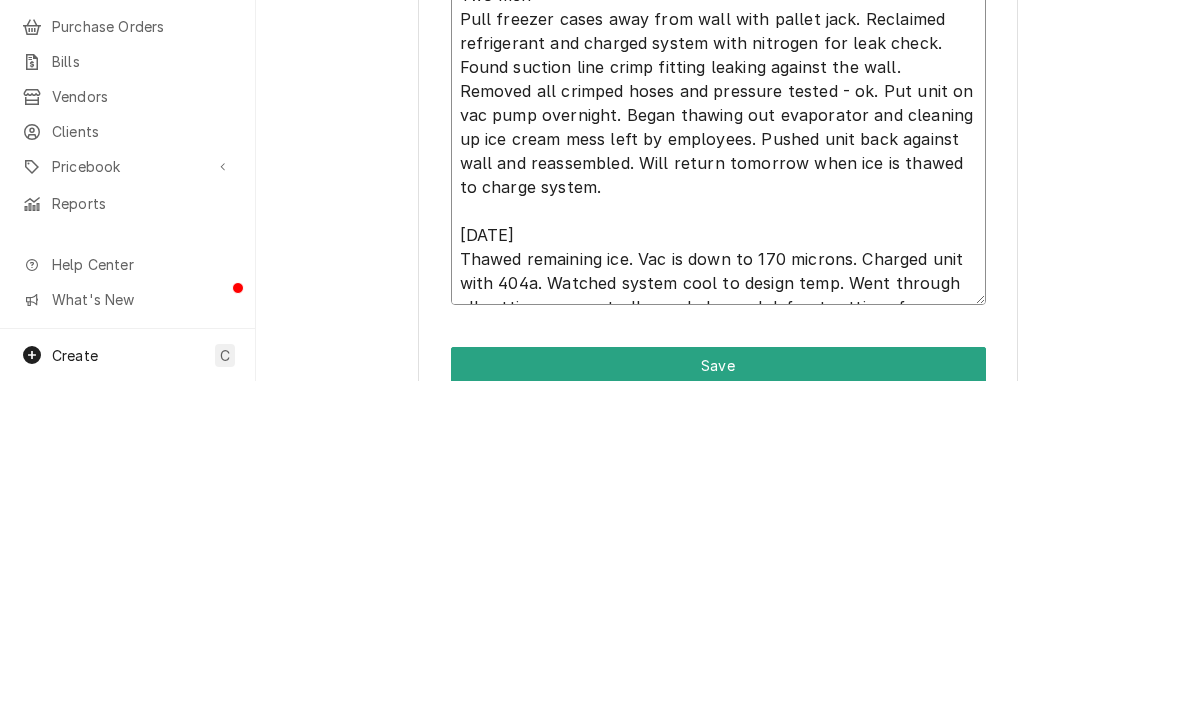 type on "x" 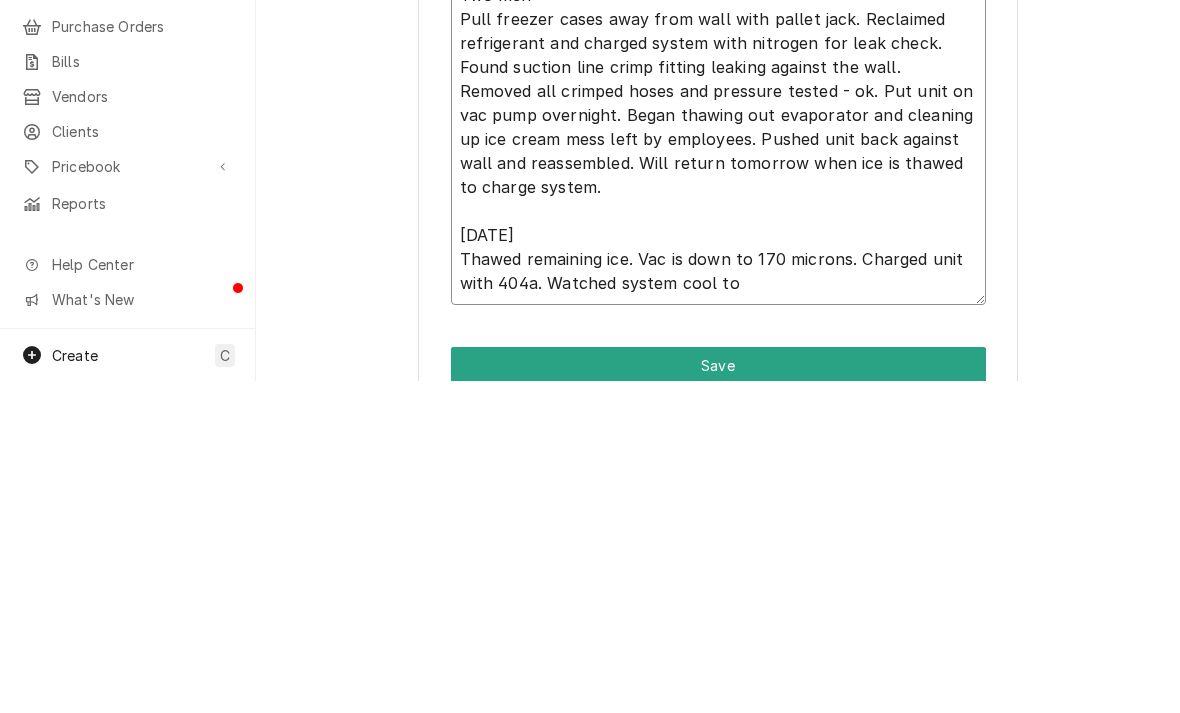 type on "Two men
Pull freezer cases away from wall with pallet jack. Reclaimed refrigerant and charged system with nitrogen for leak check. Found suction line crimp fitting leaking against the wall. Removed all crimped hoses and pressure tested - ok. Put unit on vac pump overnight. Began thawing out evaporator and cleaning up ice cream mess left by employees. Pushed unit back against wall and reassembled. Will return tomorrow when ice is thawed to charge system.
[DATE]
Thawed remaining ice. Vac is down to 170 microns. Charged unit with 404a. Watched system cool to" 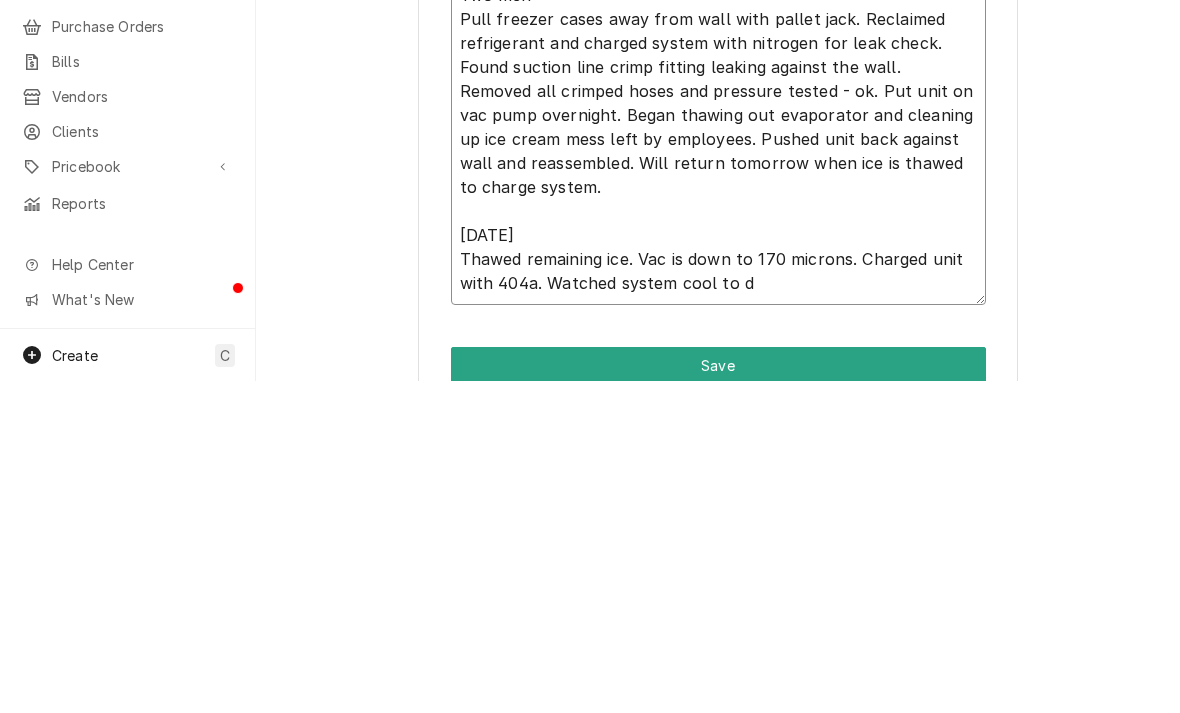 type on "x" 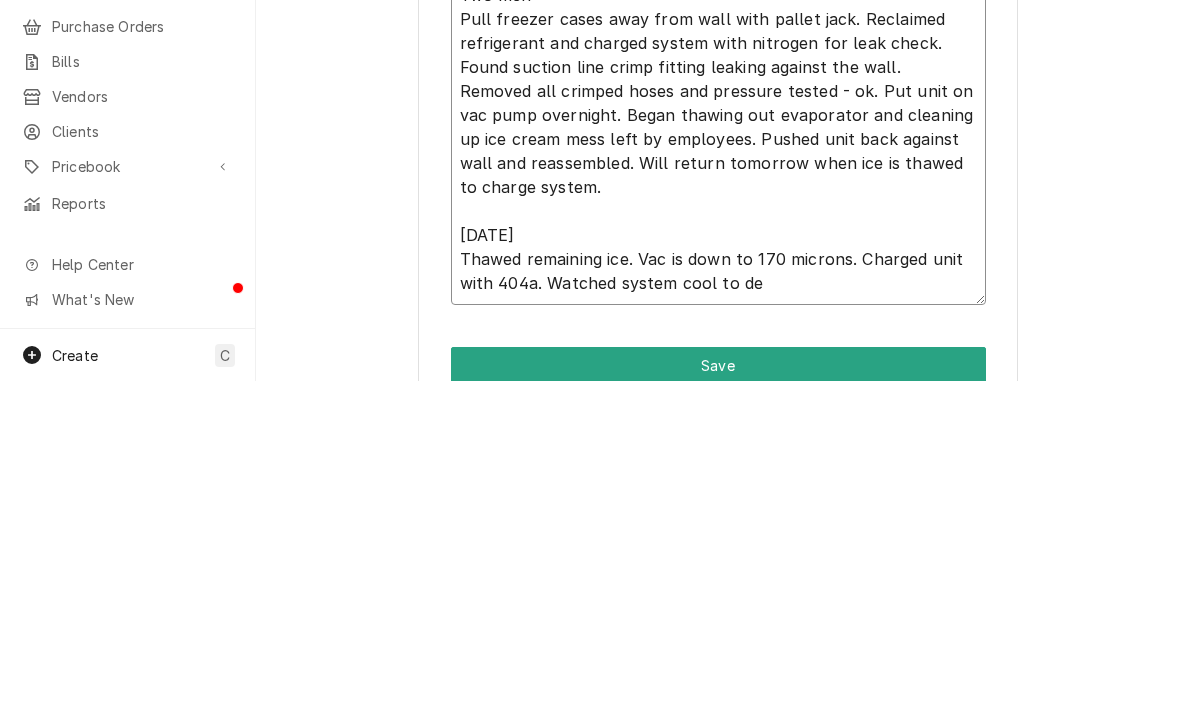 type 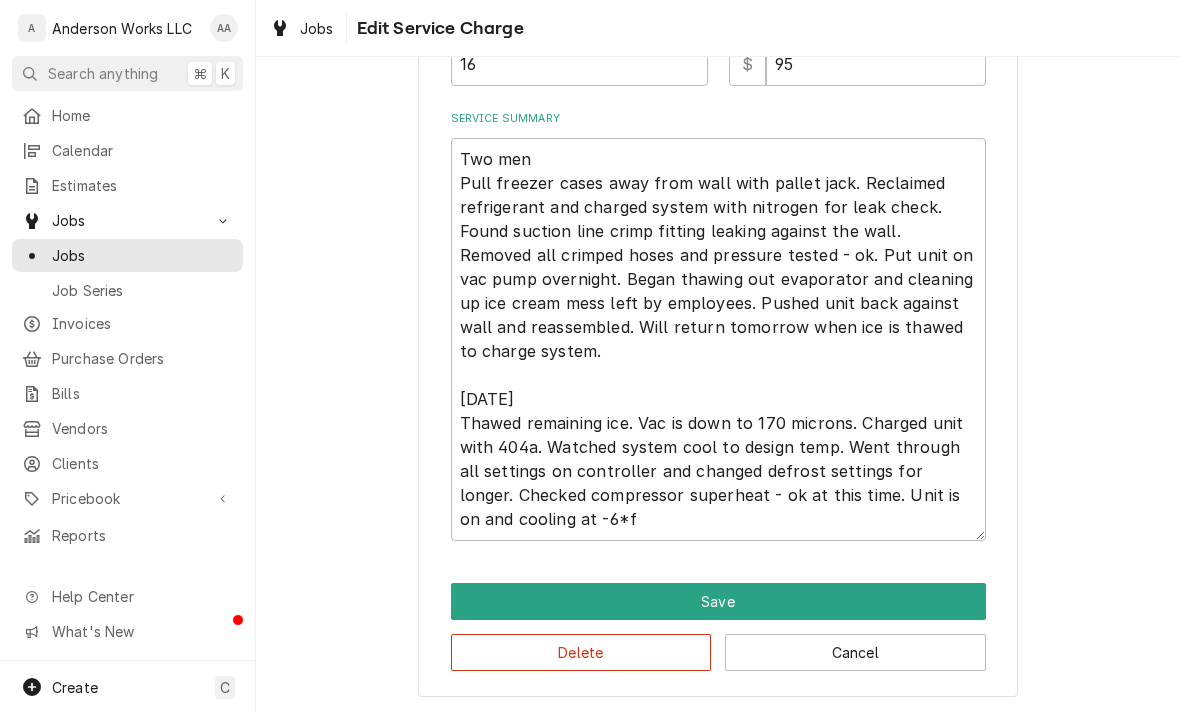 click on "Save" at bounding box center (718, 601) 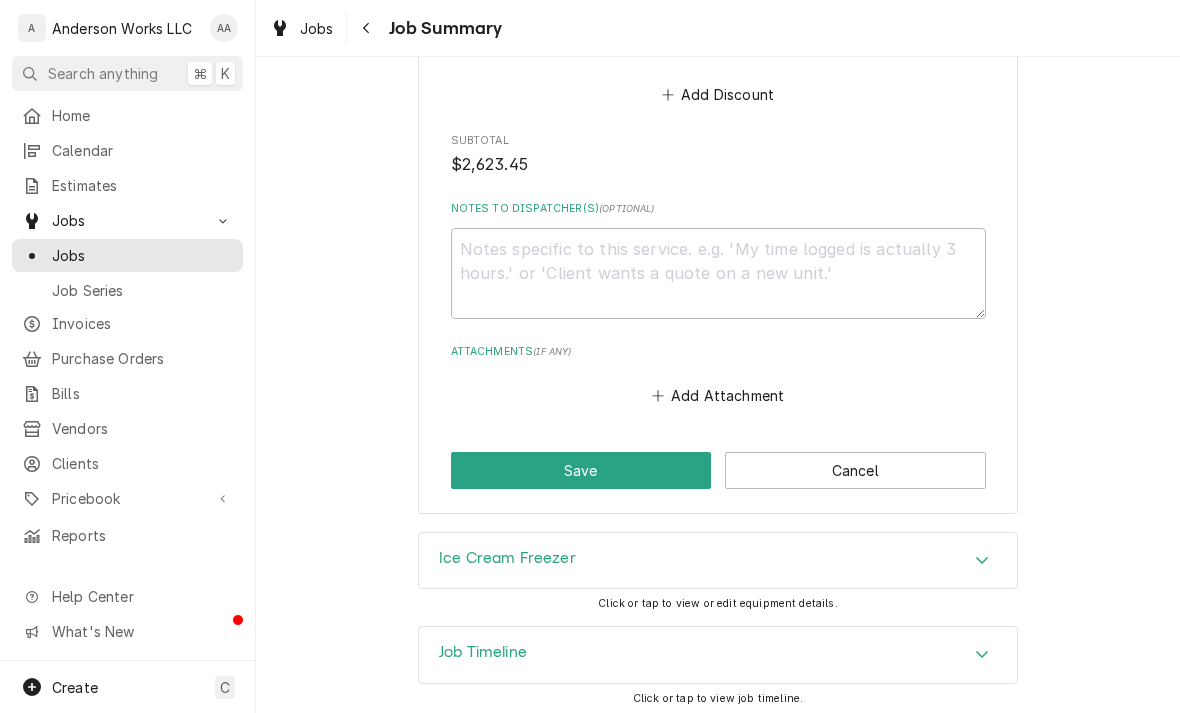 click on "Job Timeline" at bounding box center (483, 652) 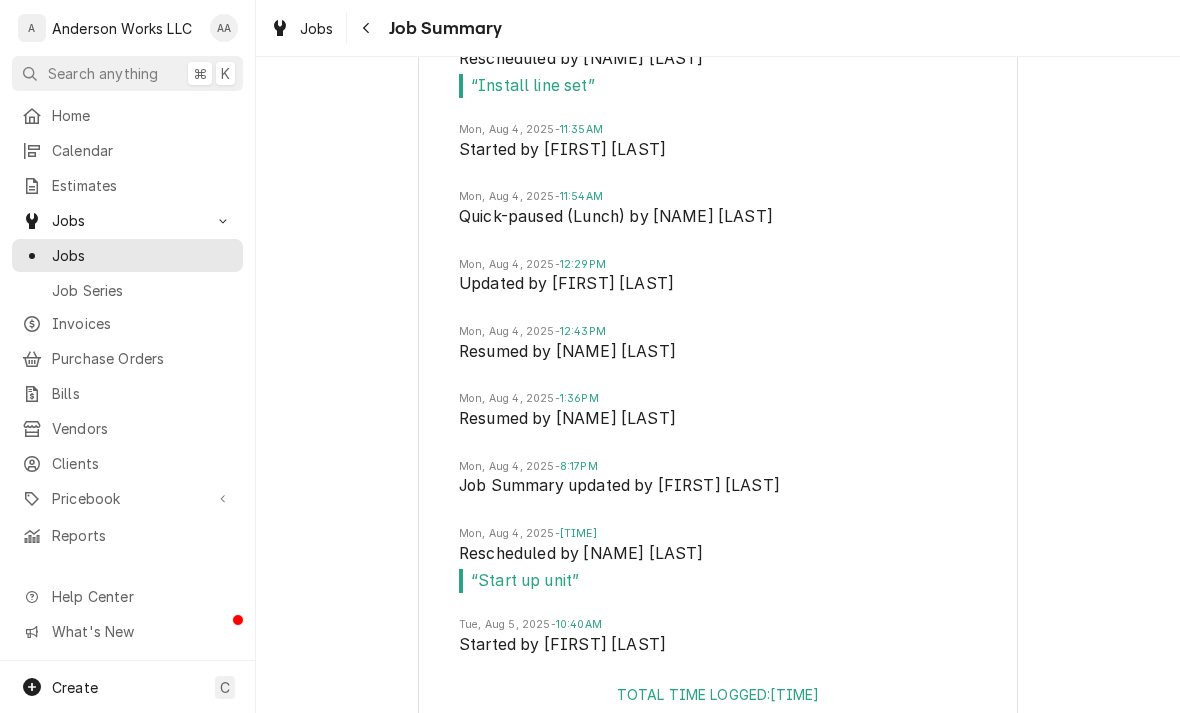 scroll, scrollTop: 4745, scrollLeft: 0, axis: vertical 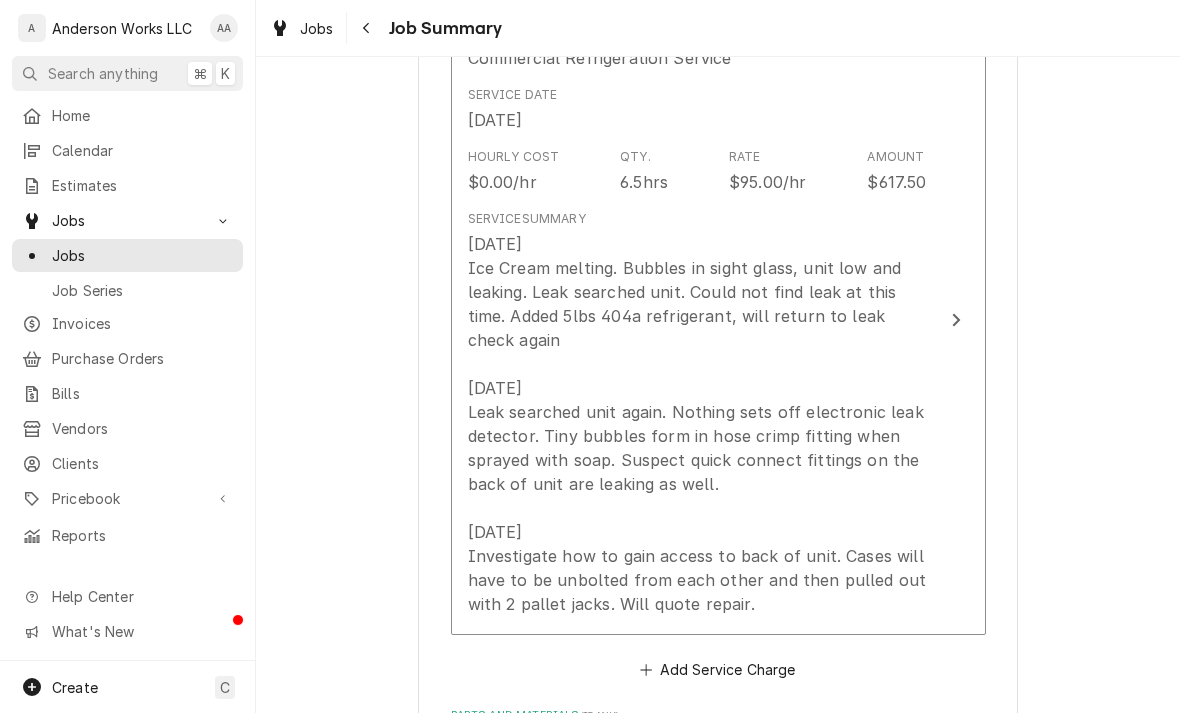 click on "[DATE]
Ice Cream melting. Bubbles in sight glass, unit low and leaking. Leak searched unit. Could not find leak at this time. Added 5lbs 404a refrigerant, will return to leak check again
[DATE]
Leak searched unit again. Nothing sets off electronic leak detector. Tiny bubbles form in hose crimp fitting when sprayed with soap. Suspect quick connect fittings on the back of unit are leaking as well.
[DATE]
Investigate how to gain access to back of unit. Cases will have to be unbolted from each other and then pulled out with 2 pallet jacks. Will quote repair." at bounding box center (697, 424) 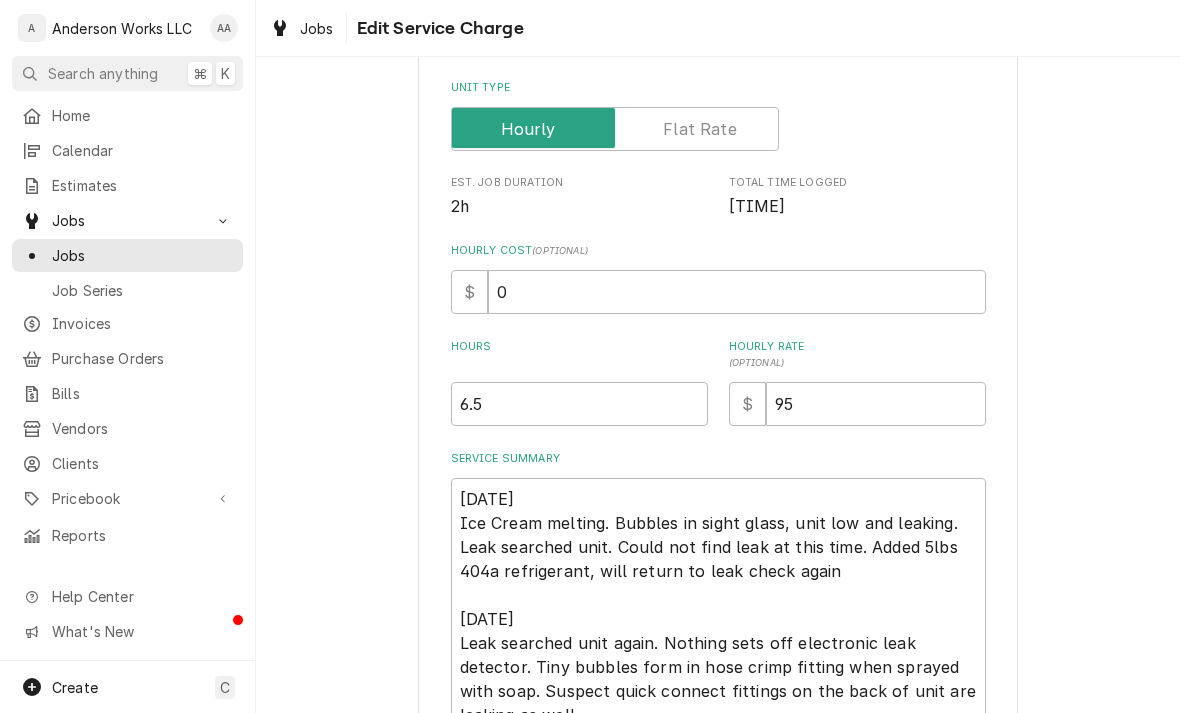 scroll, scrollTop: 300, scrollLeft: 0, axis: vertical 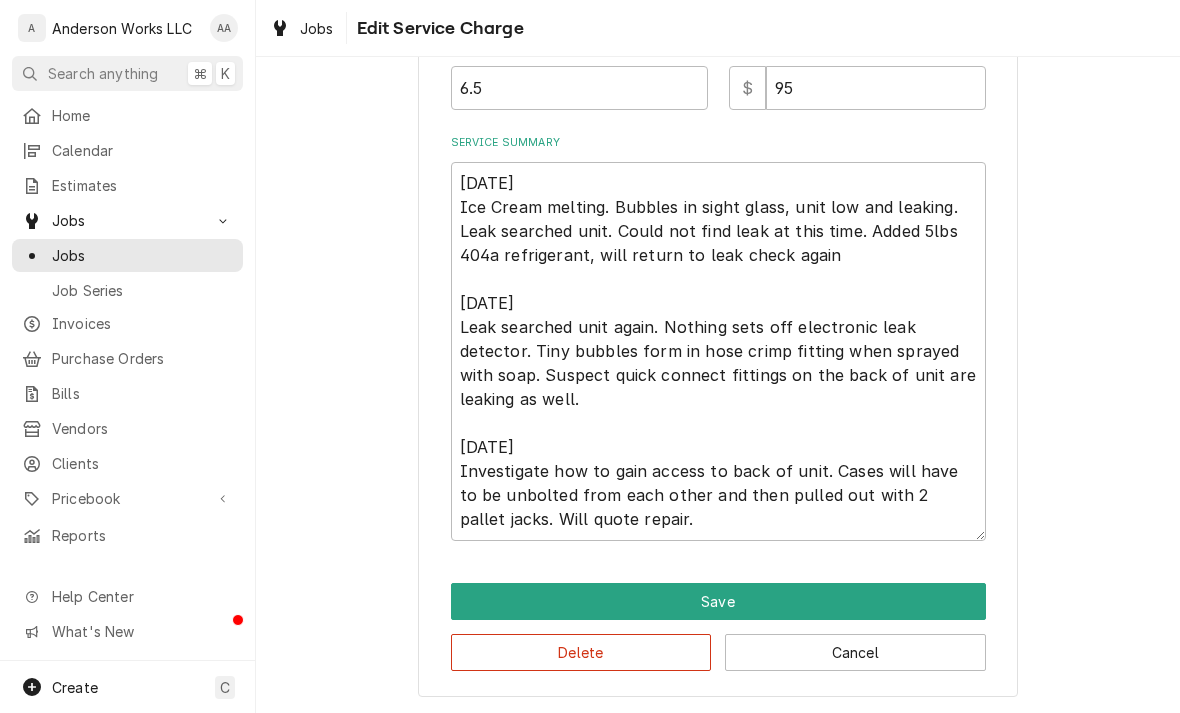 click on "Cancel" at bounding box center (855, 652) 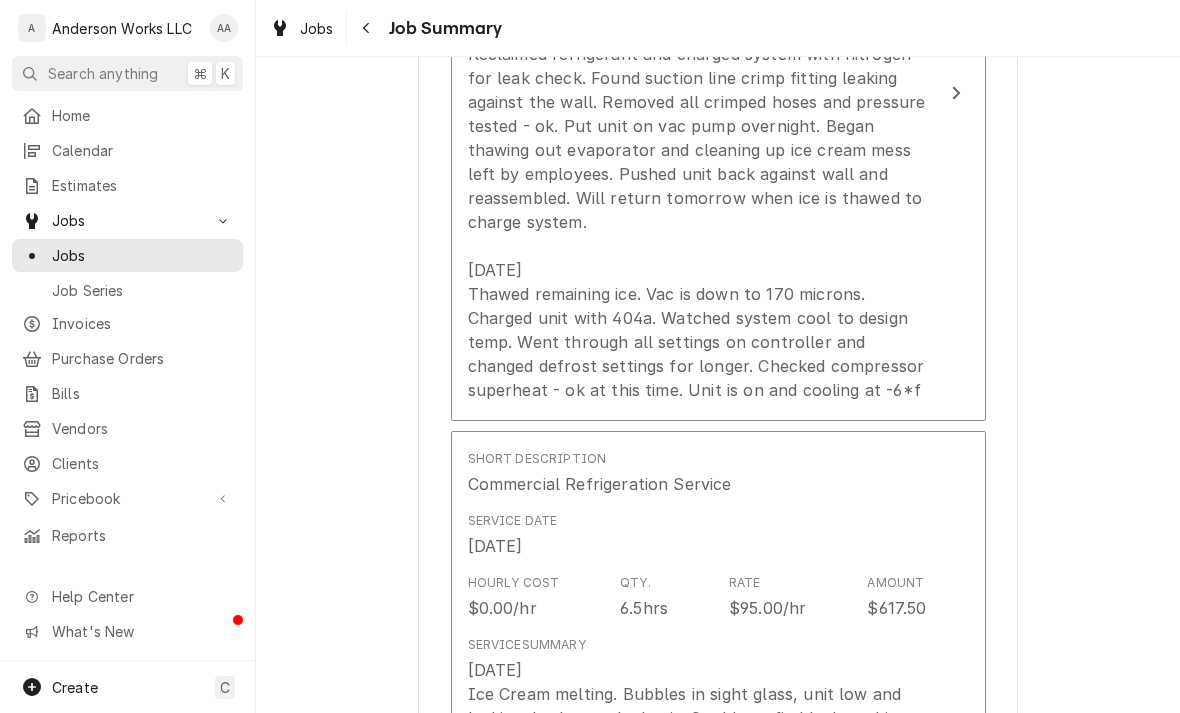 click on "Two men
Pull freezer cases away from wall with pallet jack. Reclaimed refrigerant and charged system with nitrogen for leak check. Found suction line crimp fitting leaking against the wall. Removed all crimped hoses and pressure tested - ok. Put unit on vac pump overnight. Began thawing out evaporator and cleaning up ice cream mess left by employees. Pushed unit back against wall and reassembled. Will return tomorrow when ice is thawed to charge system.
[DATE]
Thawed remaining ice. Vac is down to 170 microns. Charged unit with 404a. Watched system cool to design temp. Went through all settings on controller and changed defrost settings for longer. Checked compressor superheat - ok at this time. Unit is on and cooling at -6*f" at bounding box center (697, 198) 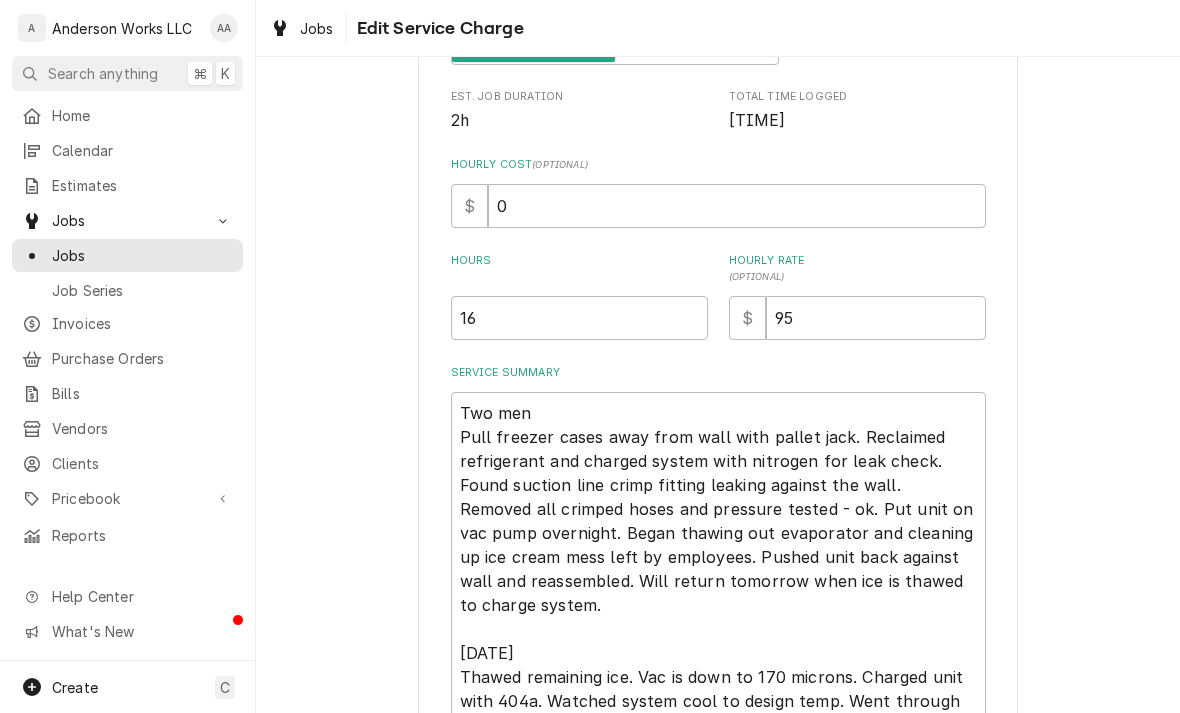 scroll, scrollTop: 452, scrollLeft: 0, axis: vertical 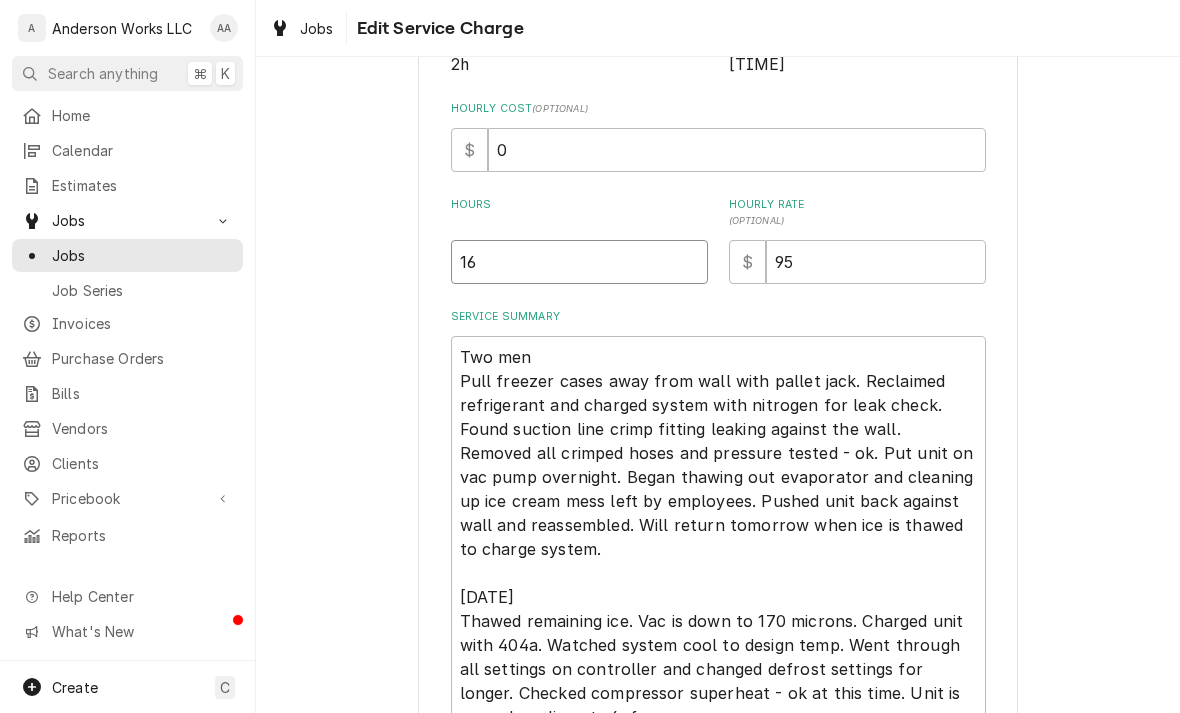 click on "16" at bounding box center [579, 262] 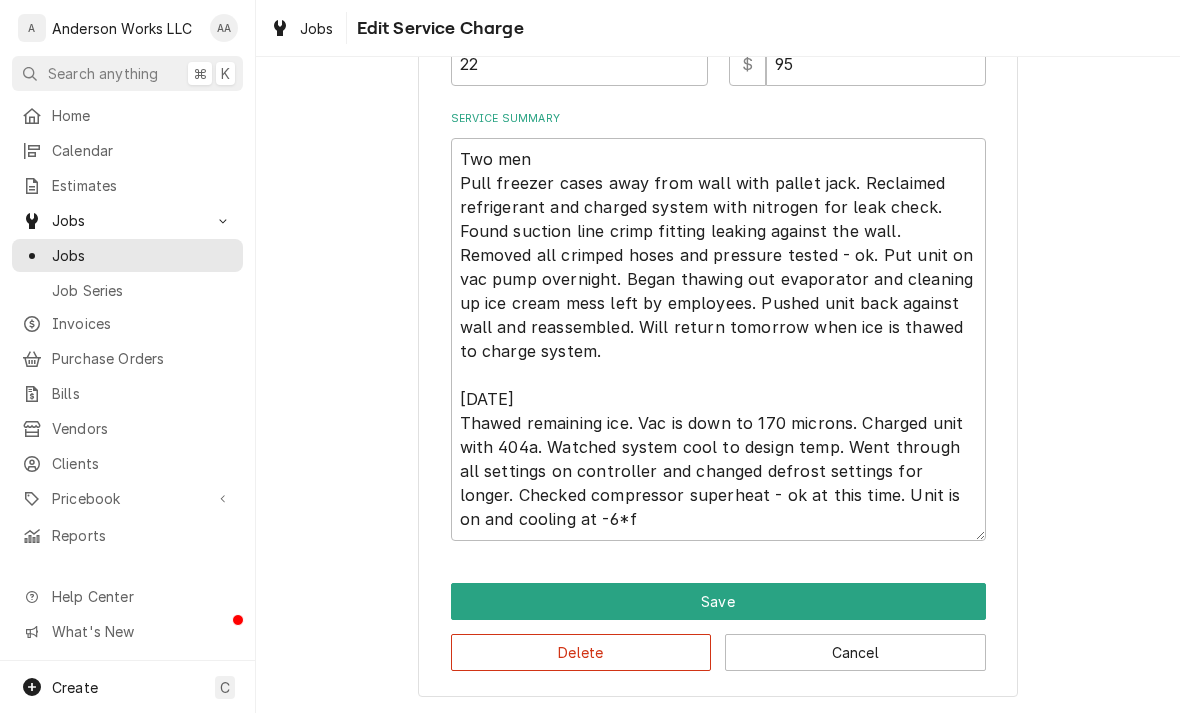 click on "Save" at bounding box center (718, 601) 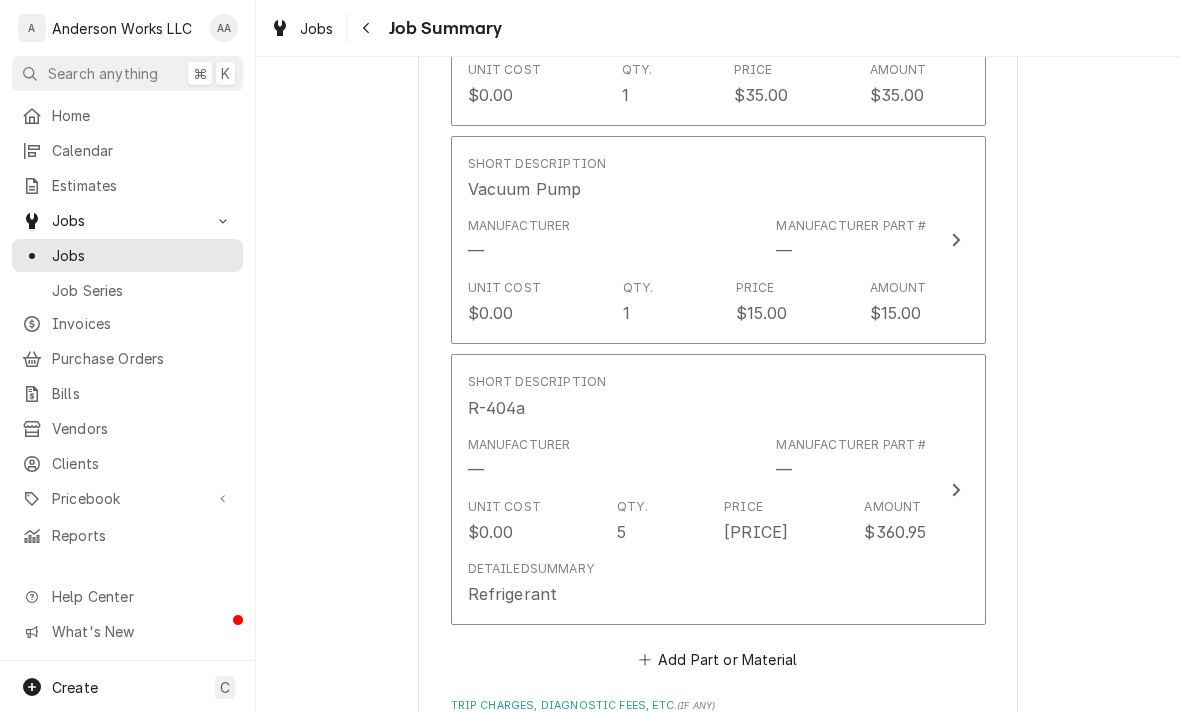 click on "$0.00" at bounding box center (491, 532) 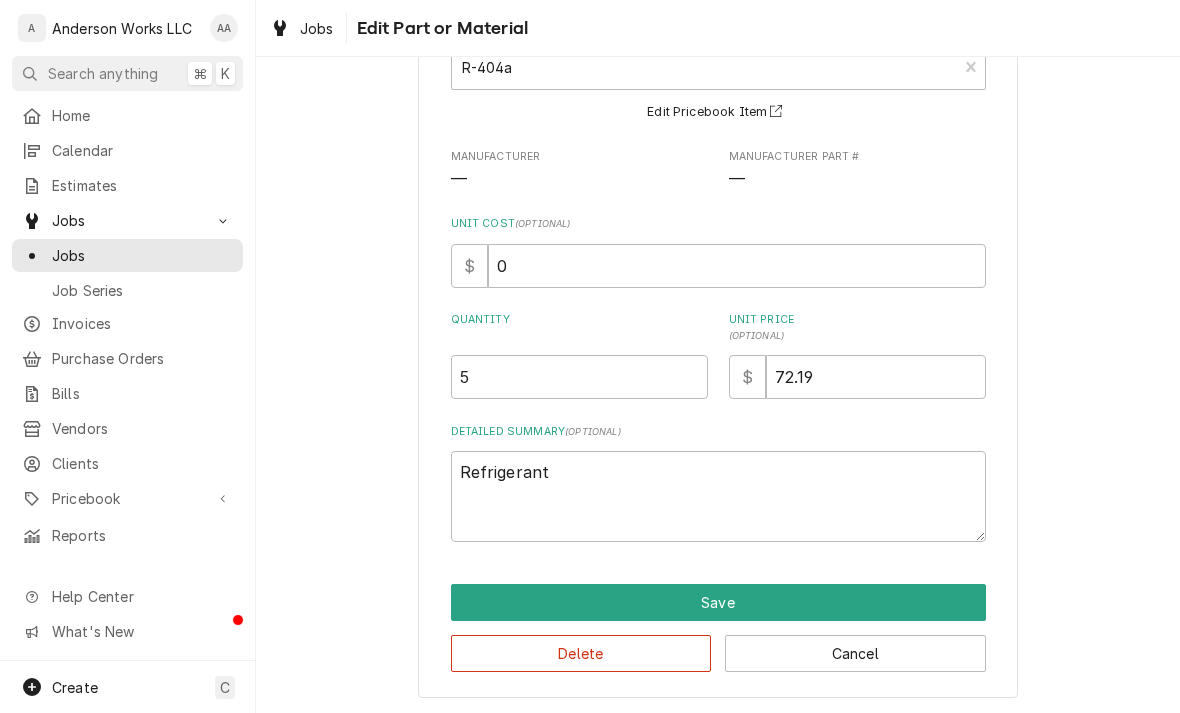 scroll, scrollTop: 144, scrollLeft: 0, axis: vertical 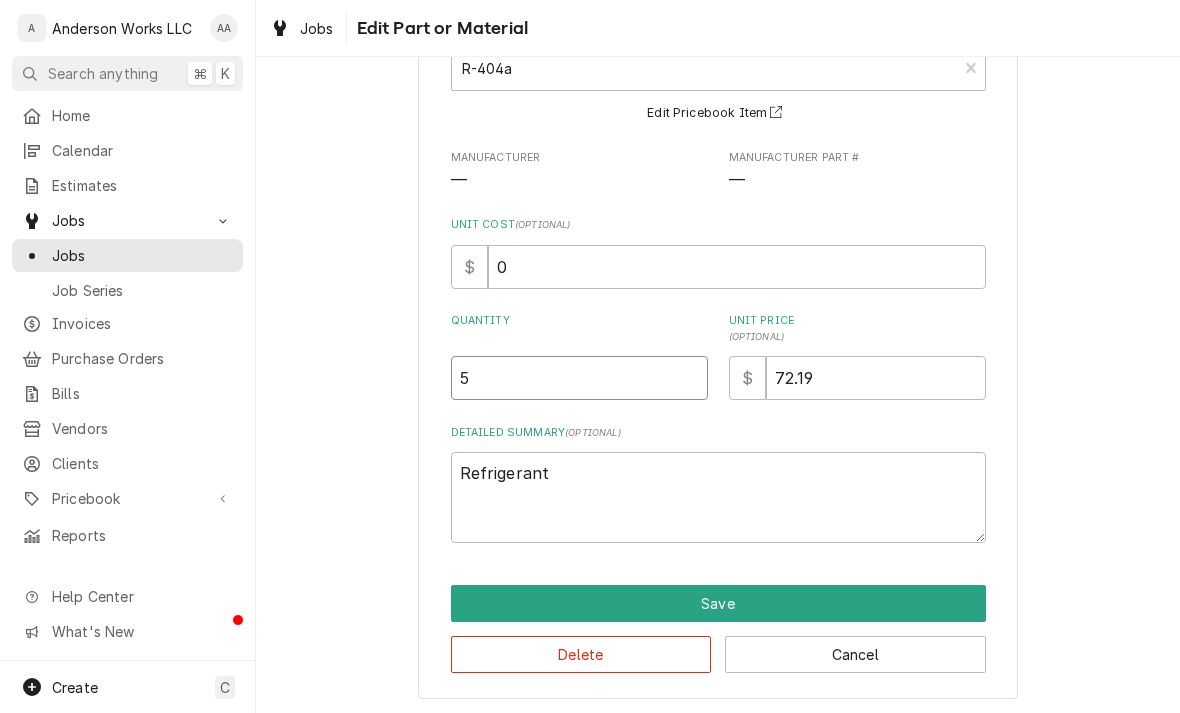 click on "5" at bounding box center (579, 378) 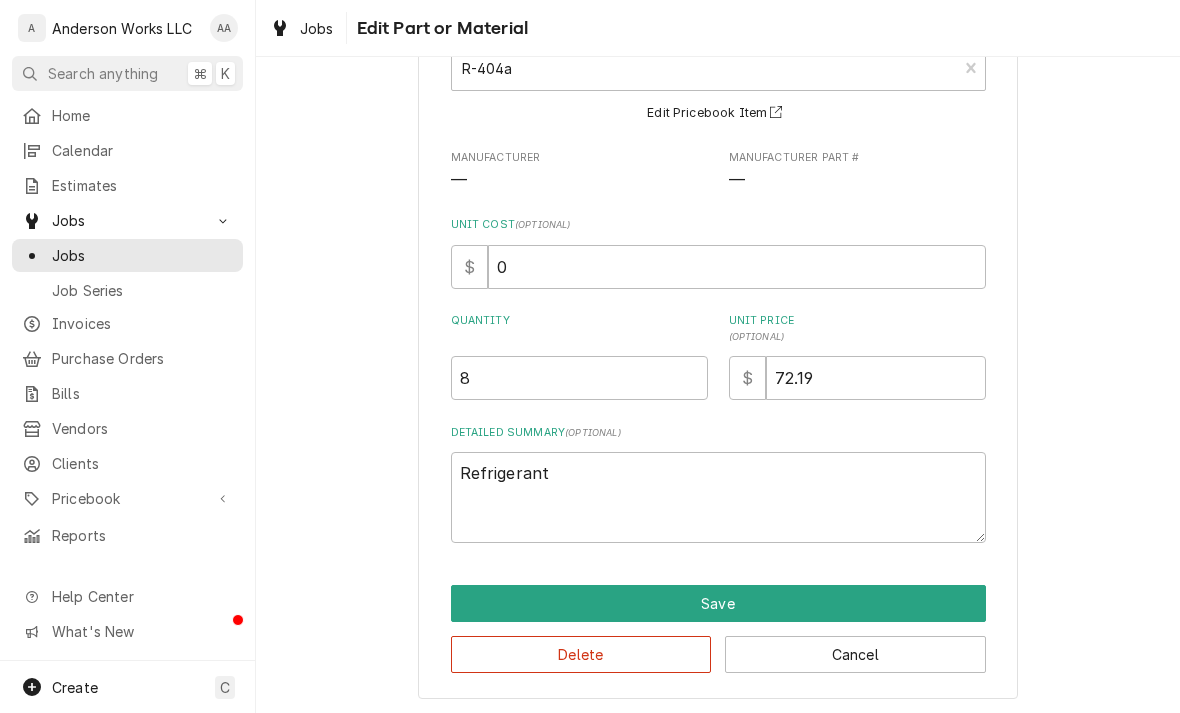 click on "Save" at bounding box center (718, 603) 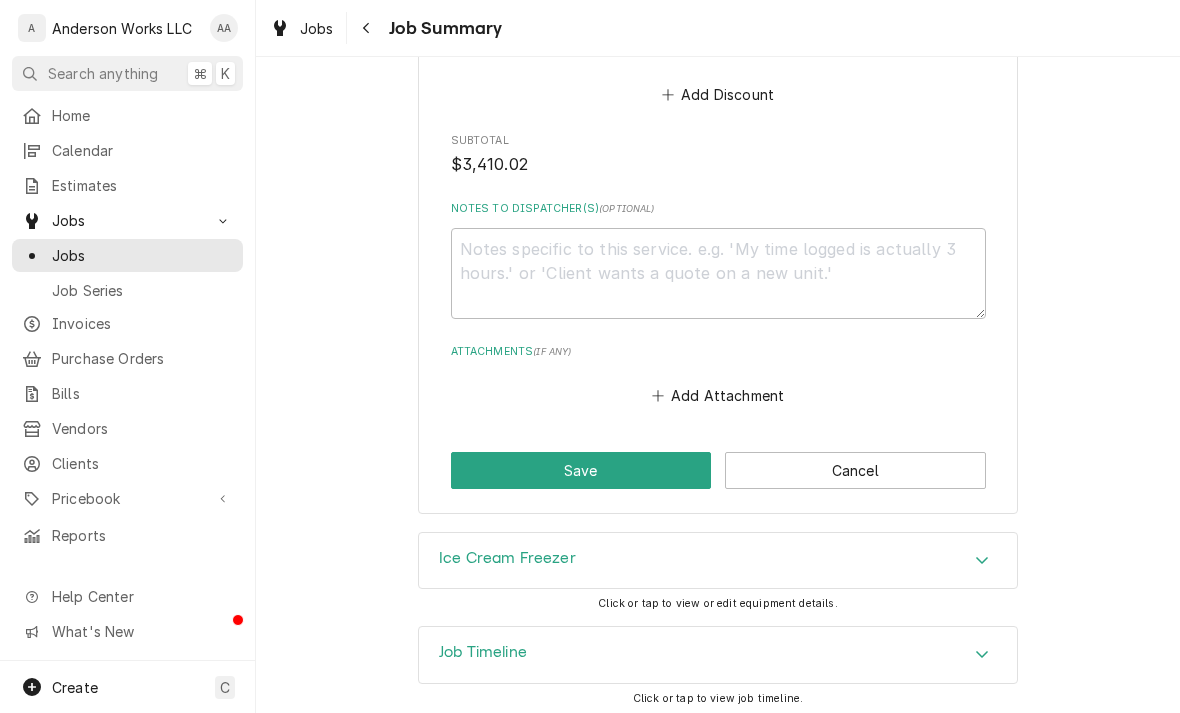 click on "Job Timeline" at bounding box center [483, 652] 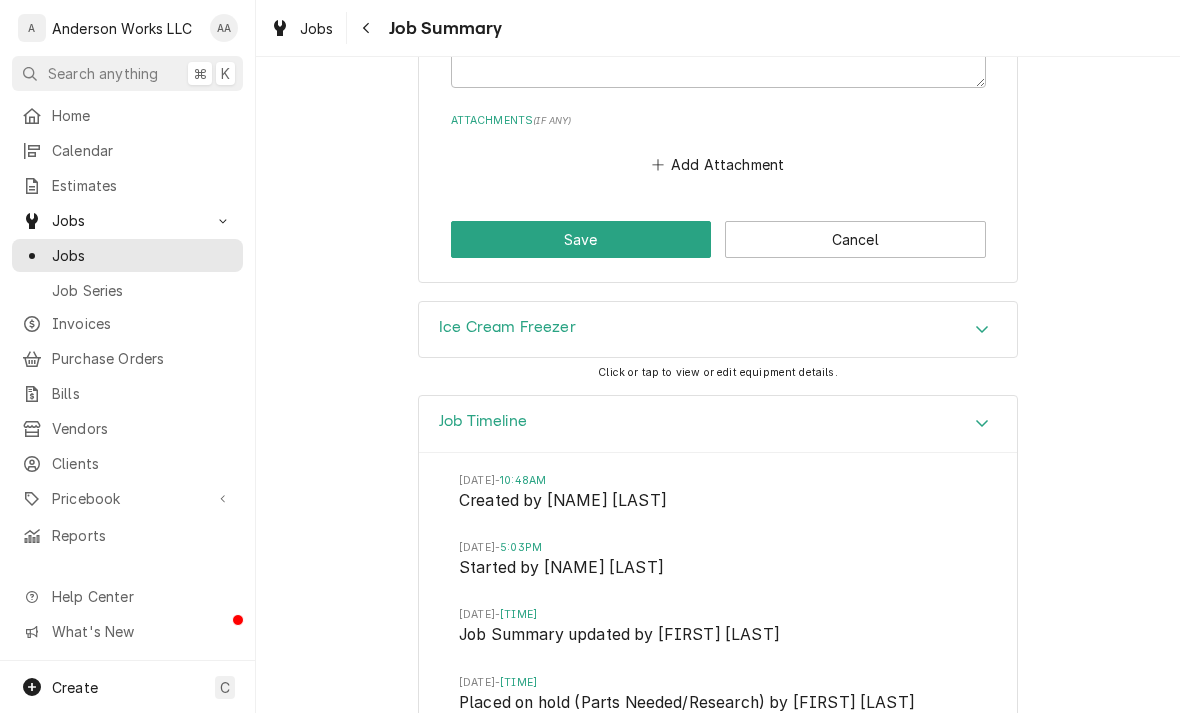 scroll, scrollTop: 3413, scrollLeft: 0, axis: vertical 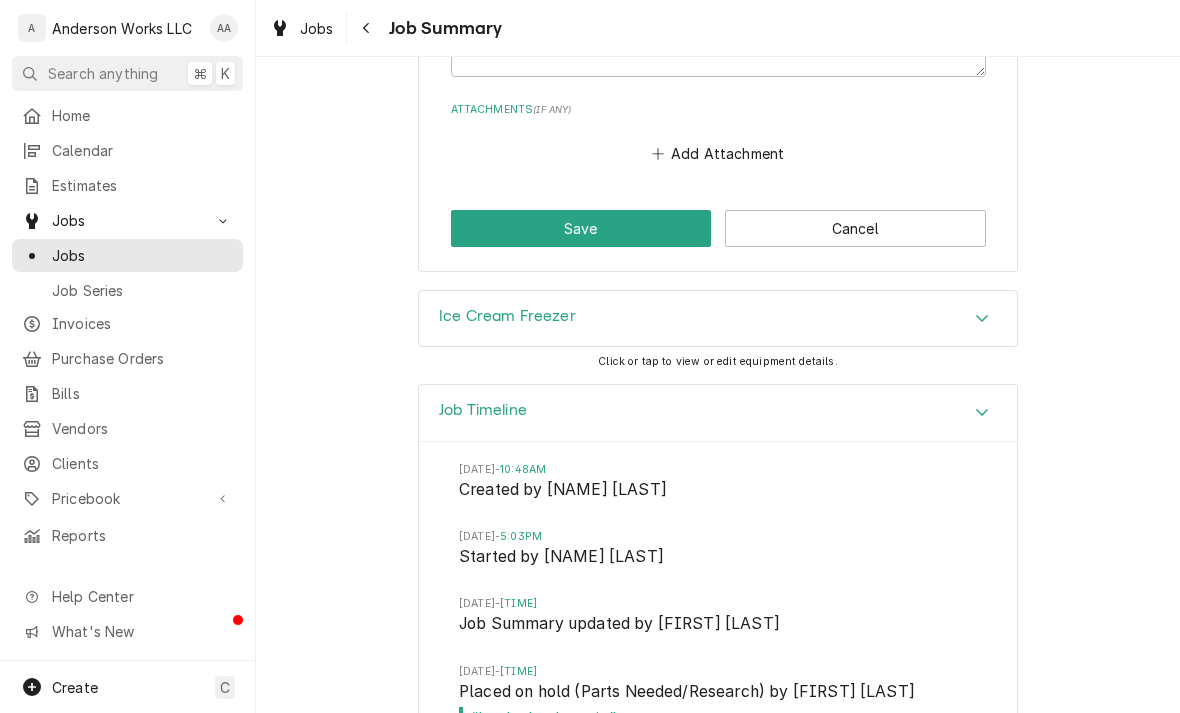 click on "Save" at bounding box center (581, 228) 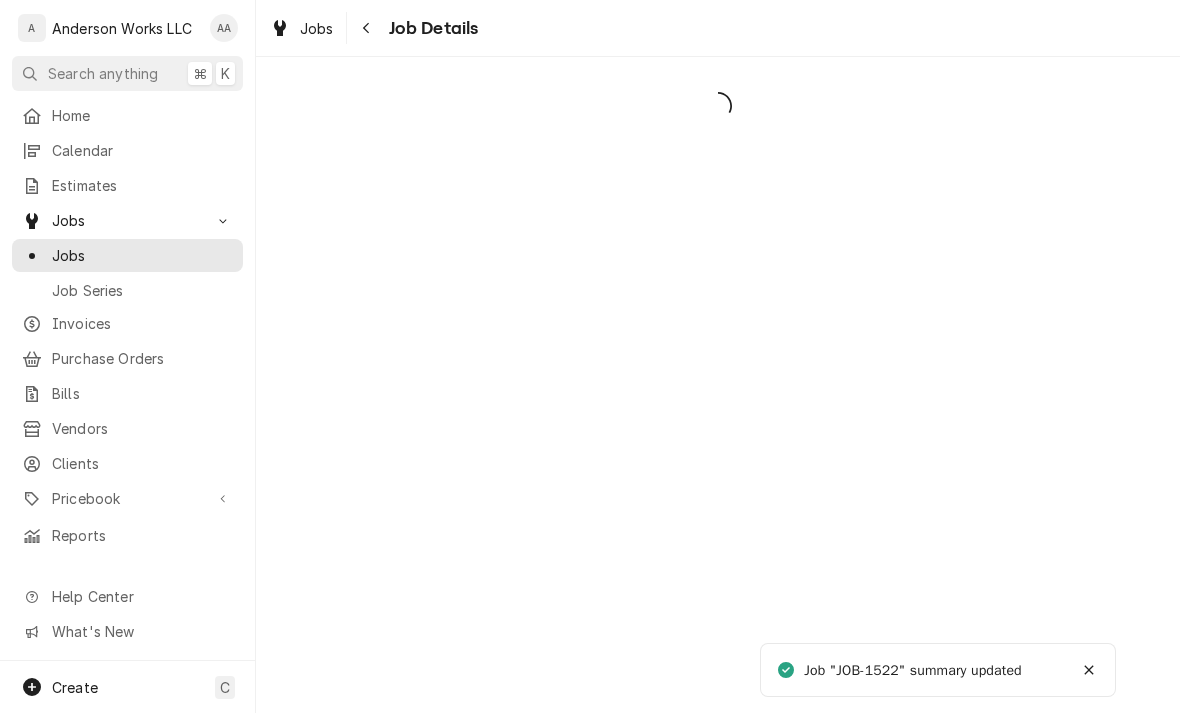 scroll, scrollTop: 0, scrollLeft: 0, axis: both 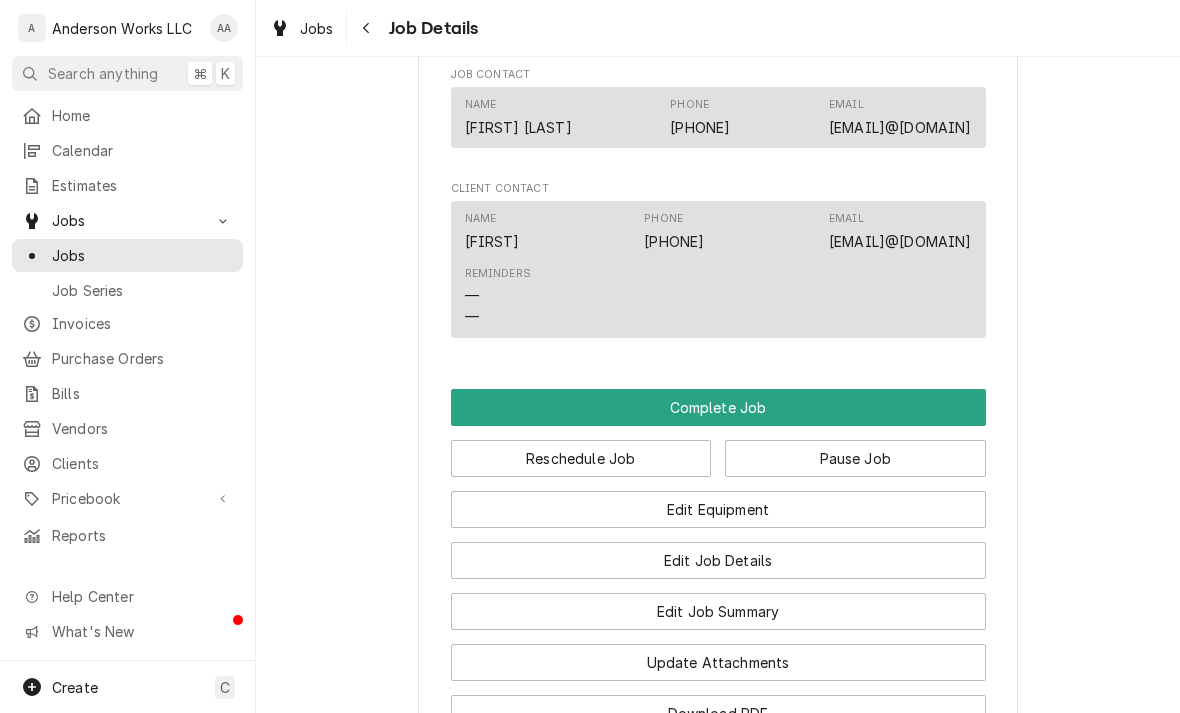 click on "Complete Job" at bounding box center [718, 407] 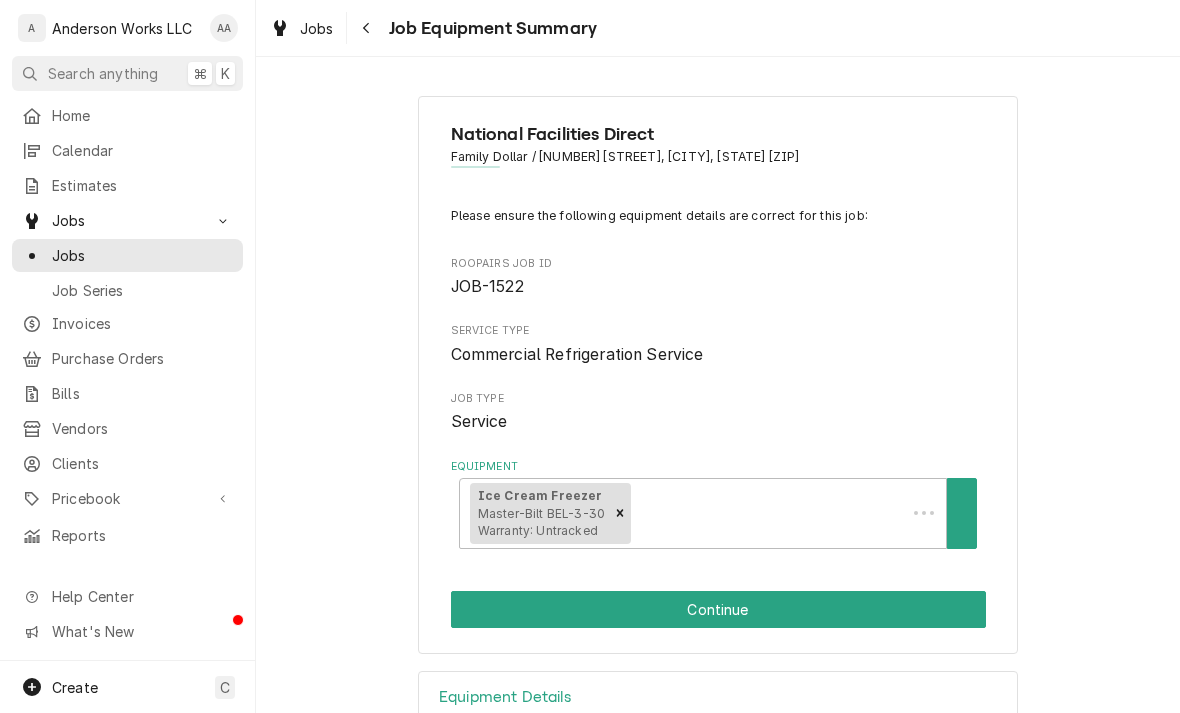 scroll, scrollTop: 0, scrollLeft: 0, axis: both 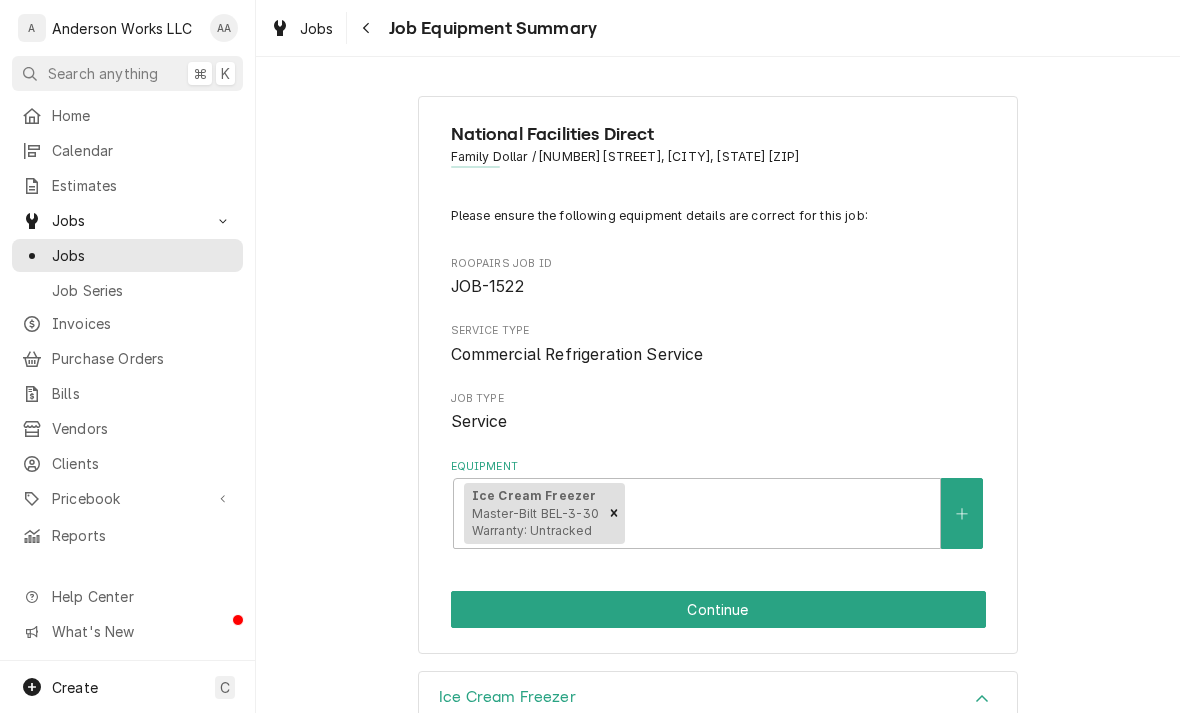 click on "Continue" at bounding box center (718, 609) 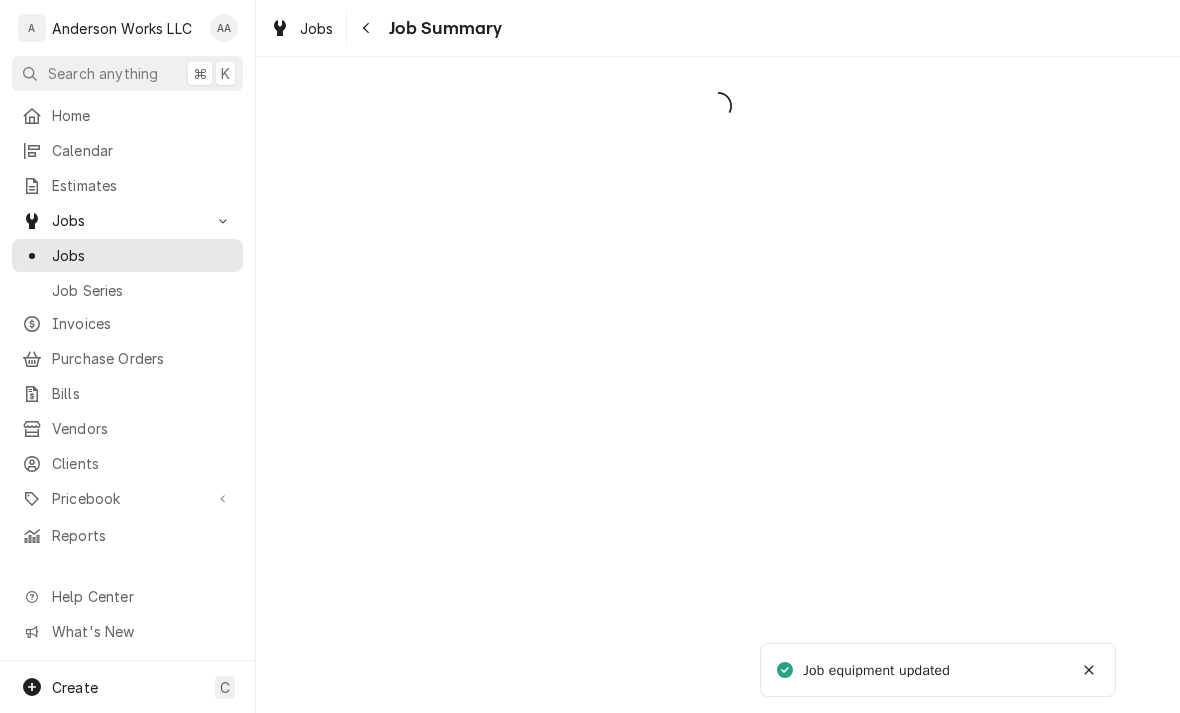 scroll, scrollTop: 0, scrollLeft: 0, axis: both 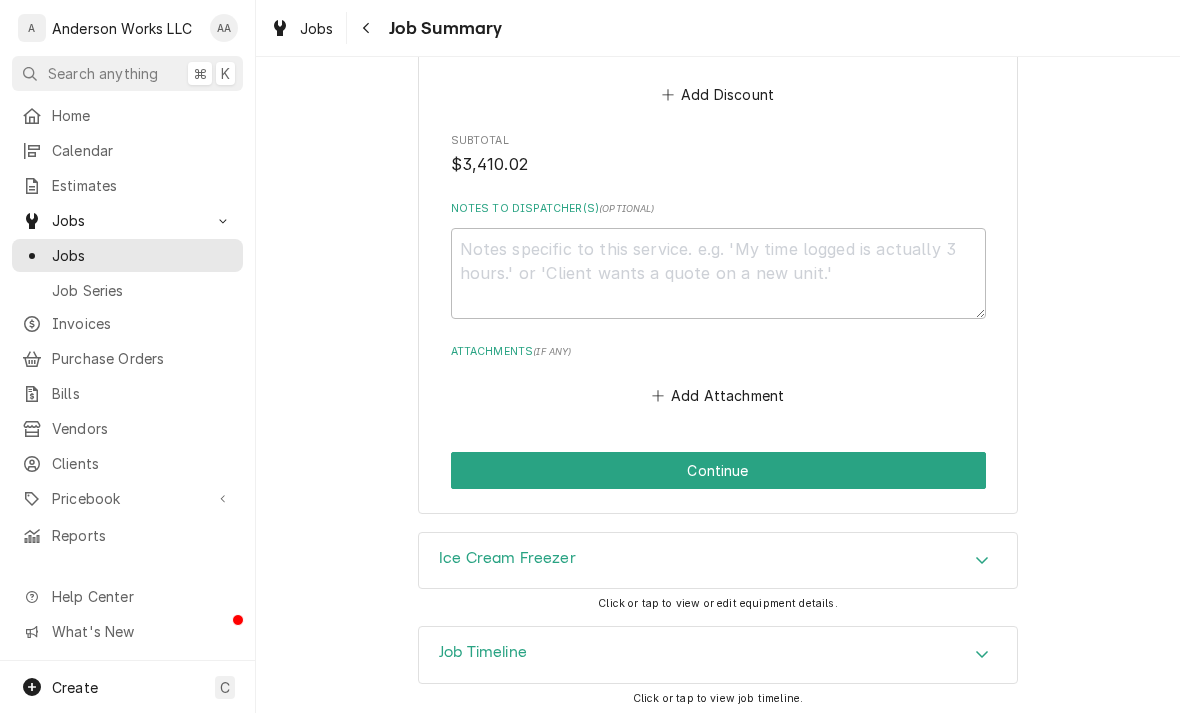 click on "Continue" at bounding box center (718, 470) 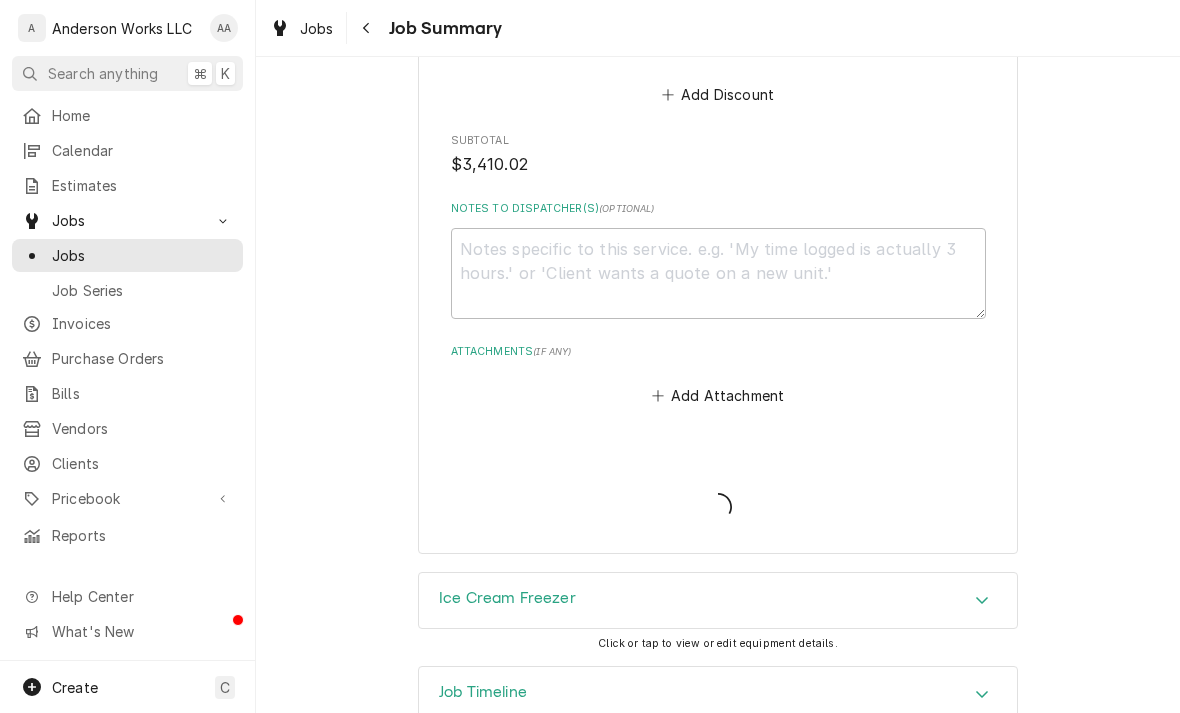 type on "x" 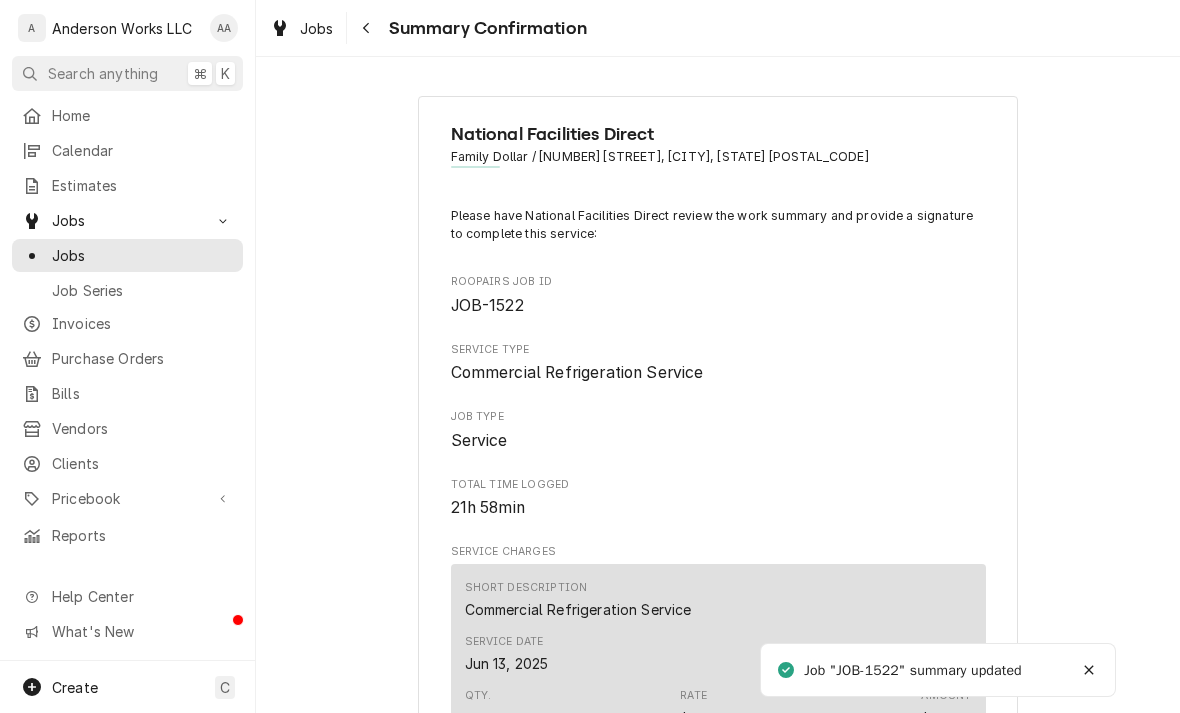 scroll, scrollTop: 0, scrollLeft: 0, axis: both 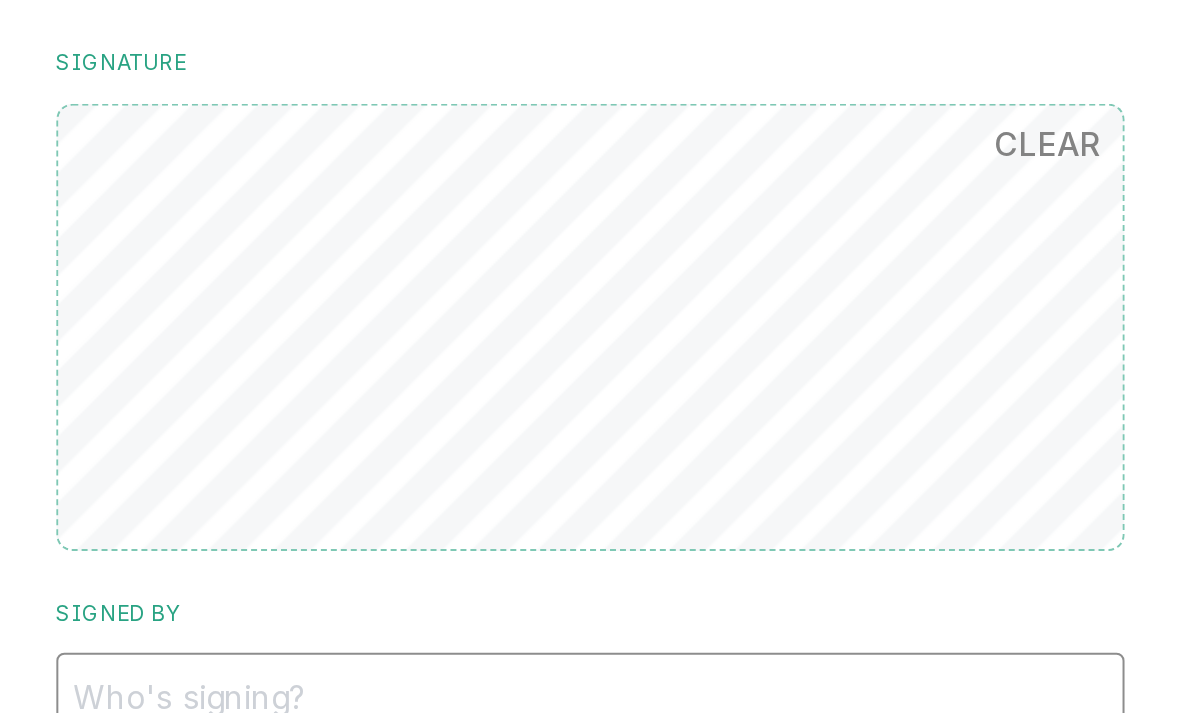 click on "Signed By" at bounding box center [718, 560] 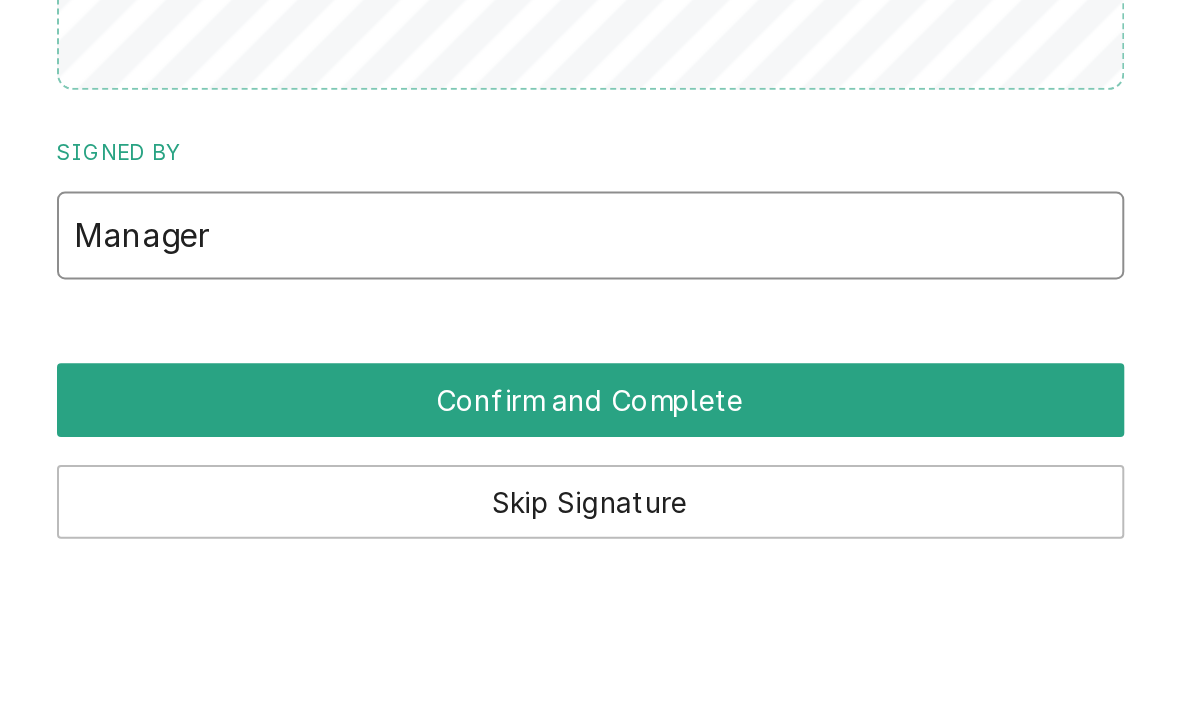 type on "Manager" 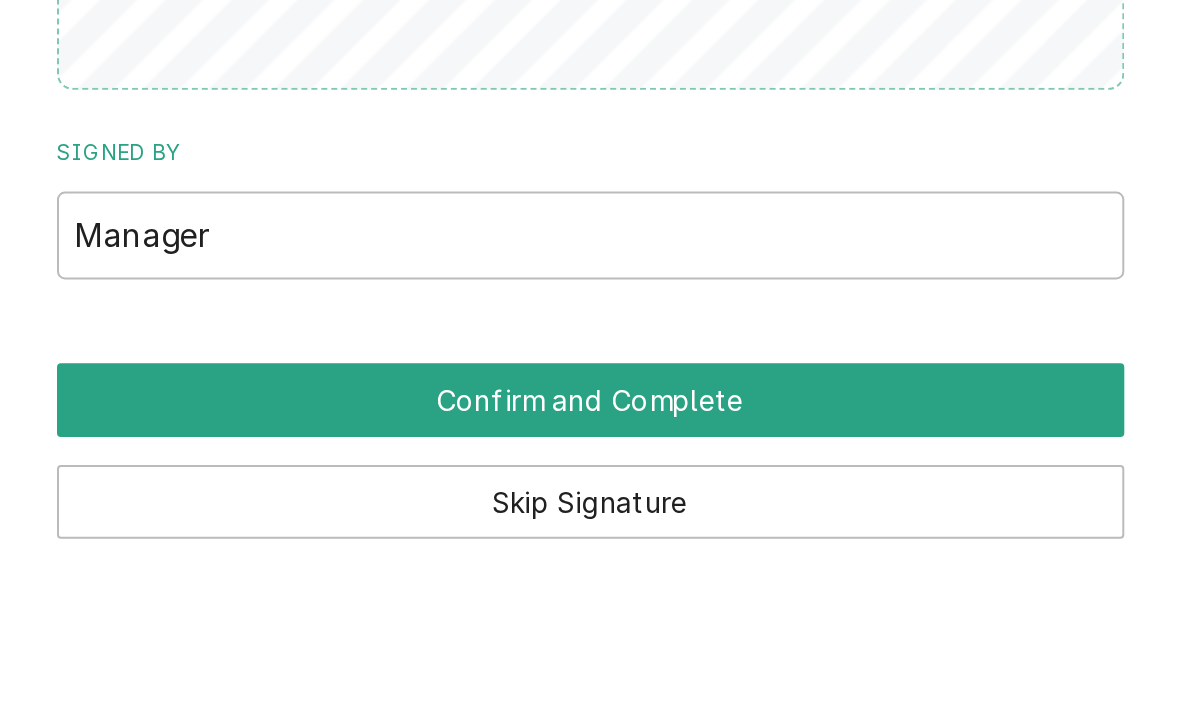 click on "Confirm and Complete" at bounding box center [718, 642] 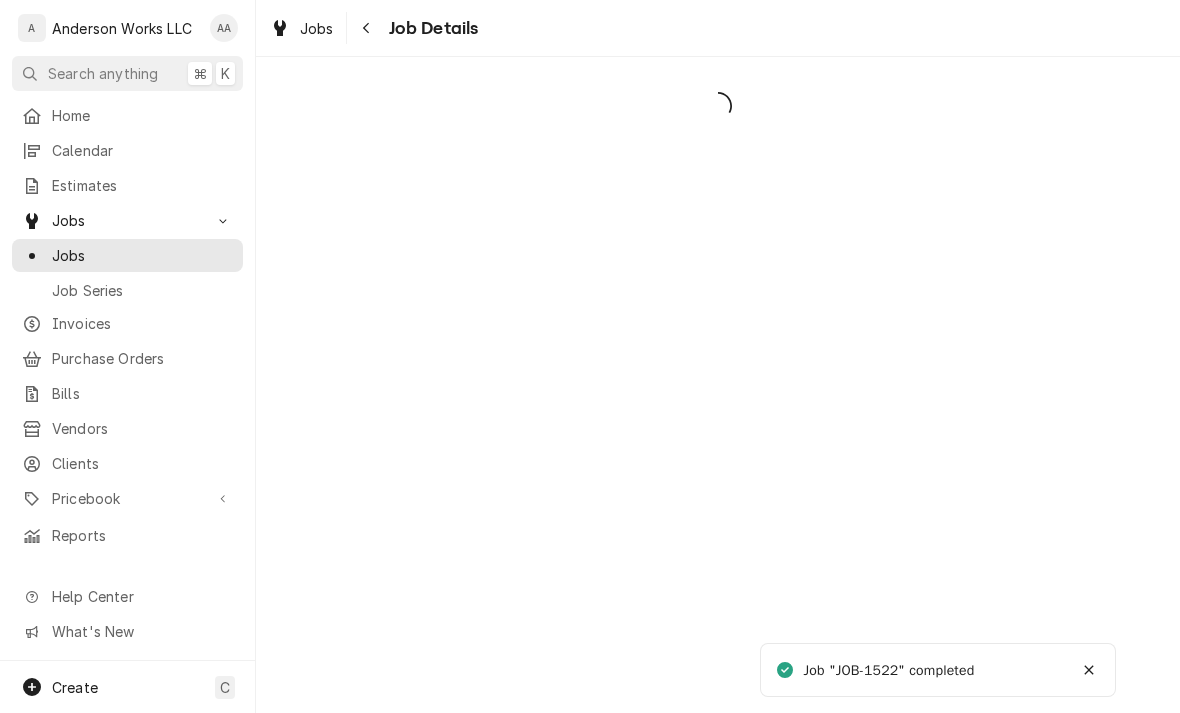 scroll, scrollTop: 0, scrollLeft: 0, axis: both 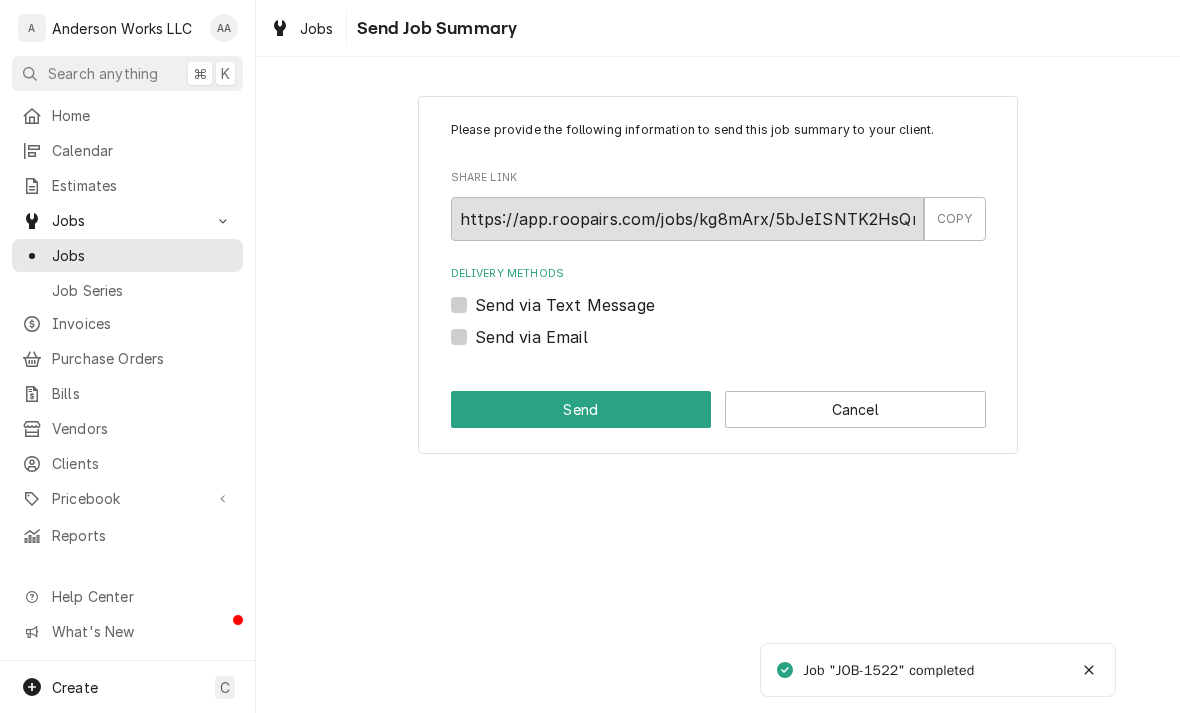 click on "Cancel" at bounding box center [855, 409] 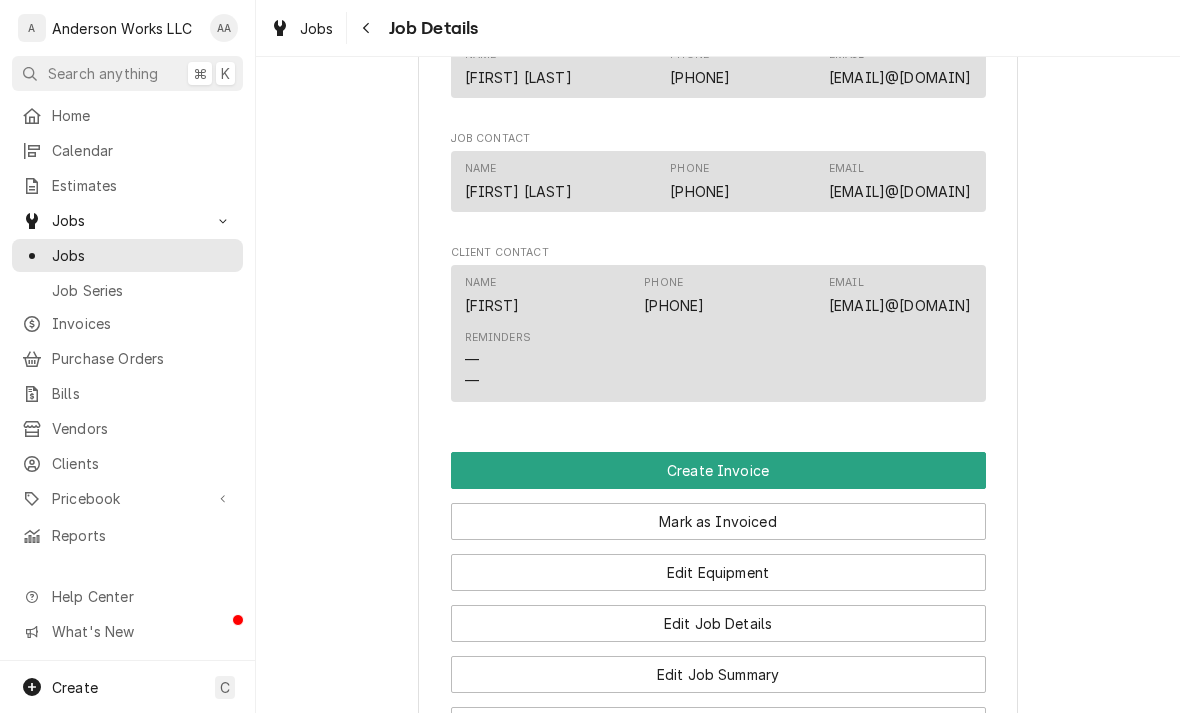 scroll, scrollTop: 1553, scrollLeft: 0, axis: vertical 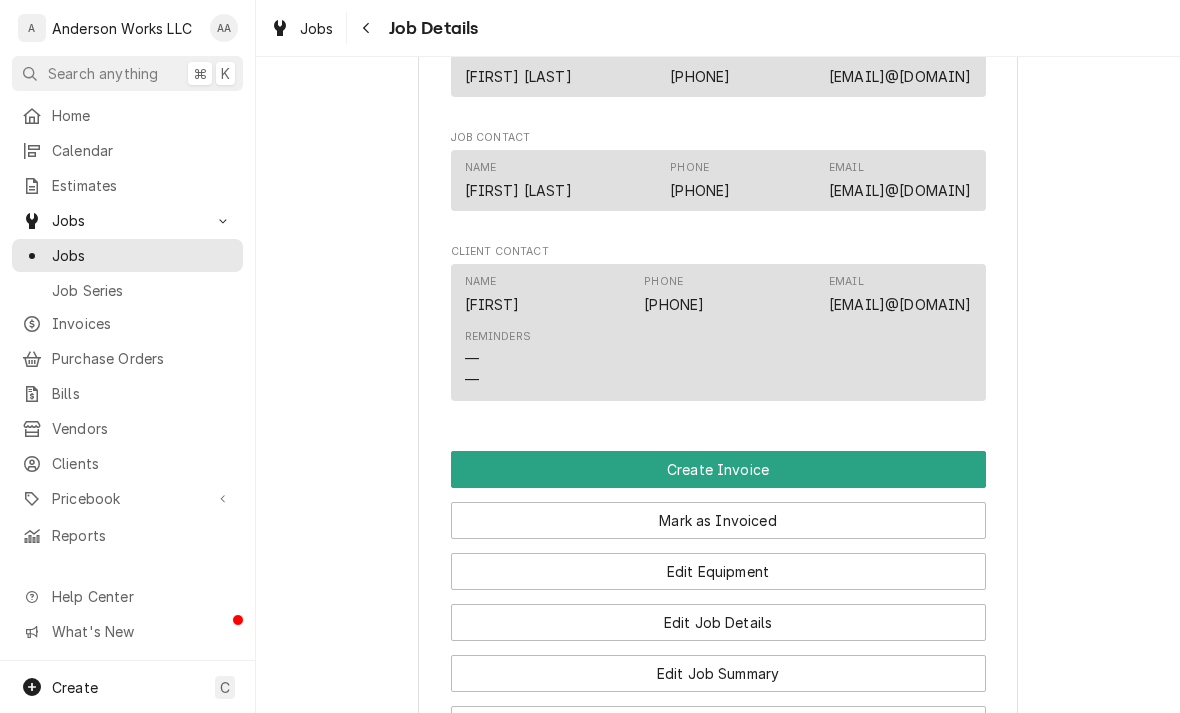 click on "Create Invoice" at bounding box center [718, 469] 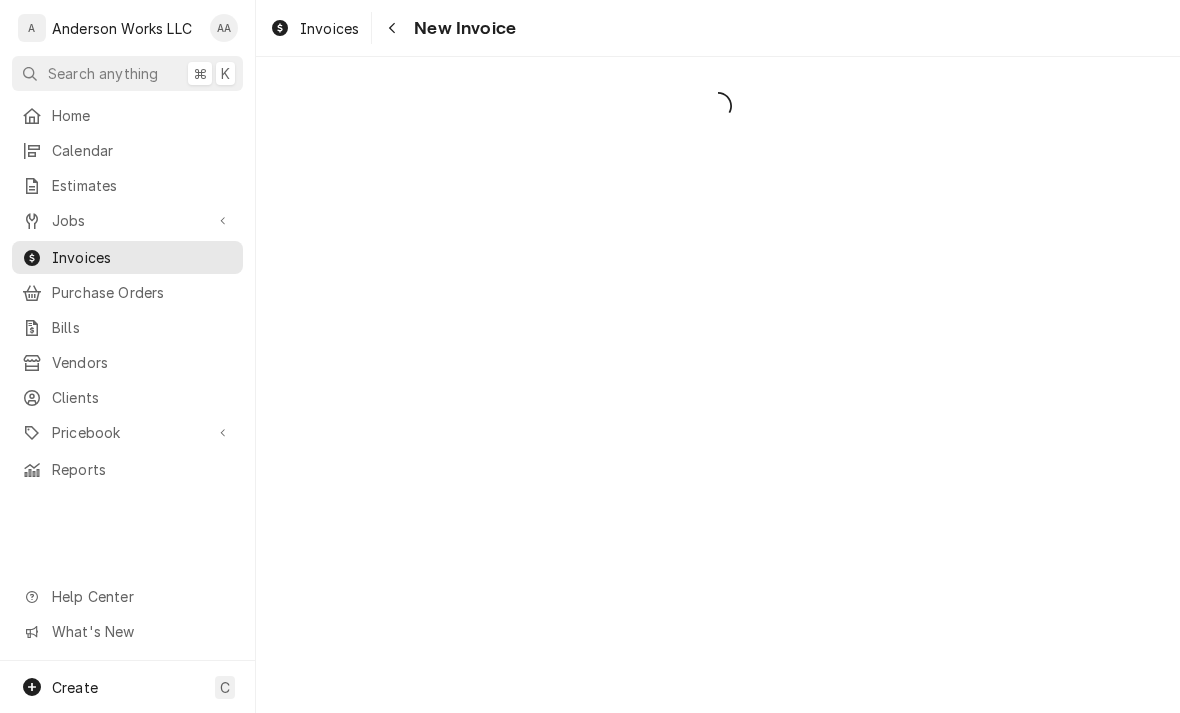scroll, scrollTop: 0, scrollLeft: 0, axis: both 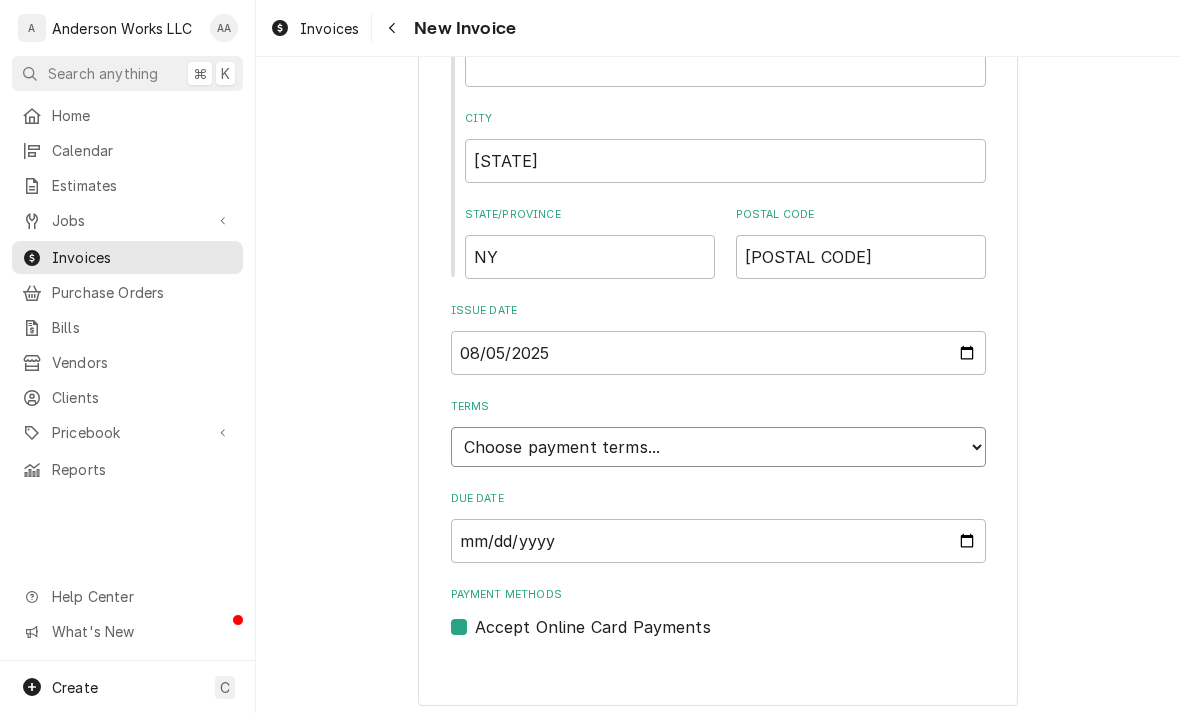 click on "Choose payment terms... Same Day Net 7 Net 14 Net 21 Net 30 Net 45 Net 60 Net 90" at bounding box center (718, 447) 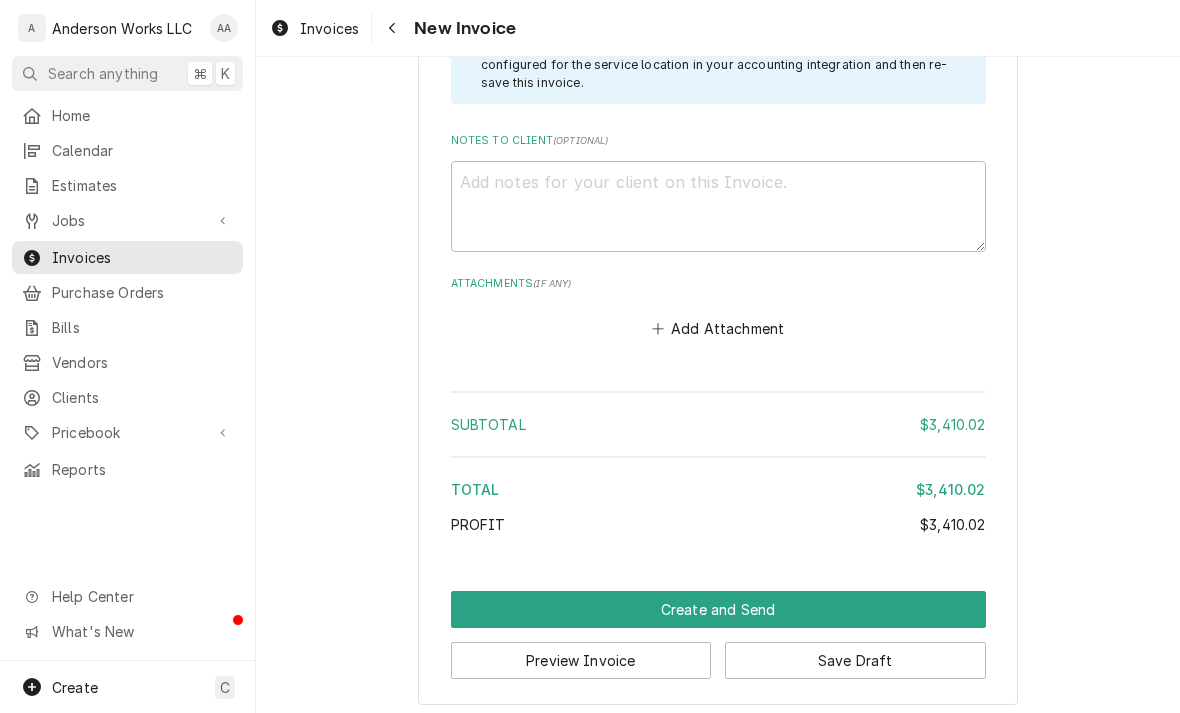 click on "Create and Send" at bounding box center [718, 609] 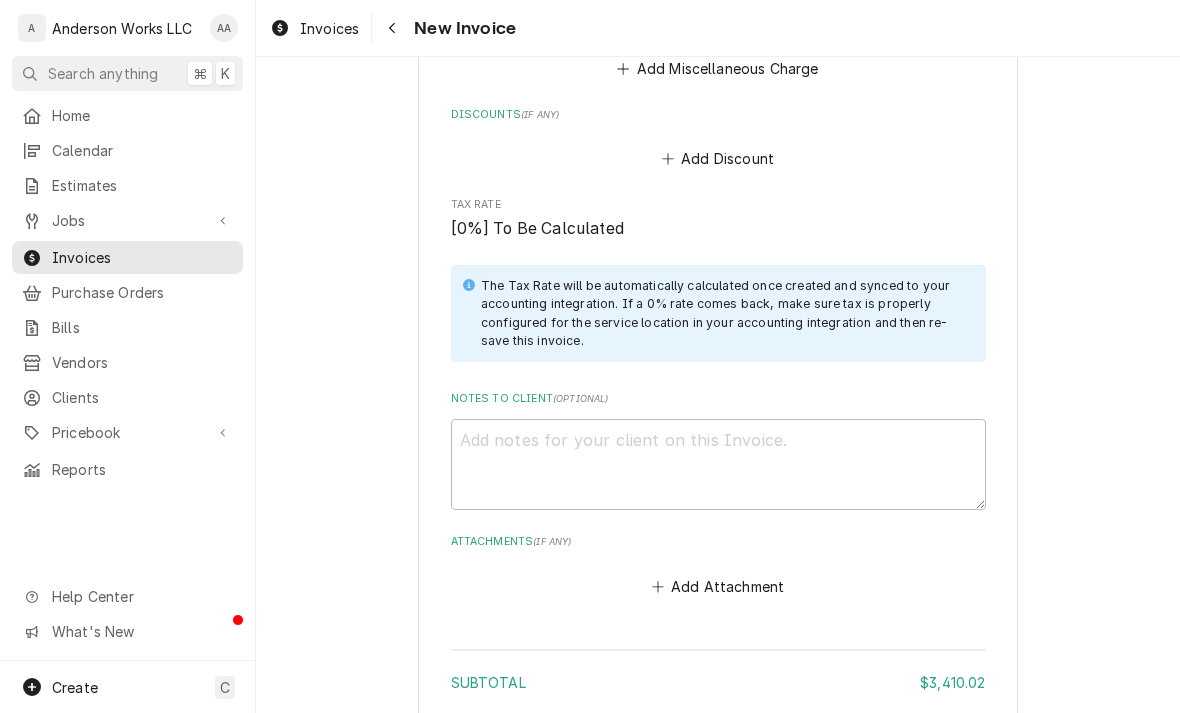 type on "x" 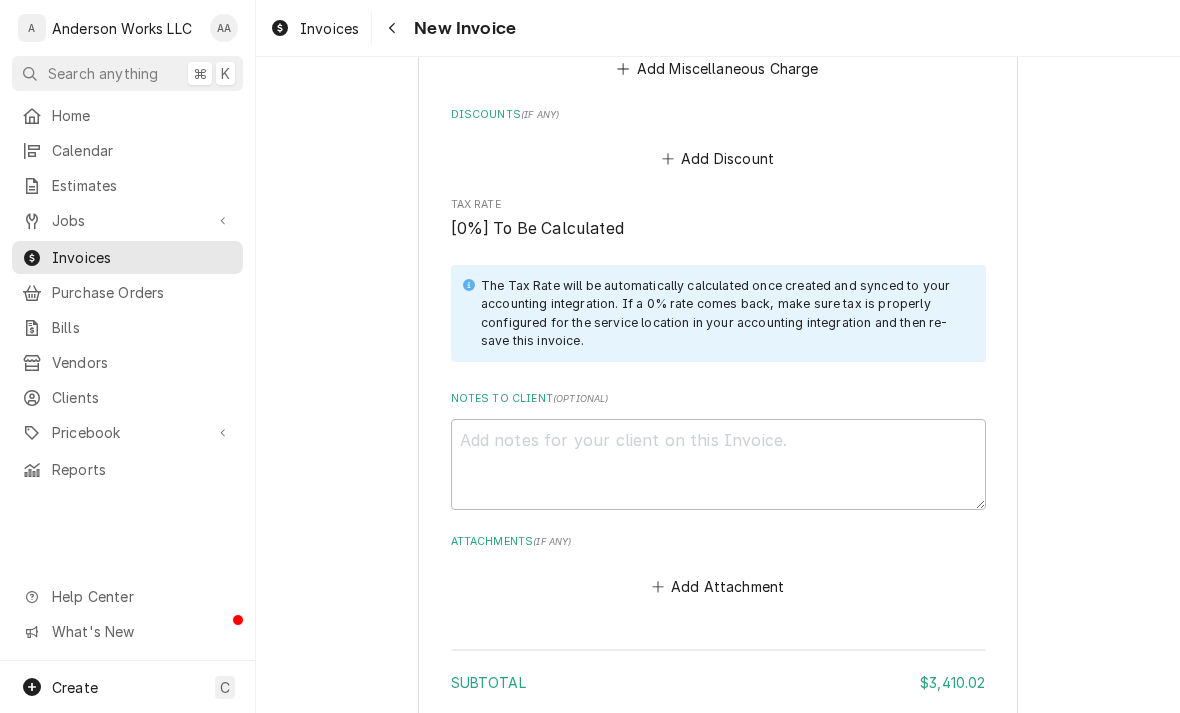 scroll, scrollTop: 4276, scrollLeft: 0, axis: vertical 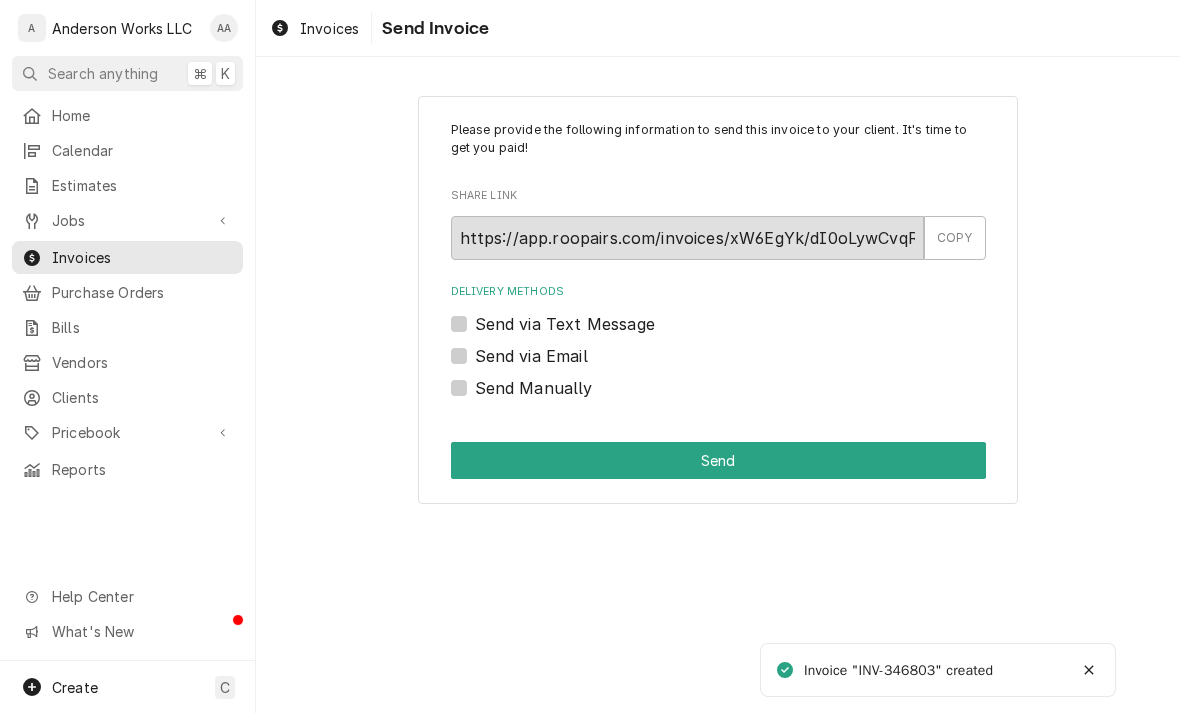 click on "Send Manually" at bounding box center (534, 388) 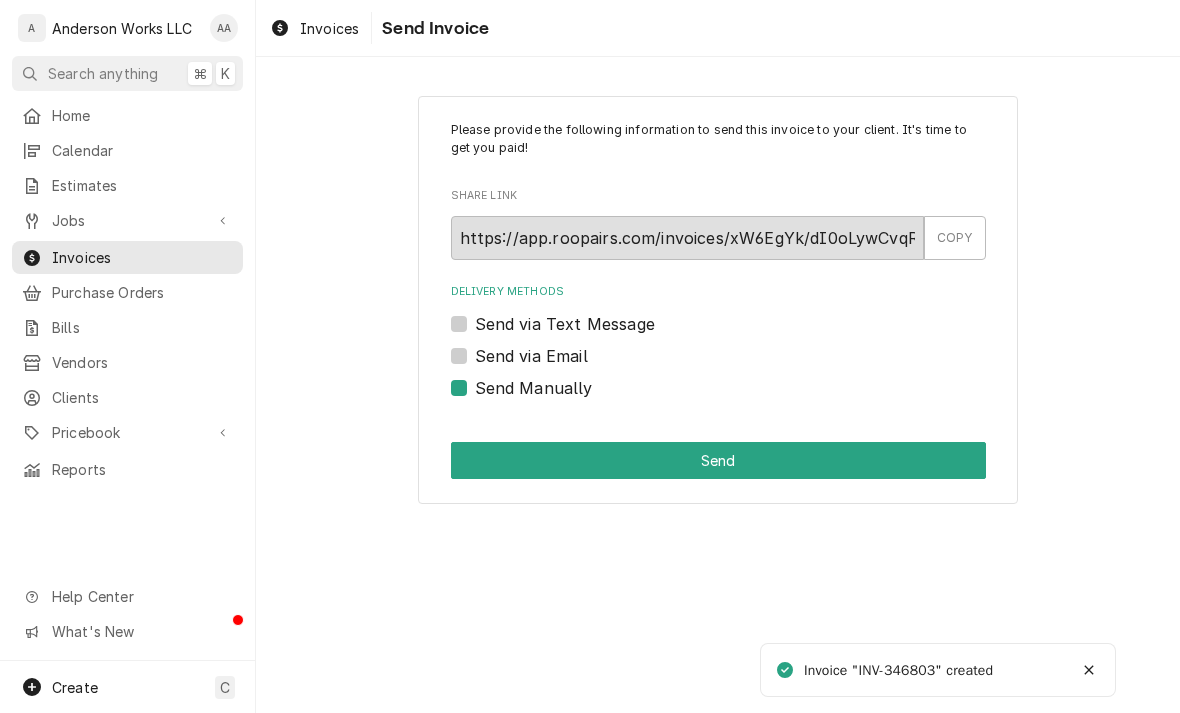 click on "Send Manually" at bounding box center [534, 388] 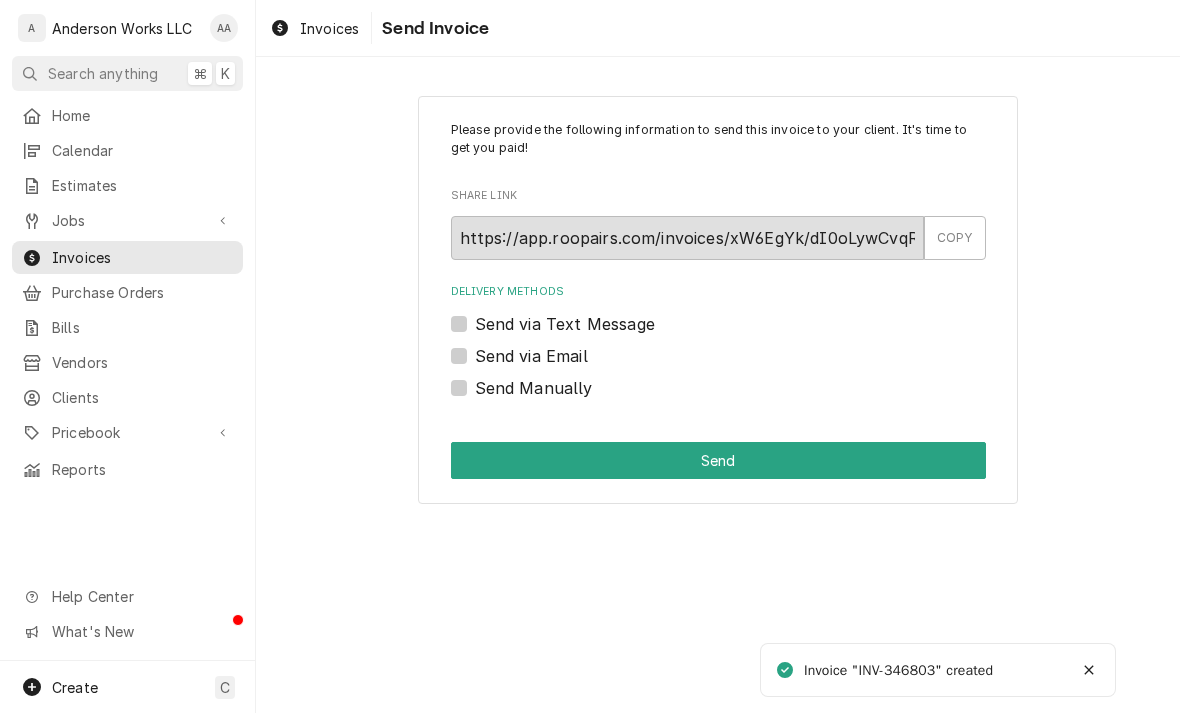 click on "Send via Email" at bounding box center (718, 356) 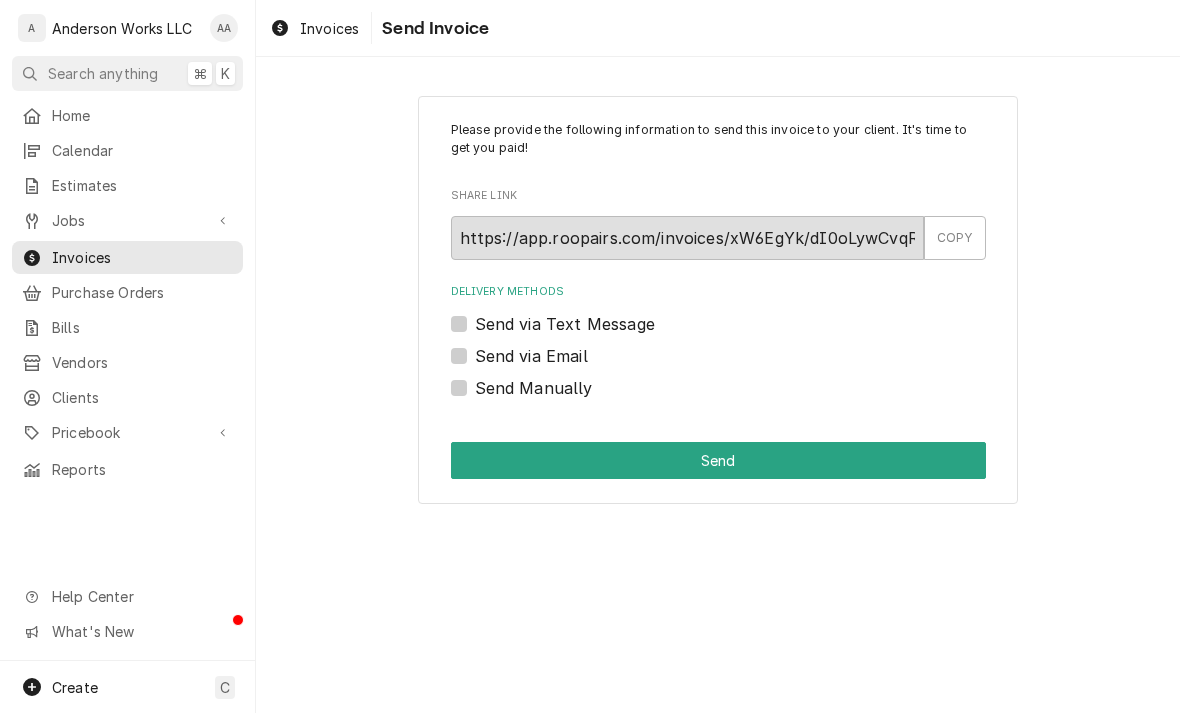 click on "Send via Email" at bounding box center (531, 356) 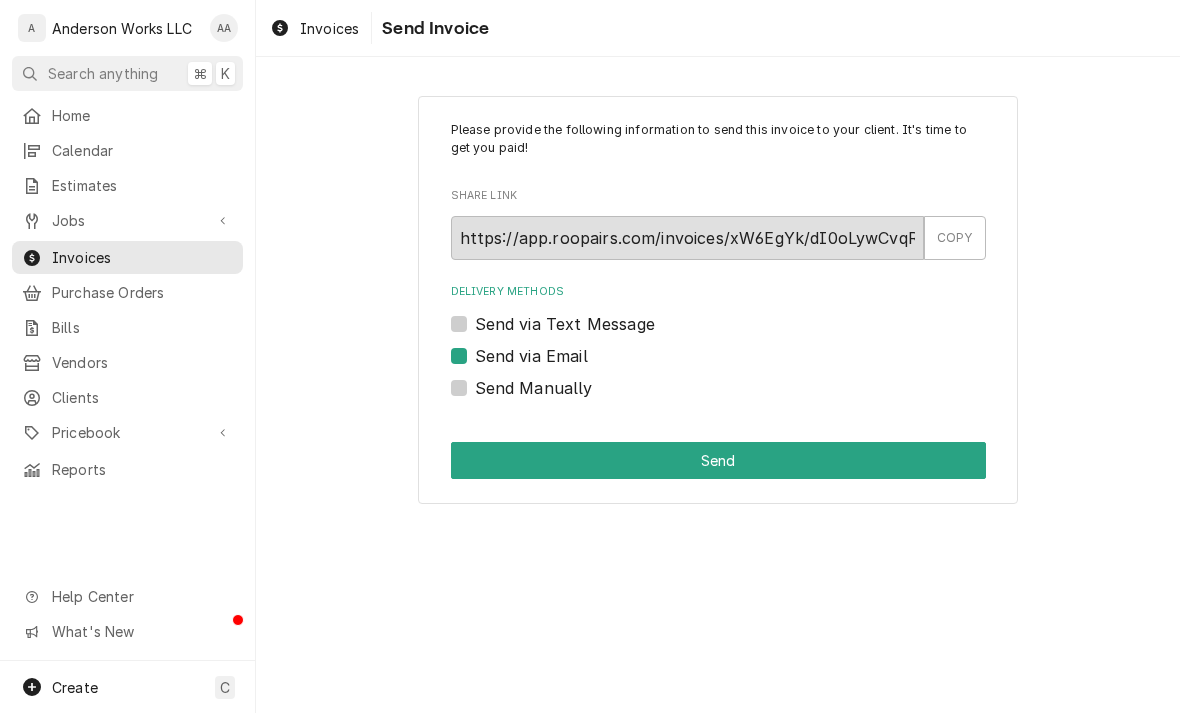 checkbox on "true" 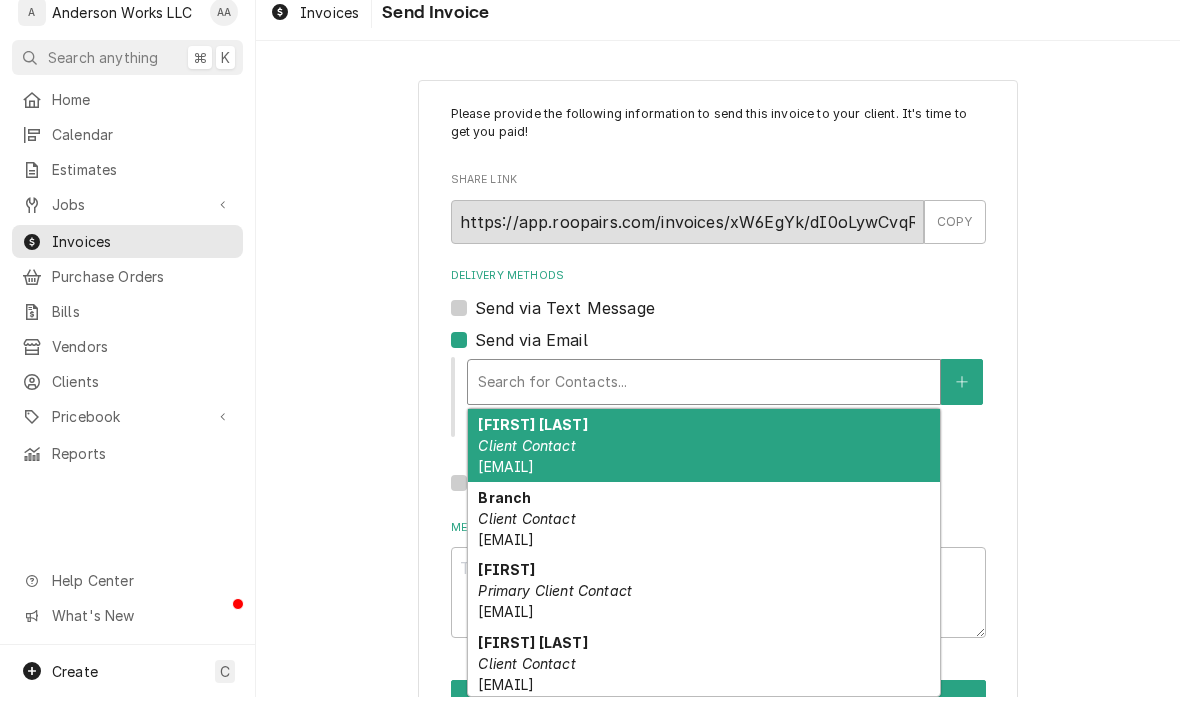 type on "m" 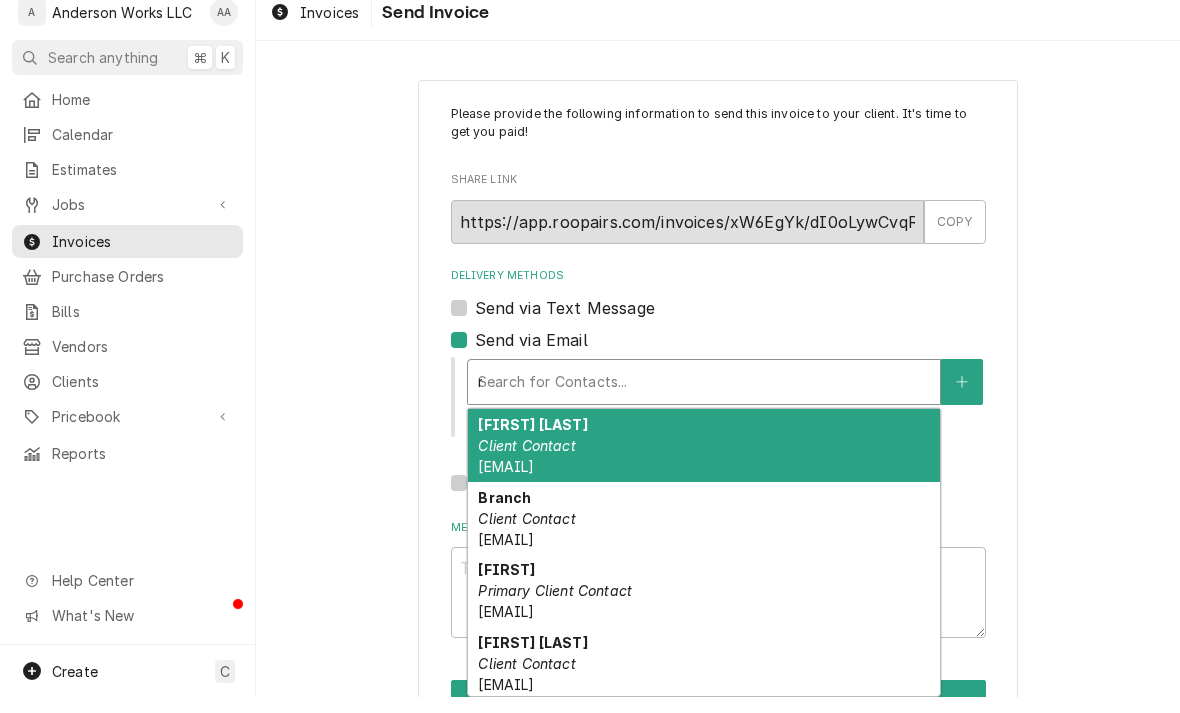 type on "x" 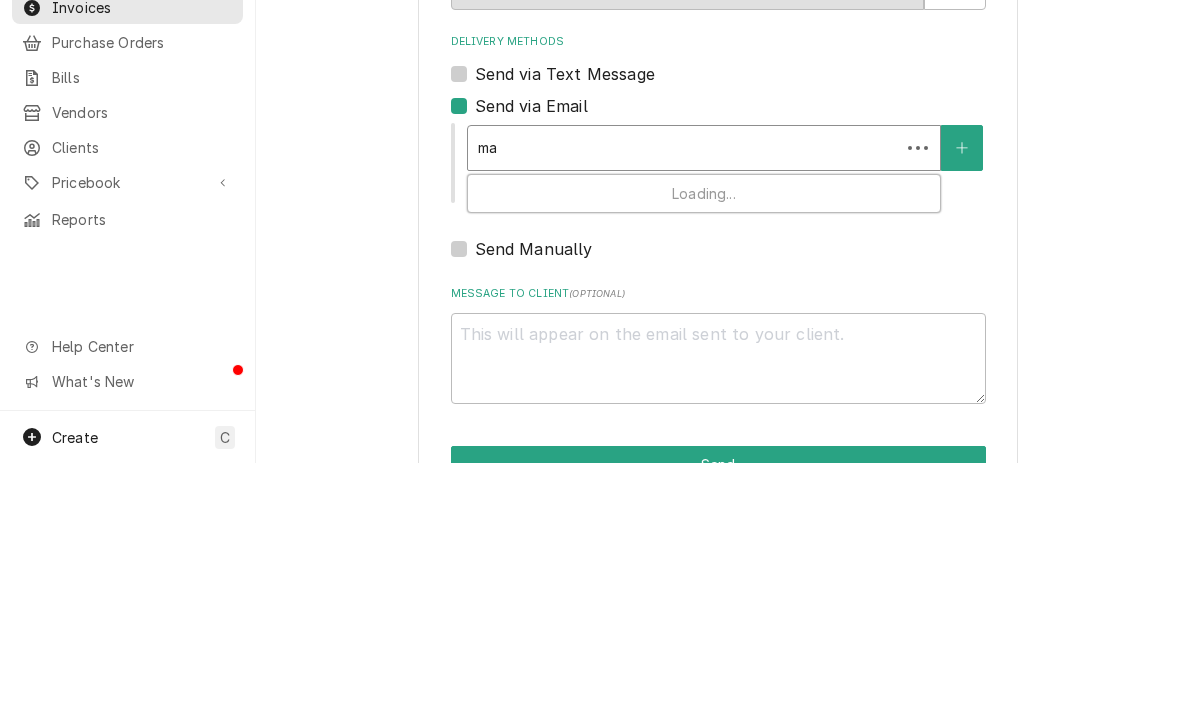 type on "mar" 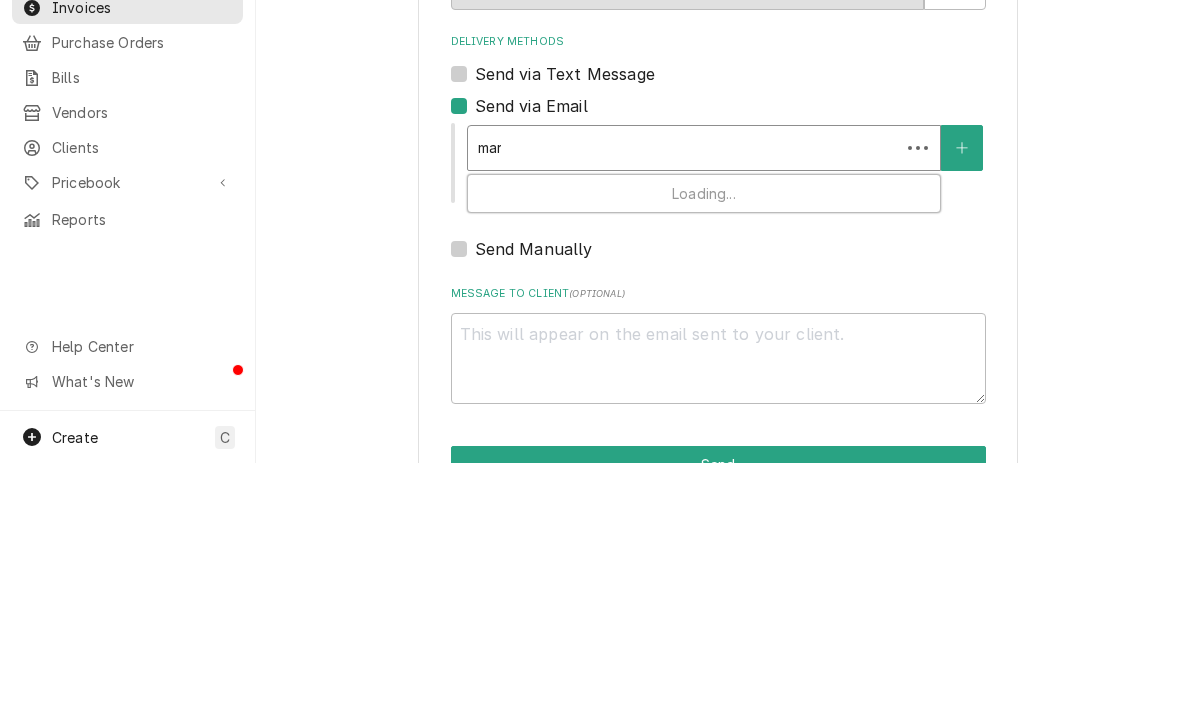type on "x" 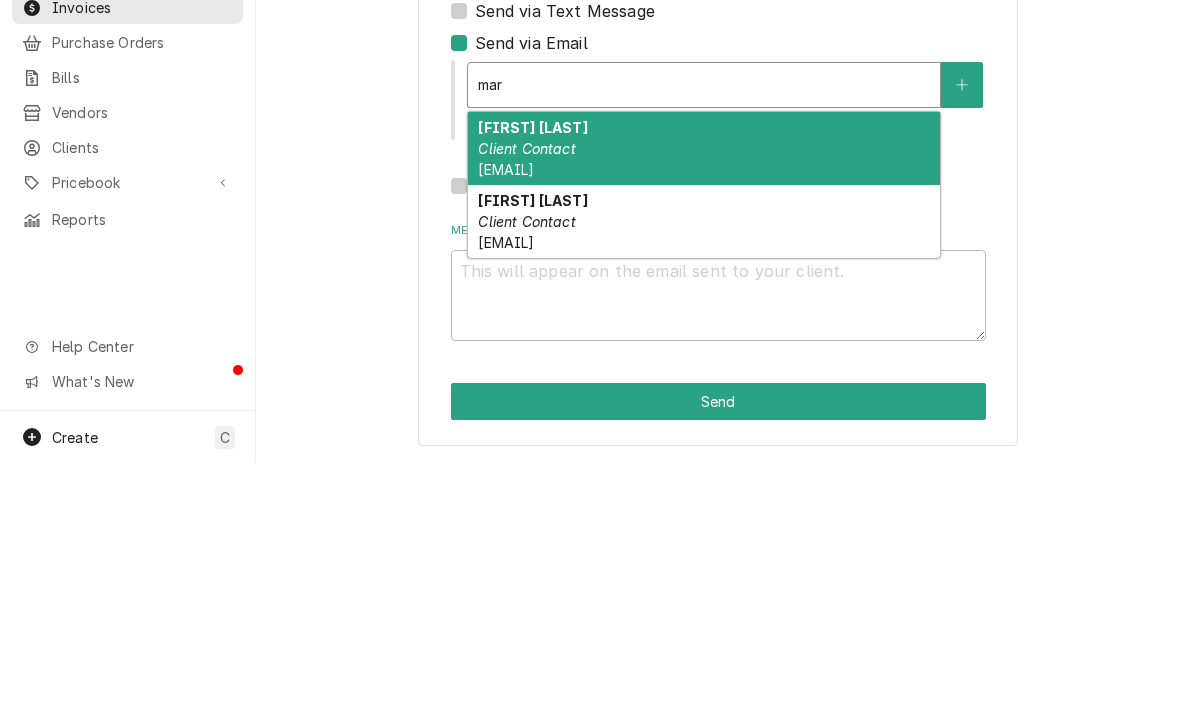 scroll, scrollTop: 62, scrollLeft: 0, axis: vertical 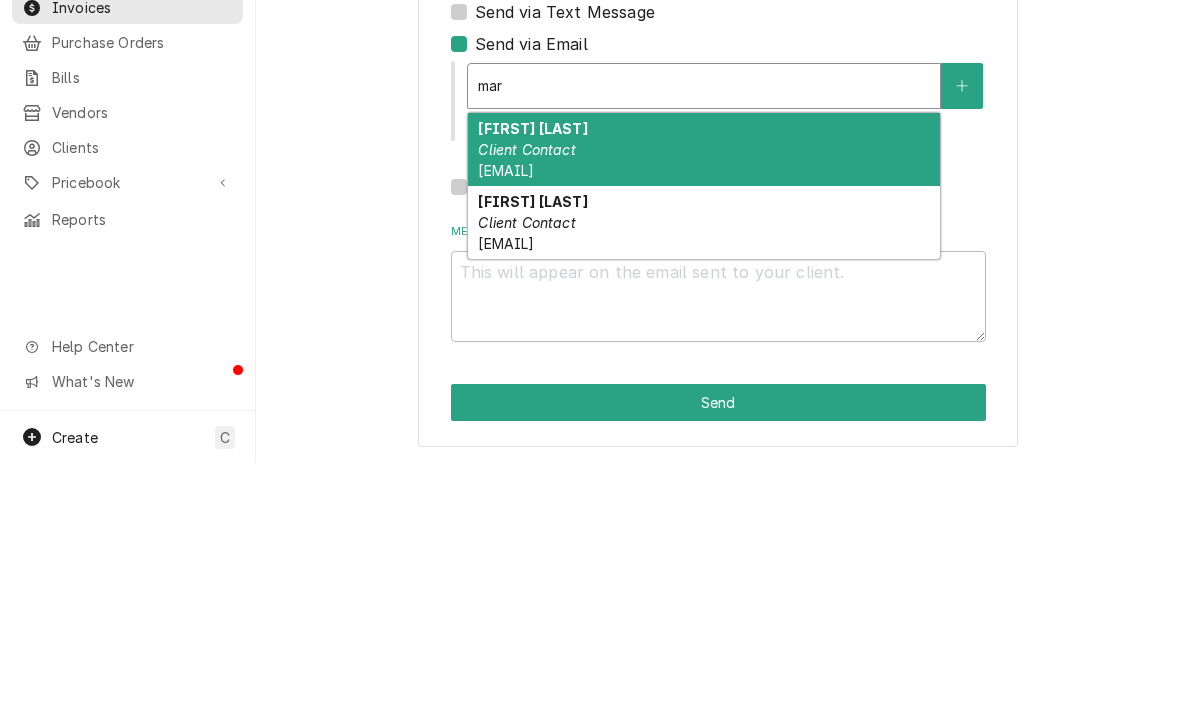 click on "Marcos Dak Client Contact marcos.d@nationalfacilitiesdirect.com" at bounding box center (704, 472) 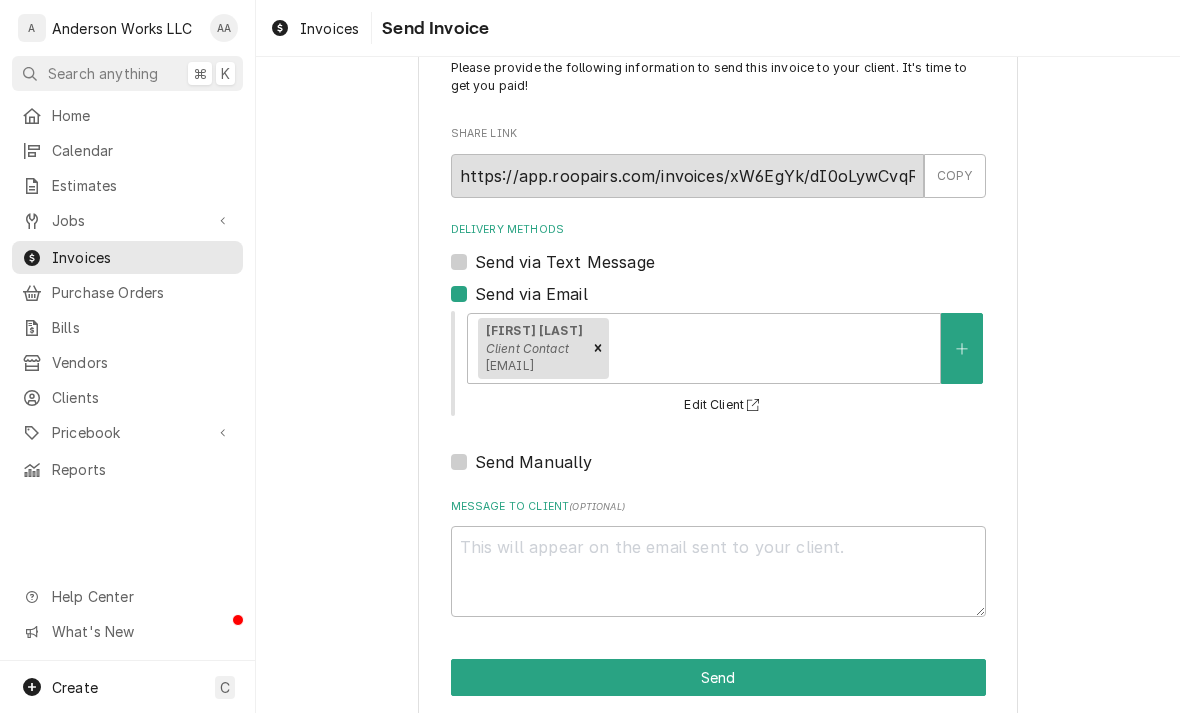 click on "Send" at bounding box center (718, 677) 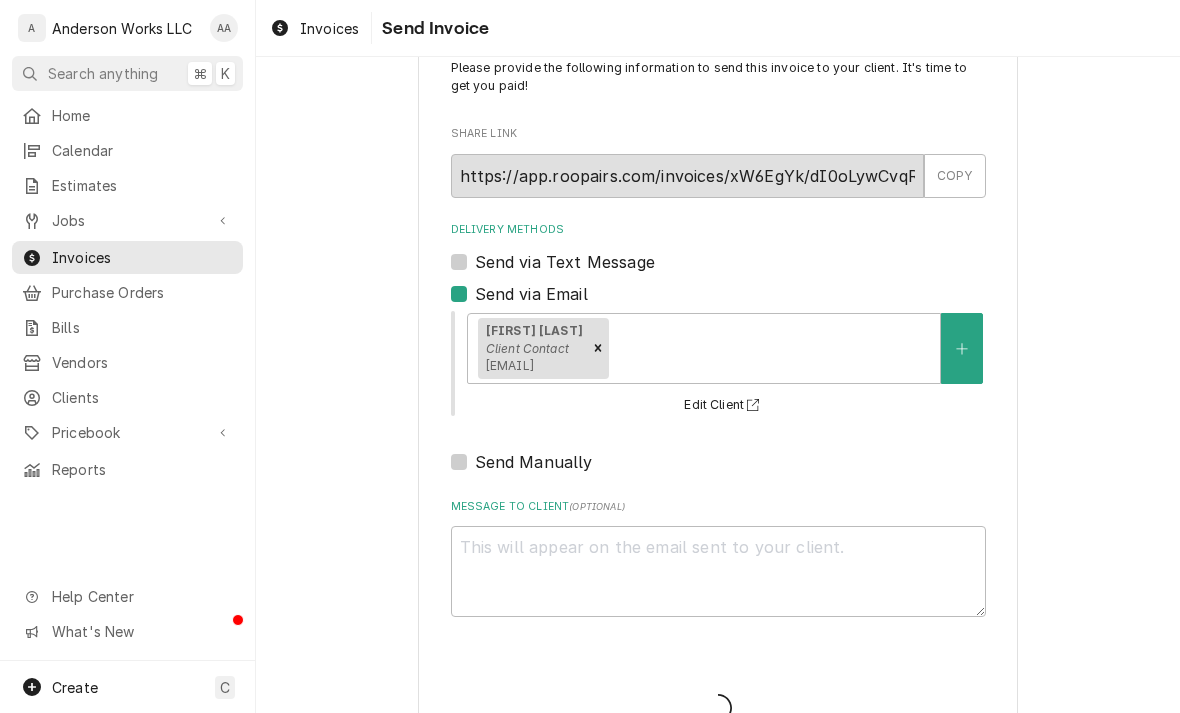 type on "x" 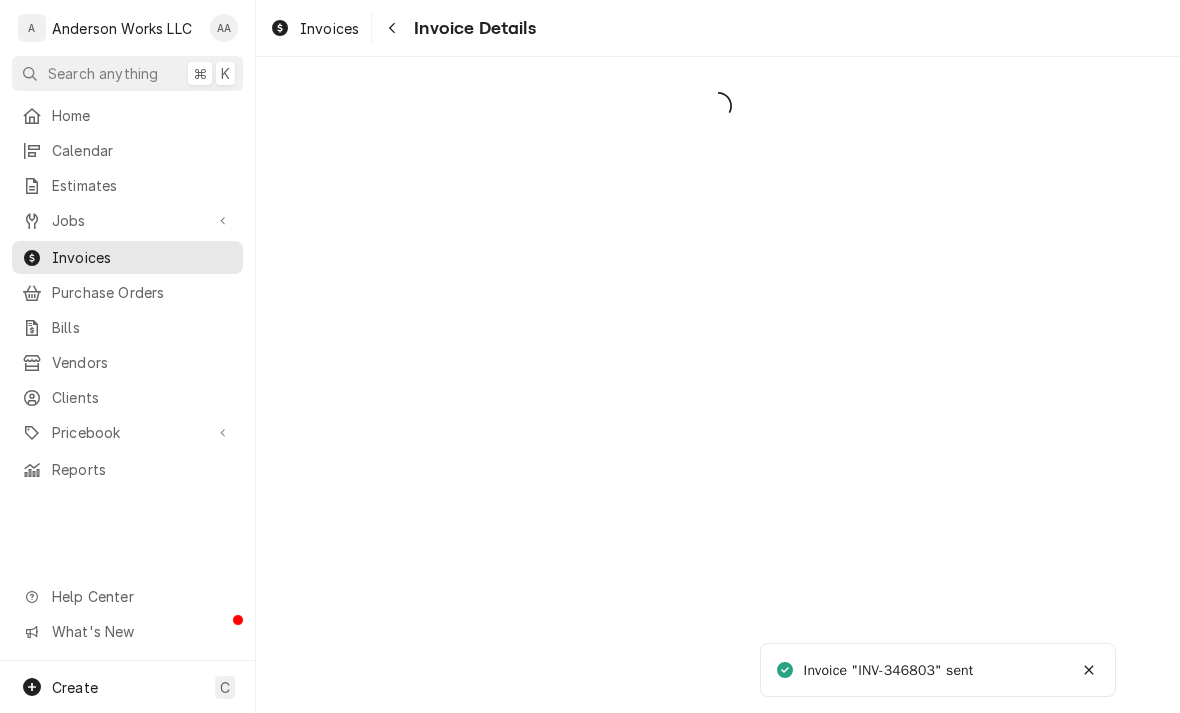 scroll, scrollTop: 0, scrollLeft: 0, axis: both 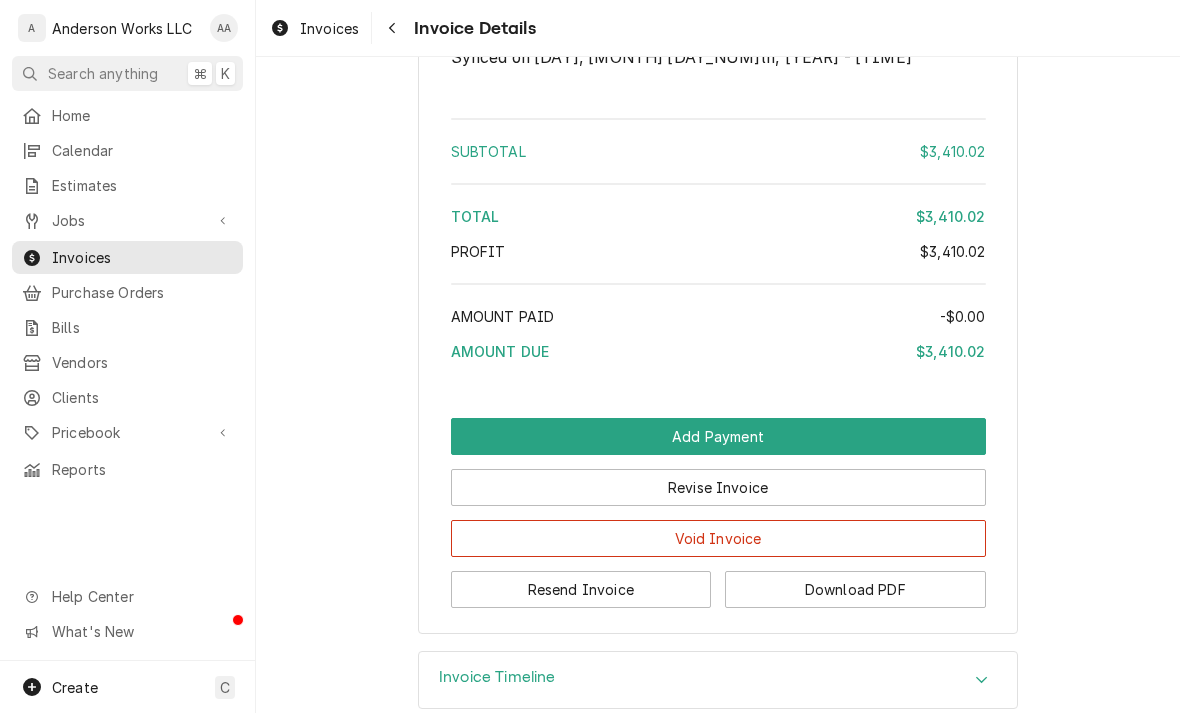 click on "Invoice Timeline" at bounding box center [497, 677] 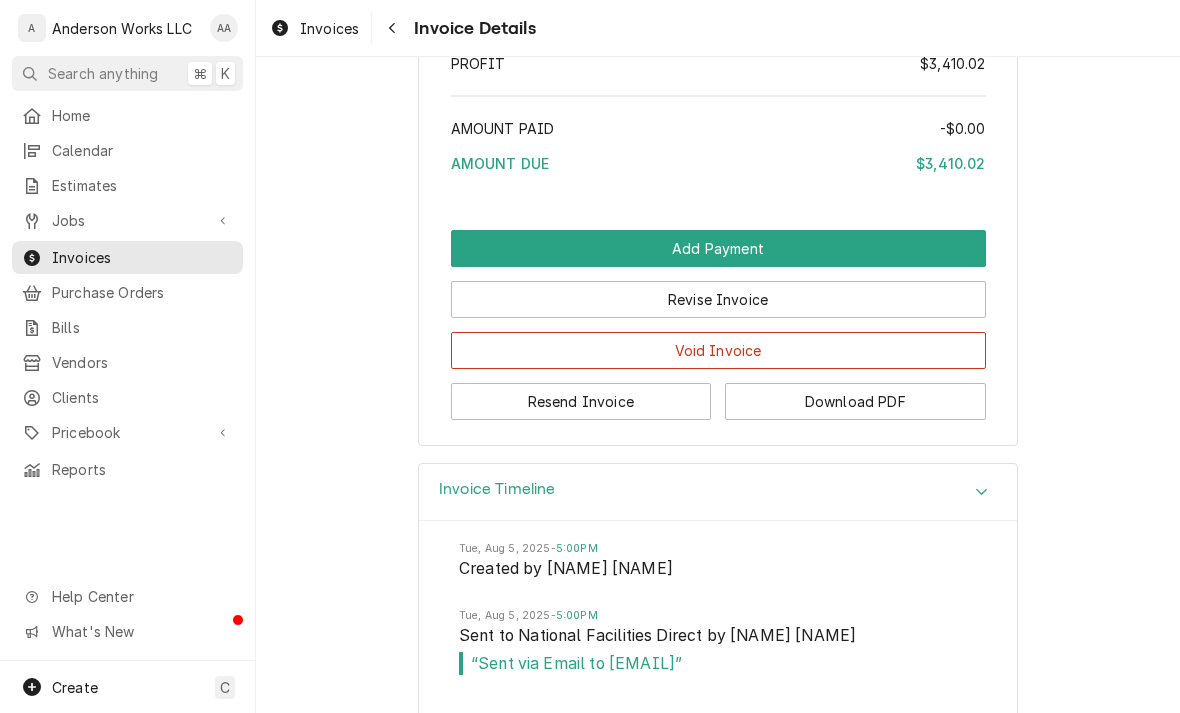 scroll, scrollTop: 3563, scrollLeft: 0, axis: vertical 